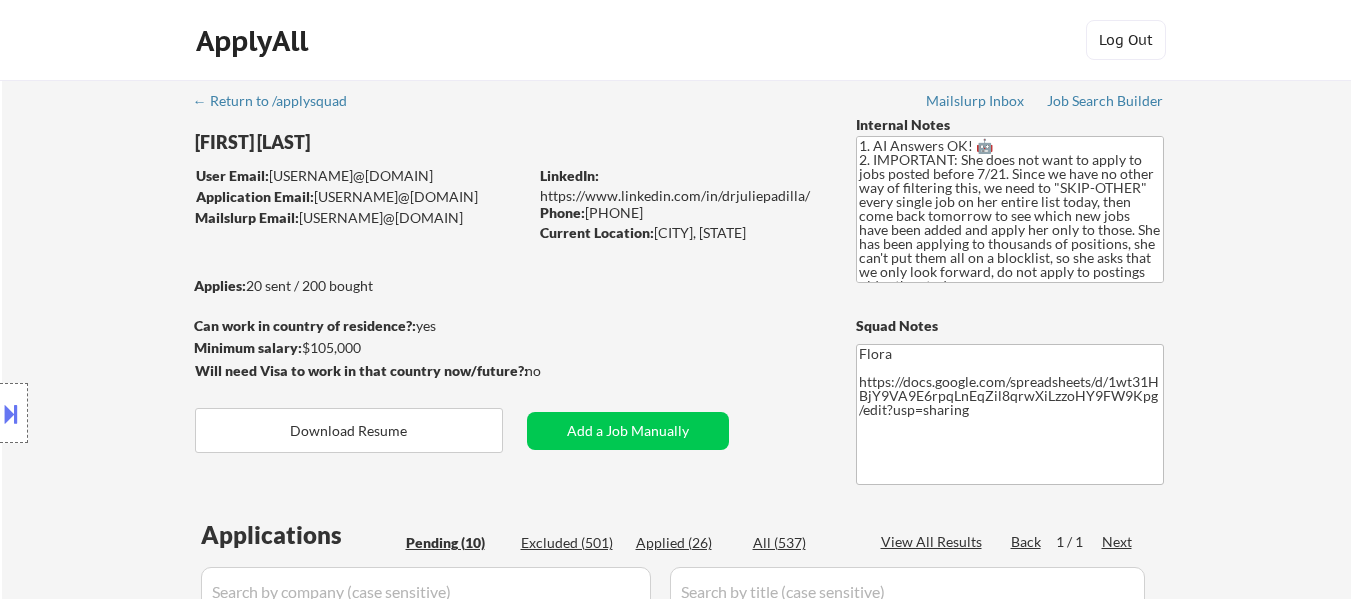 select on ""pending"" 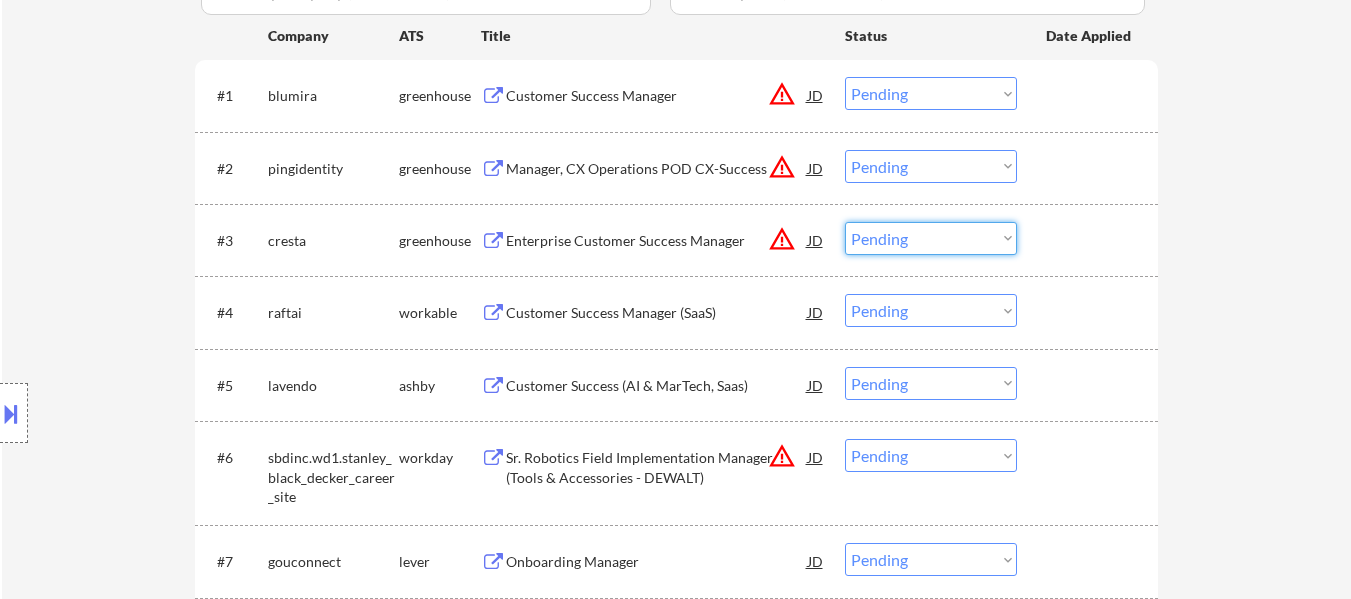 drag, startPoint x: 904, startPoint y: 263, endPoint x: 890, endPoint y: 274, distance: 17.804493 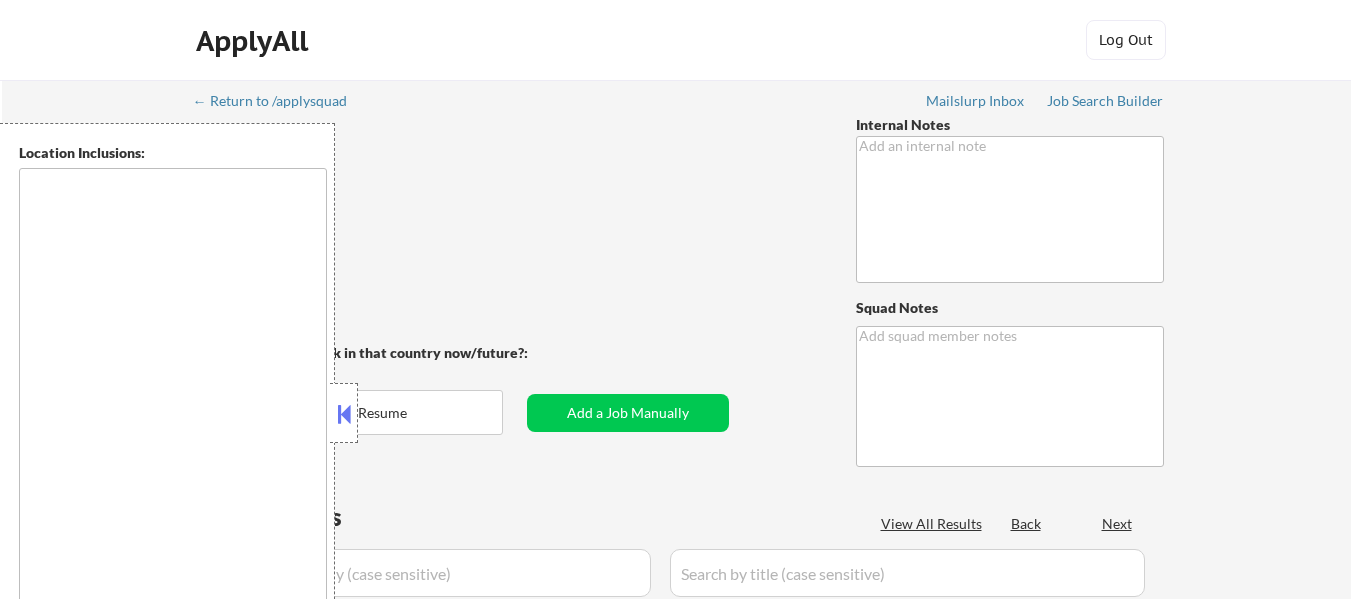 type on "1. AI Answers OK! 🤖
2. IMPORTANT: She does not want to apply to jobs posted before 7/21. Since we have no other way of filtering this, we need to "SKIP-OTHER" every single job on her entire list today, then come back tomorrow to see which new jobs have been added and apply her only to those. She has been applying to thousands of positions, she can't put them all on a blocklist, so she asks that we only look forward, do not apply to postings older than today." 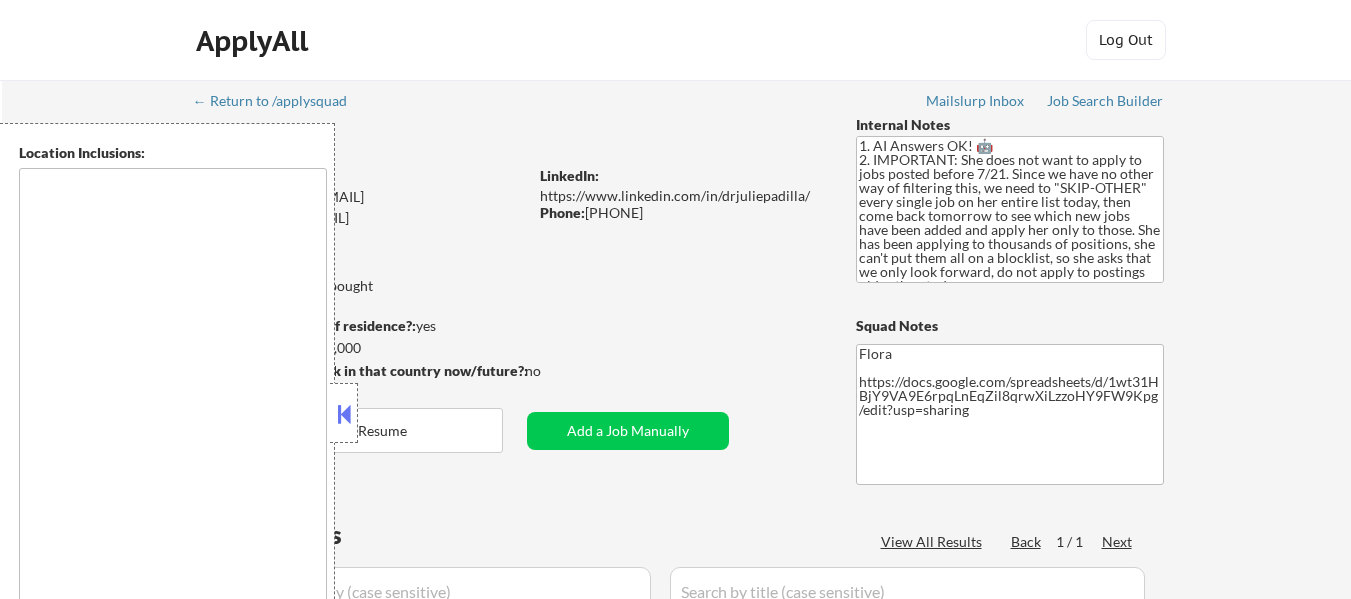 type on "remote" 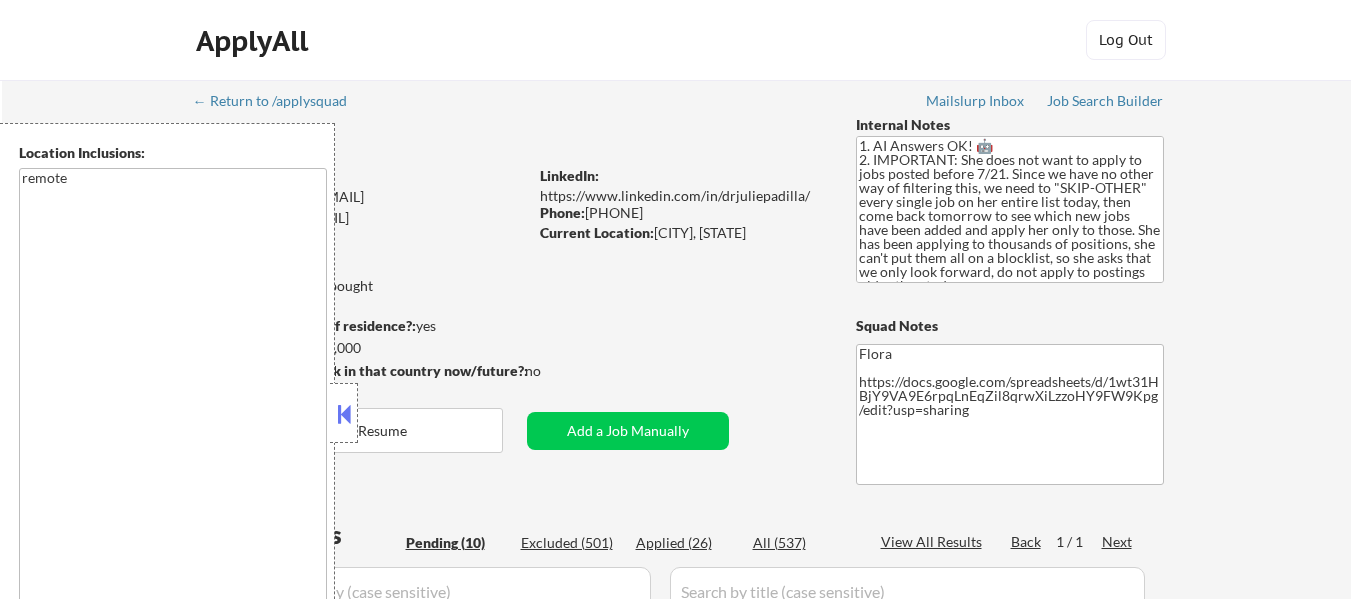 select on ""pending"" 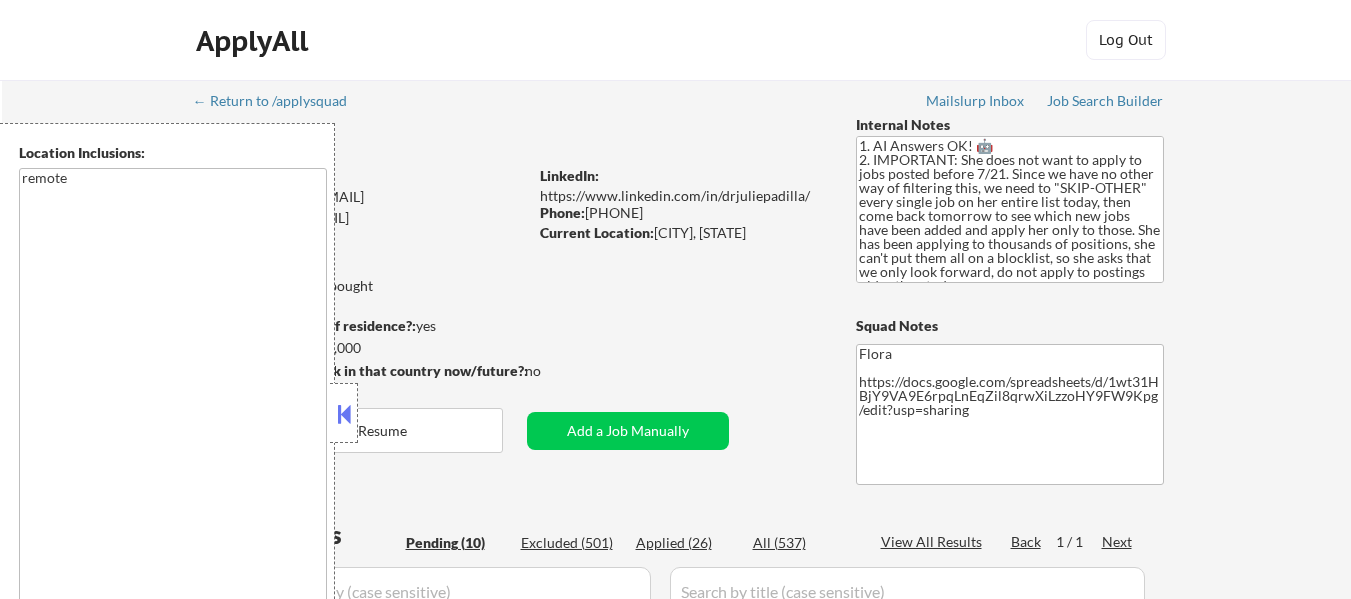select on ""pending"" 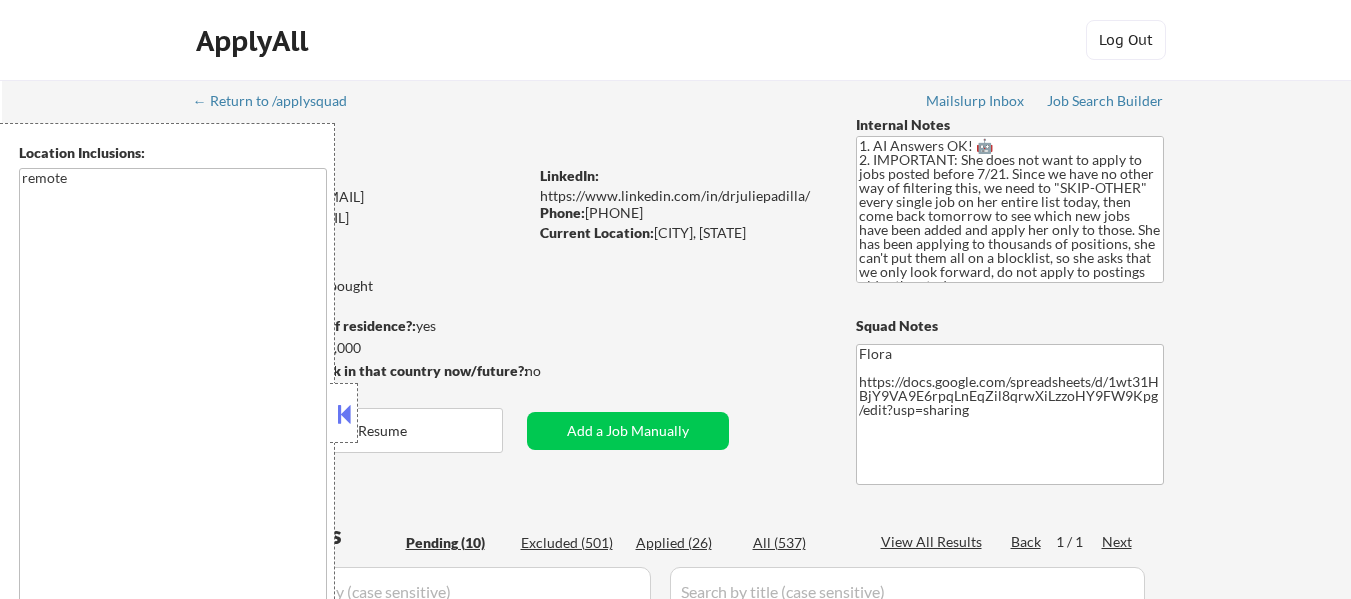 scroll, scrollTop: 600, scrollLeft: 0, axis: vertical 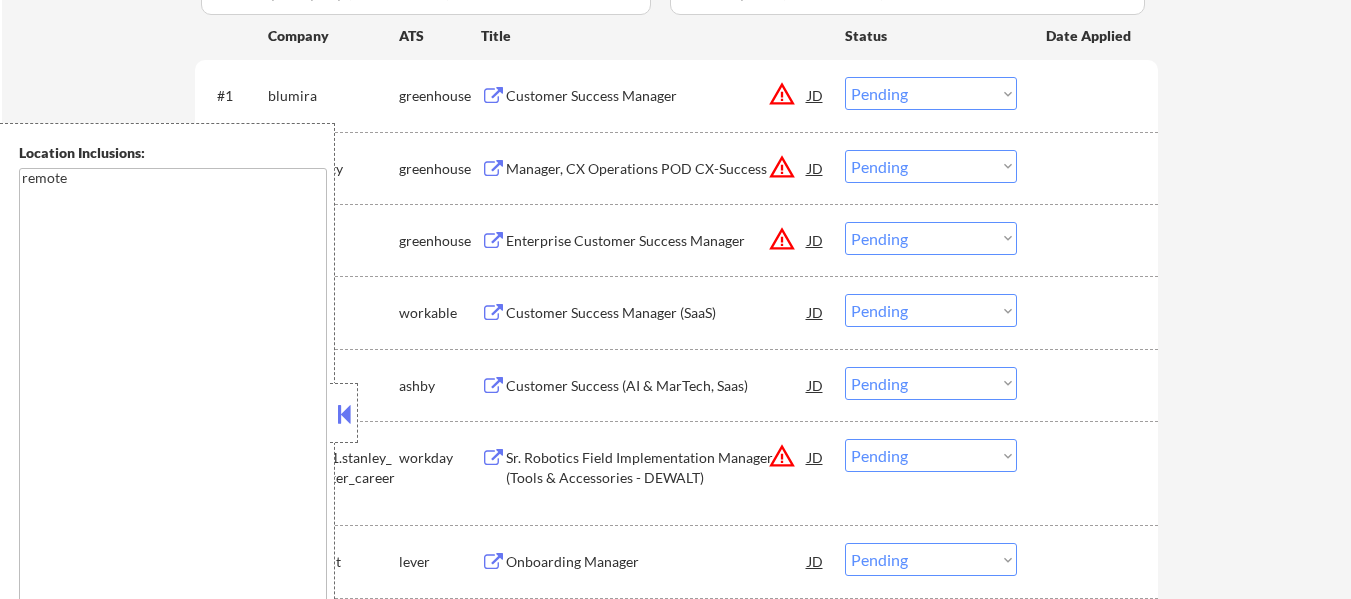 click at bounding box center [344, 414] 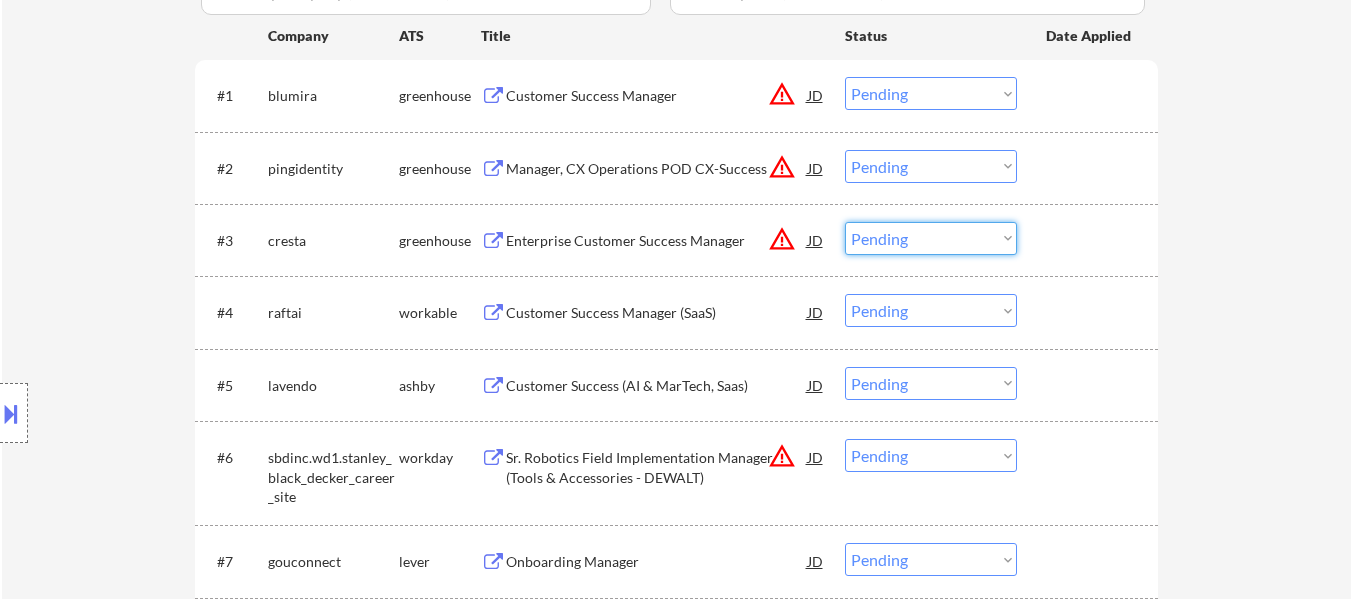 click on "Choose an option... Pending Applied Excluded (Questions) Excluded (Expired) Excluded (Location) Excluded (Bad Match) Excluded (Blocklist) Excluded (Salary) Excluded (Other)" at bounding box center [931, 238] 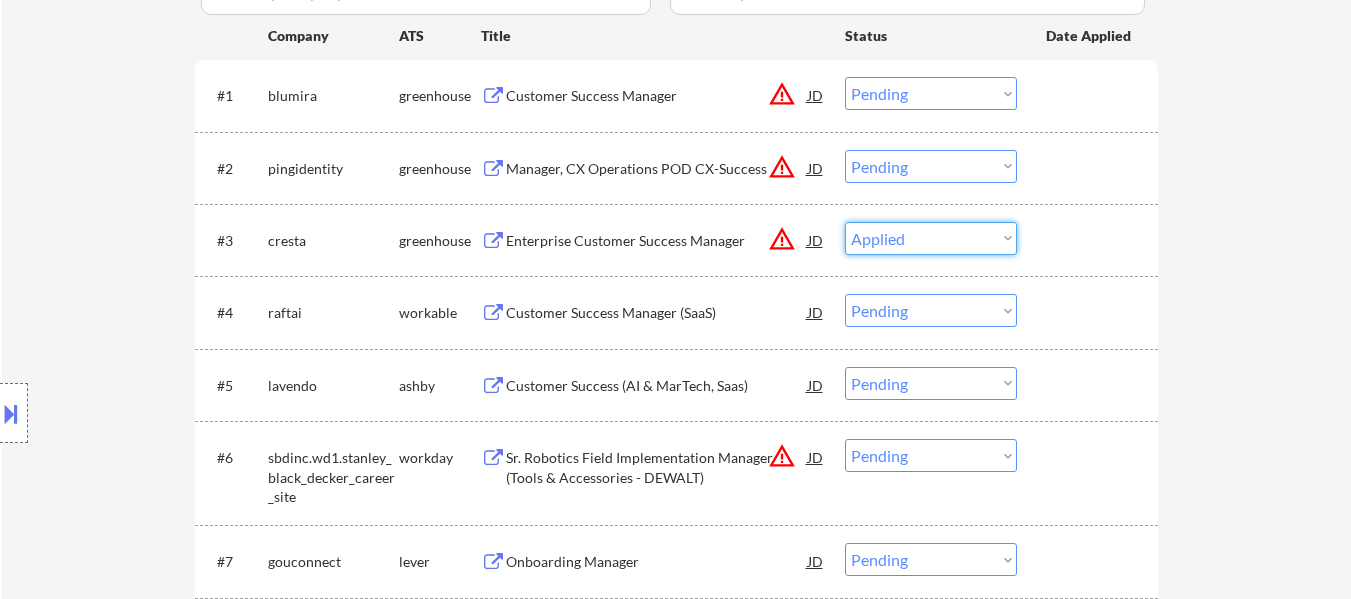click on "Choose an option... Pending Applied Excluded (Questions) Excluded (Expired) Excluded (Location) Excluded (Bad Match) Excluded (Blocklist) Excluded (Salary) Excluded (Other)" at bounding box center [931, 238] 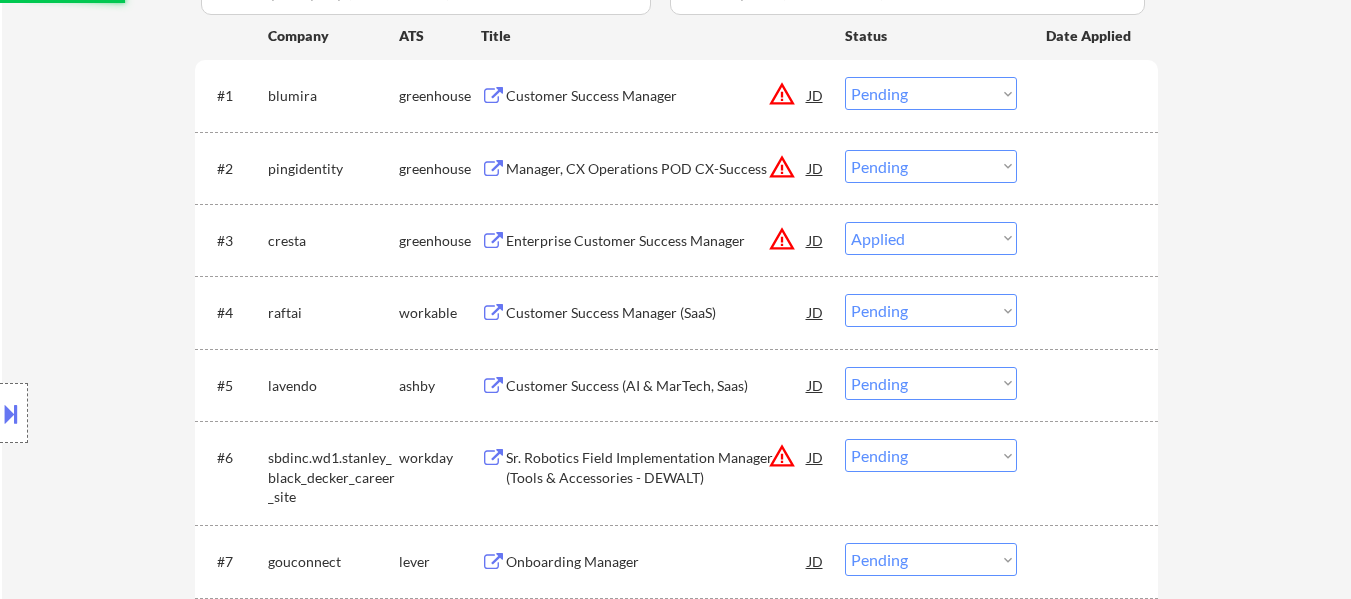 click on "Customer Success Manager (SaaS)" at bounding box center [657, 313] 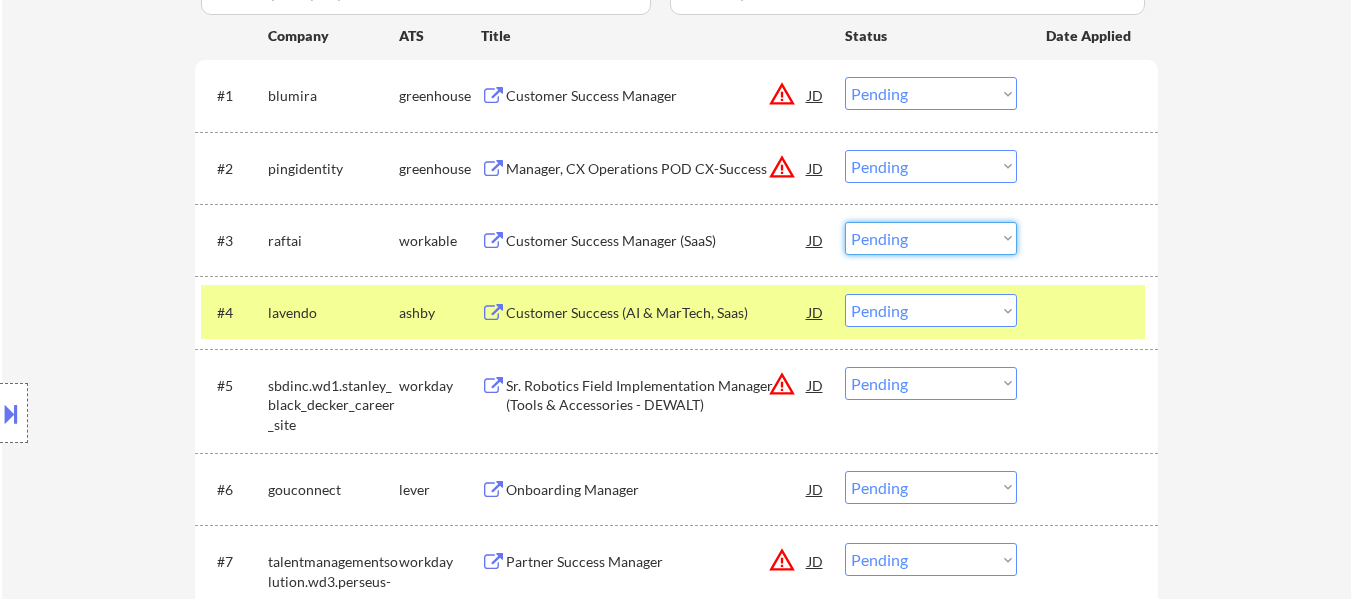 click on "Choose an option... Pending Applied Excluded (Questions) Excluded (Expired) Excluded (Location) Excluded (Bad Match) Excluded (Blocklist) Excluded (Salary) Excluded (Other)" at bounding box center (931, 238) 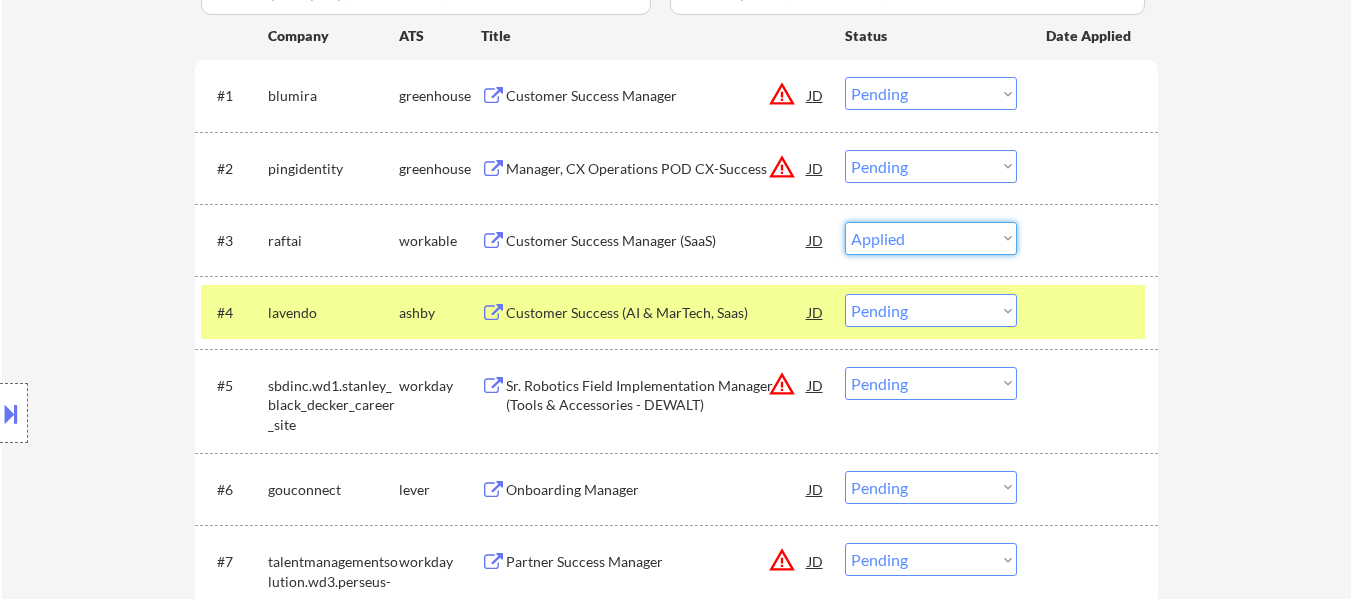 click on "Choose an option... Pending Applied Excluded (Questions) Excluded (Expired) Excluded (Location) Excluded (Bad Match) Excluded (Blocklist) Excluded (Salary) Excluded (Other)" at bounding box center [931, 238] 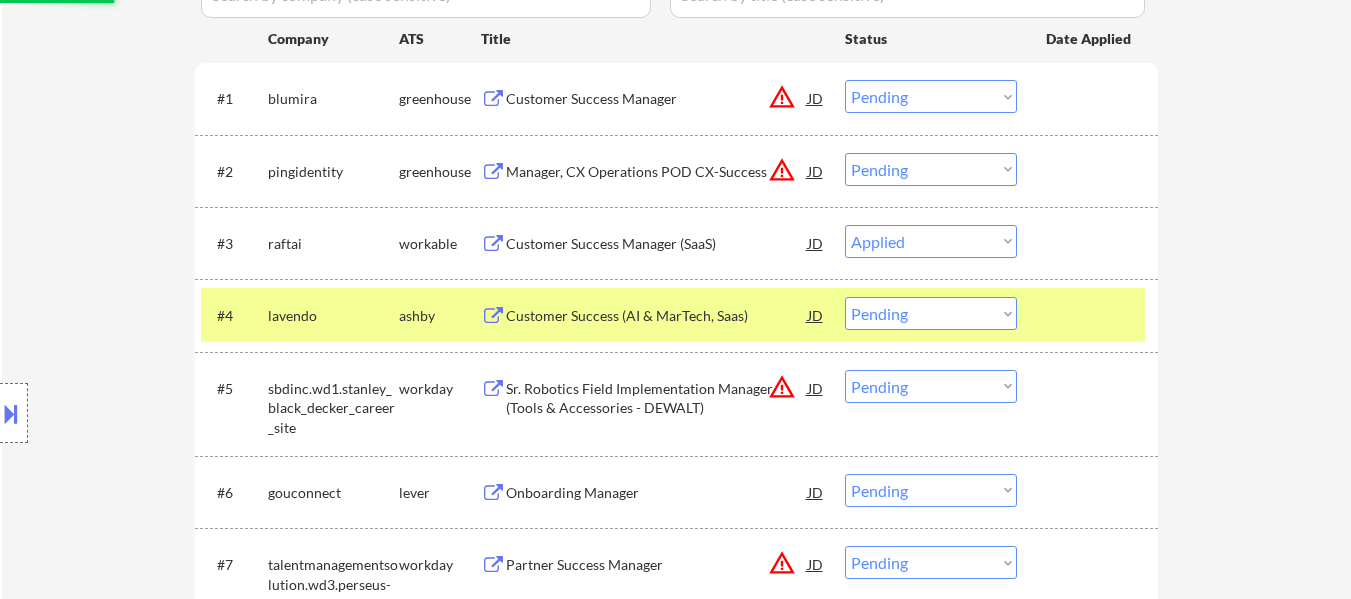 scroll, scrollTop: 600, scrollLeft: 0, axis: vertical 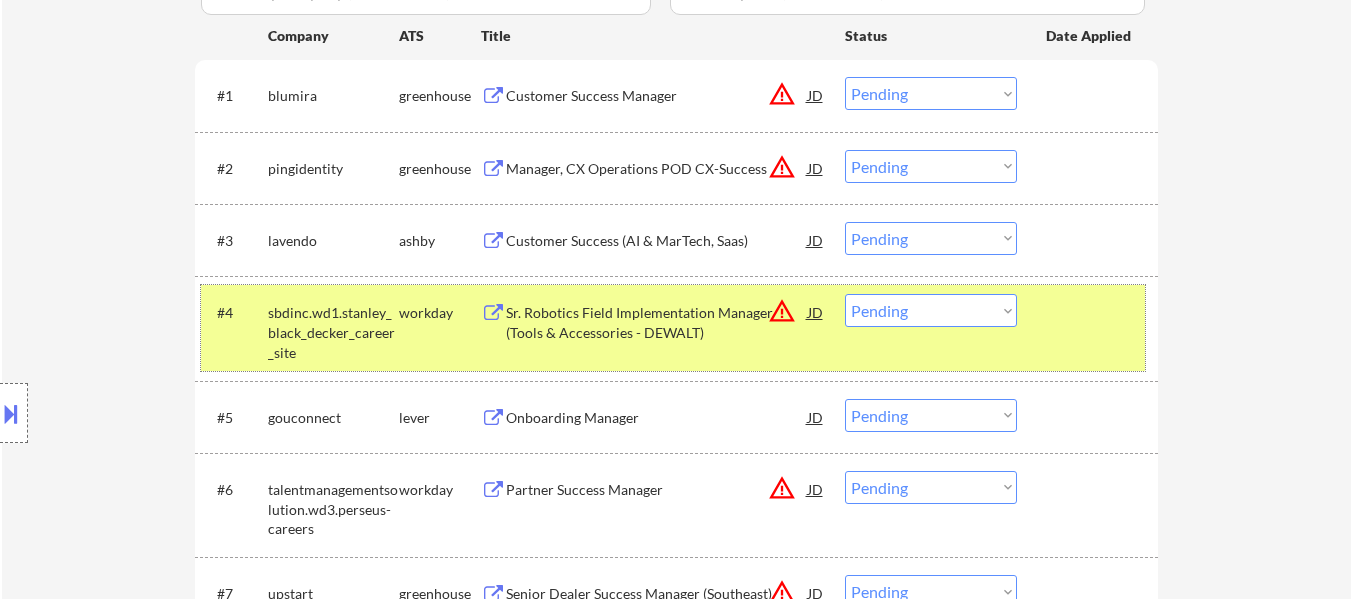 click on "#4 sbdinc.wd1.stanley_black_decker_career_site workday Sr. Robotics Field Implementation Manager (Tools & Accessories - DEWALT) JD warning_amber Choose an option... Pending Applied Excluded (Questions) Excluded (Expired) Excluded (Location) Excluded (Bad Match) Excluded (Blocklist) Excluded (Salary) Excluded (Other)" at bounding box center (673, 328) 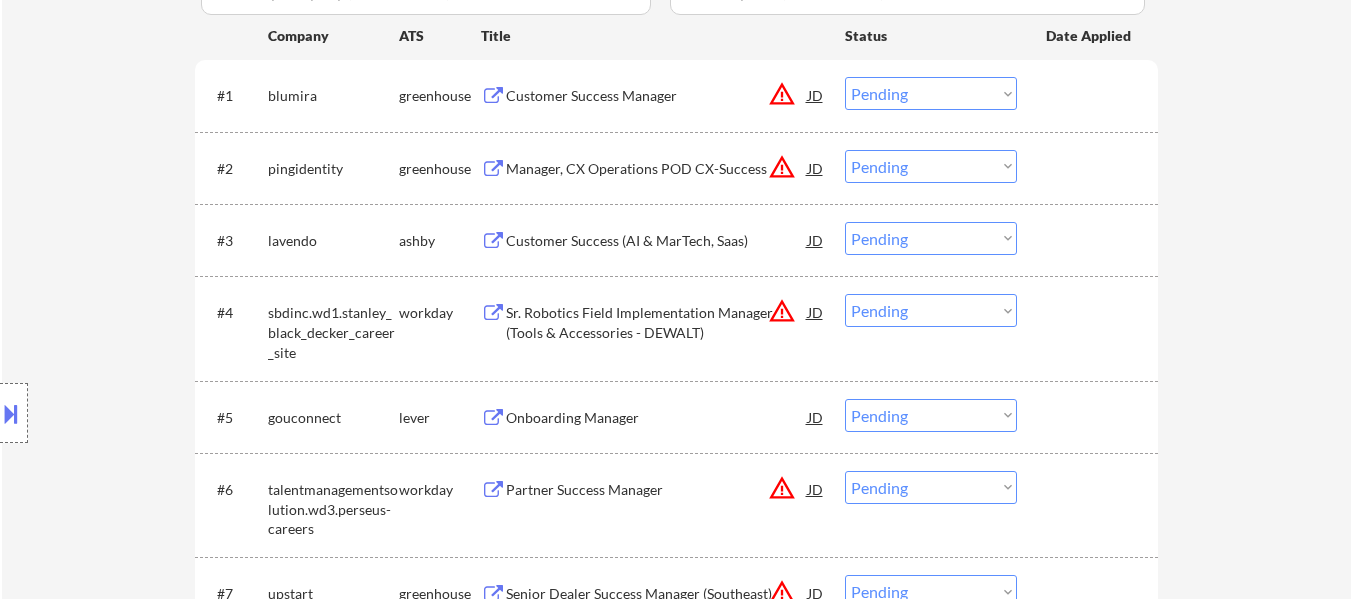 click on "Customer Success (AI & MarTech, Saas)" at bounding box center (657, 240) 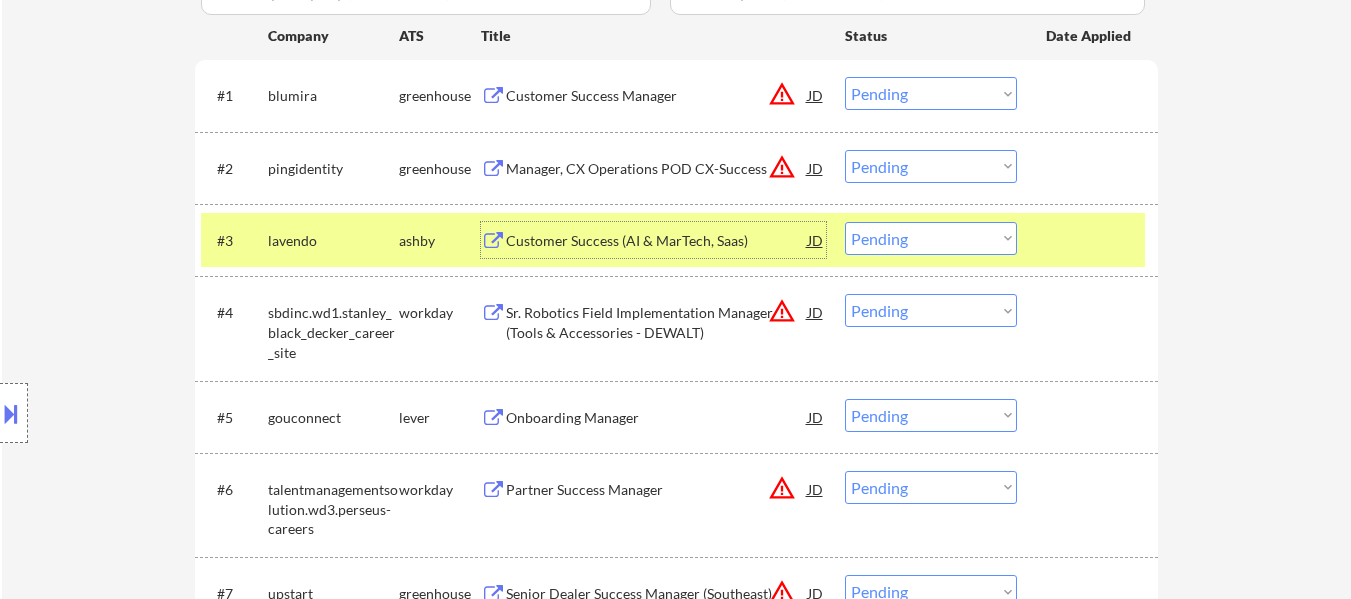 click on "Sr. Robotics Field Implementation Manager (Tools & Accessories - DEWALT)" at bounding box center (657, 322) 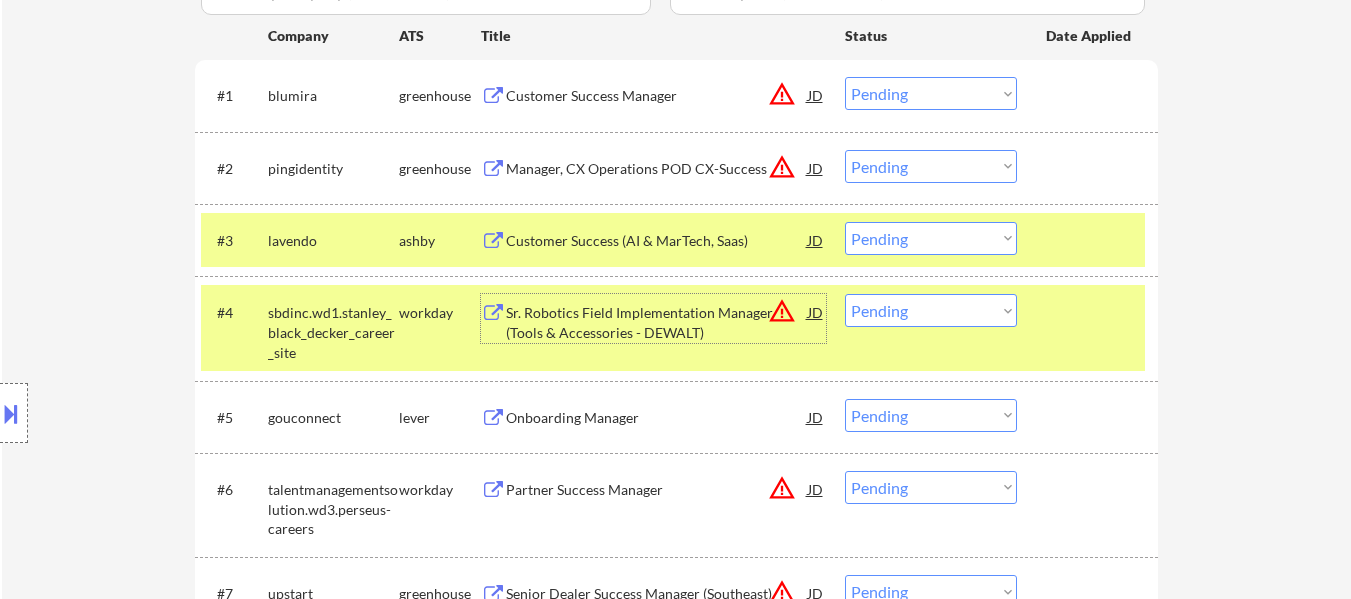 click on "Choose an option... Pending Applied Excluded (Questions) Excluded (Expired) Excluded (Location) Excluded (Bad Match) Excluded (Blocklist) Excluded (Salary) Excluded (Other)" at bounding box center [931, 238] 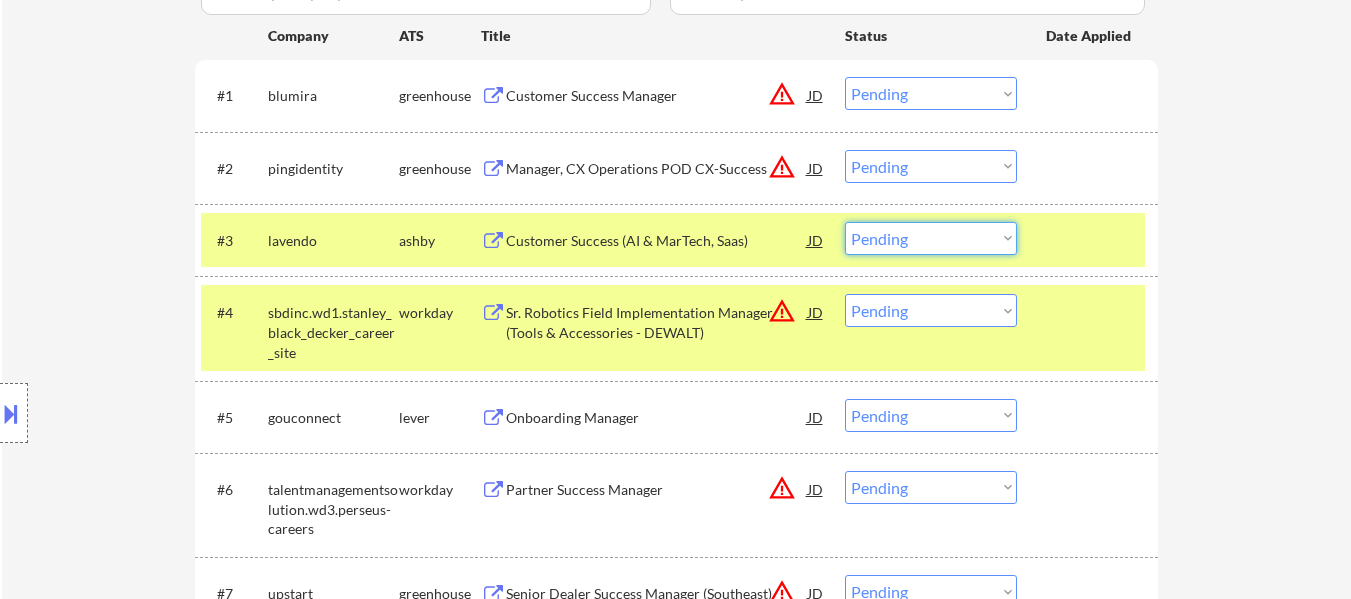 select on ""applied"" 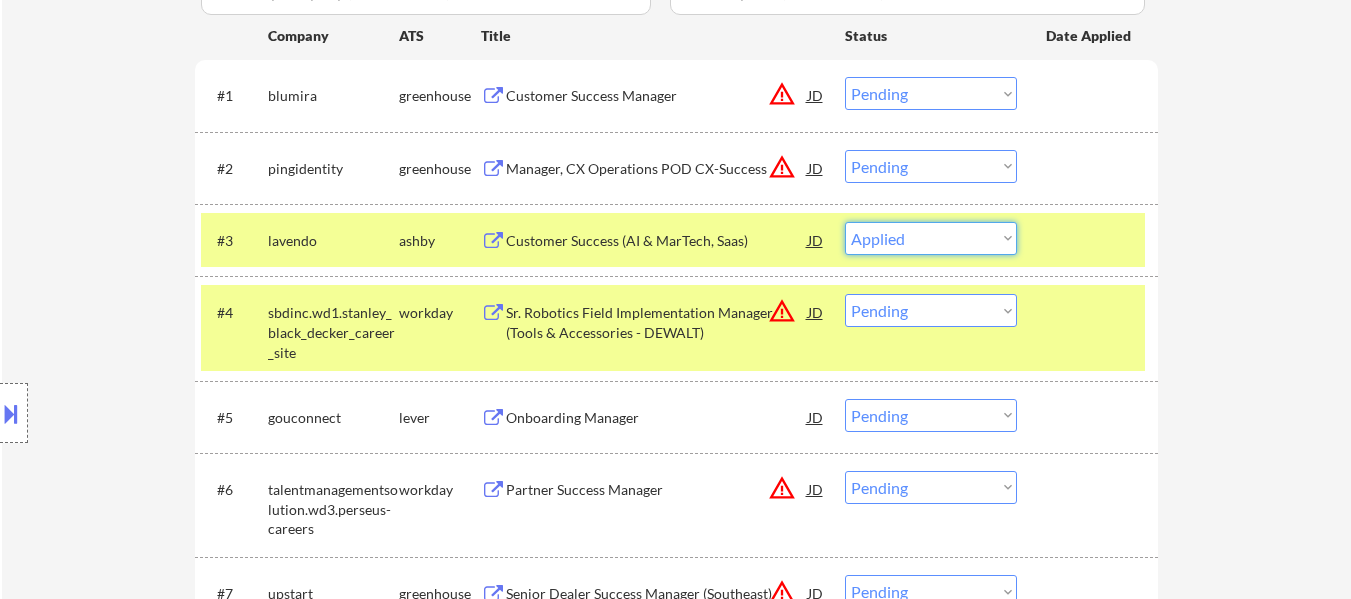 click on "Choose an option... Pending Applied Excluded (Questions) Excluded (Expired) Excluded (Location) Excluded (Bad Match) Excluded (Blocklist) Excluded (Salary) Excluded (Other)" at bounding box center (931, 238) 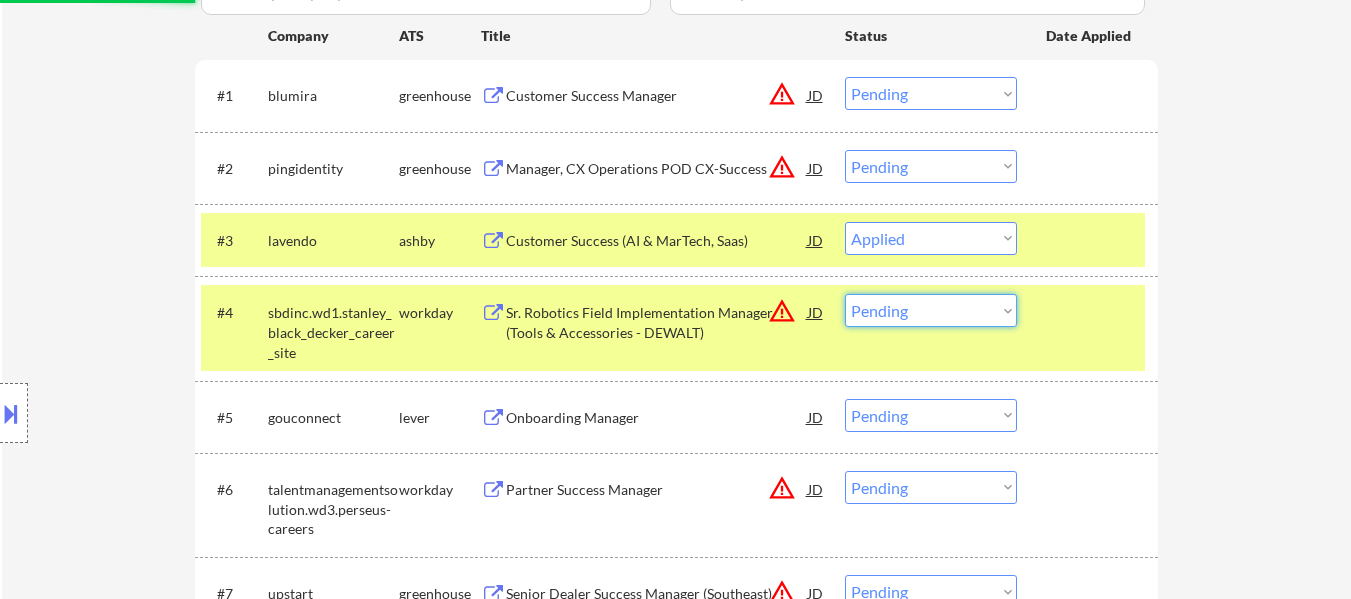 click on "Choose an option... Pending Applied Excluded (Questions) Excluded (Expired) Excluded (Location) Excluded (Bad Match) Excluded (Blocklist) Excluded (Salary) Excluded (Other)" at bounding box center (931, 310) 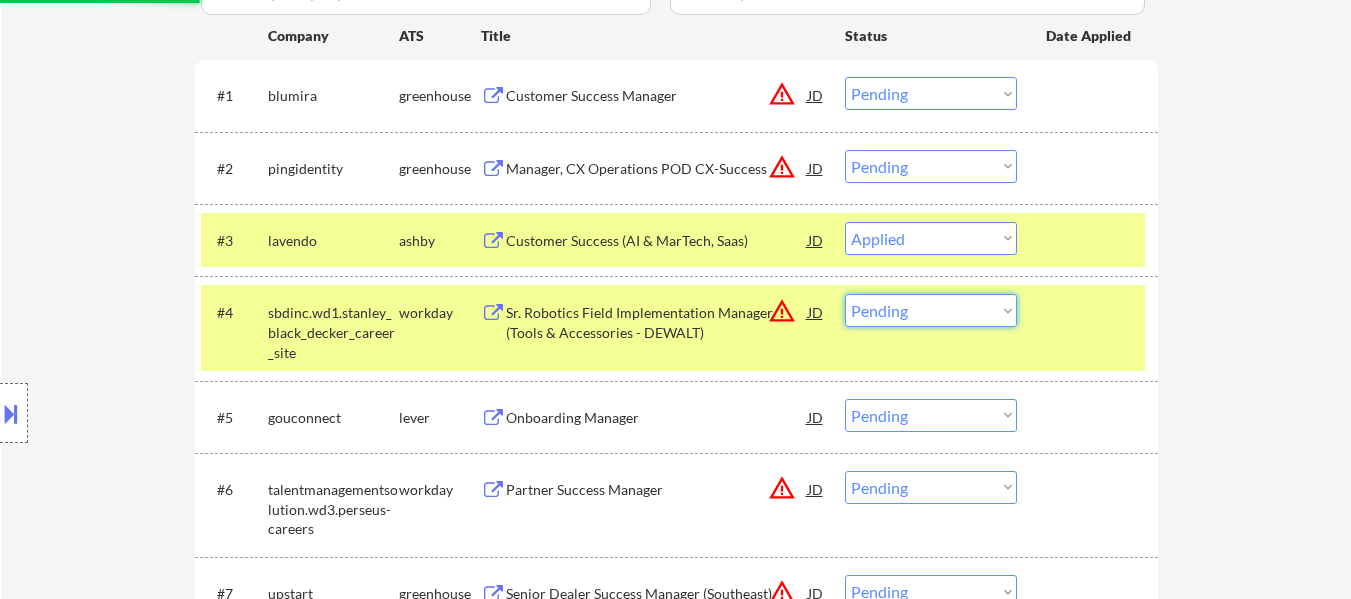 select on ""excluded__expired_"" 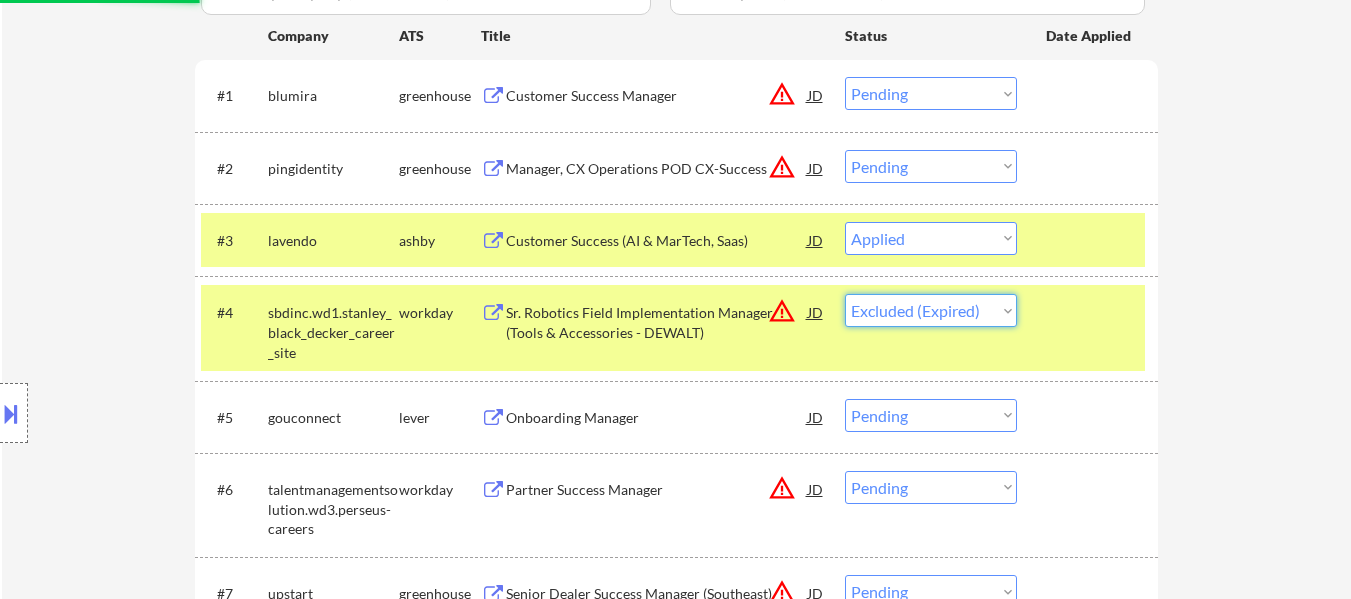 click on "Choose an option... Pending Applied Excluded (Questions) Excluded (Expired) Excluded (Location) Excluded (Bad Match) Excluded (Blocklist) Excluded (Salary) Excluded (Other)" at bounding box center [931, 310] 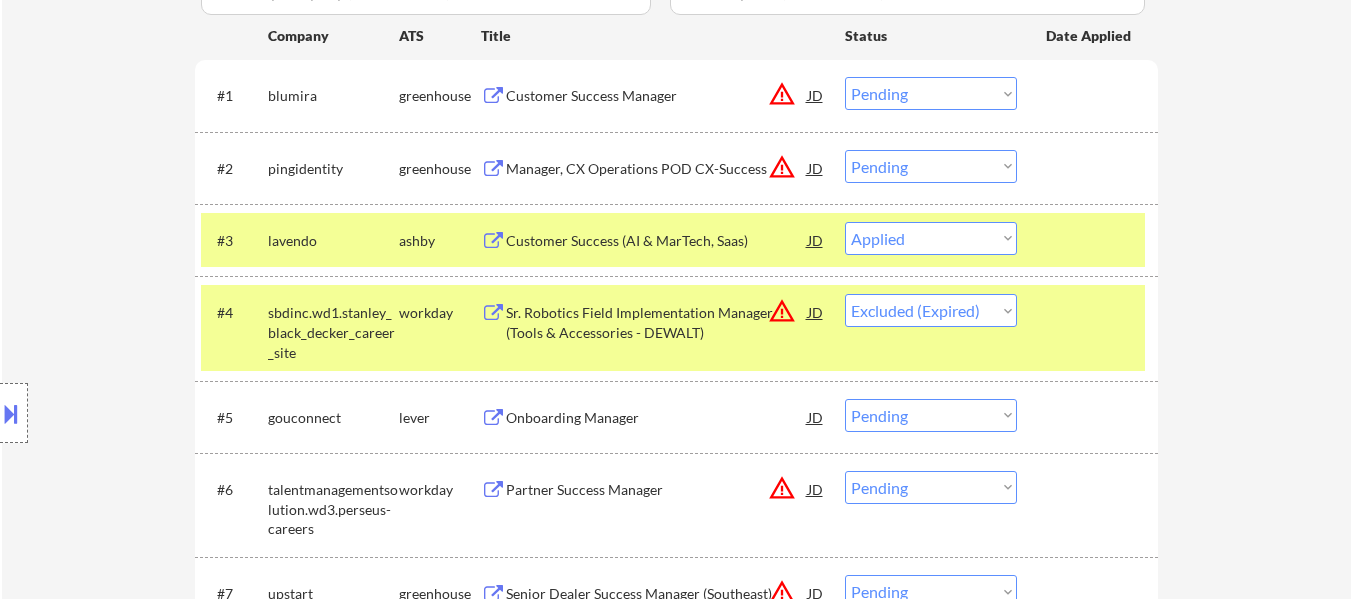 scroll, scrollTop: 700, scrollLeft: 0, axis: vertical 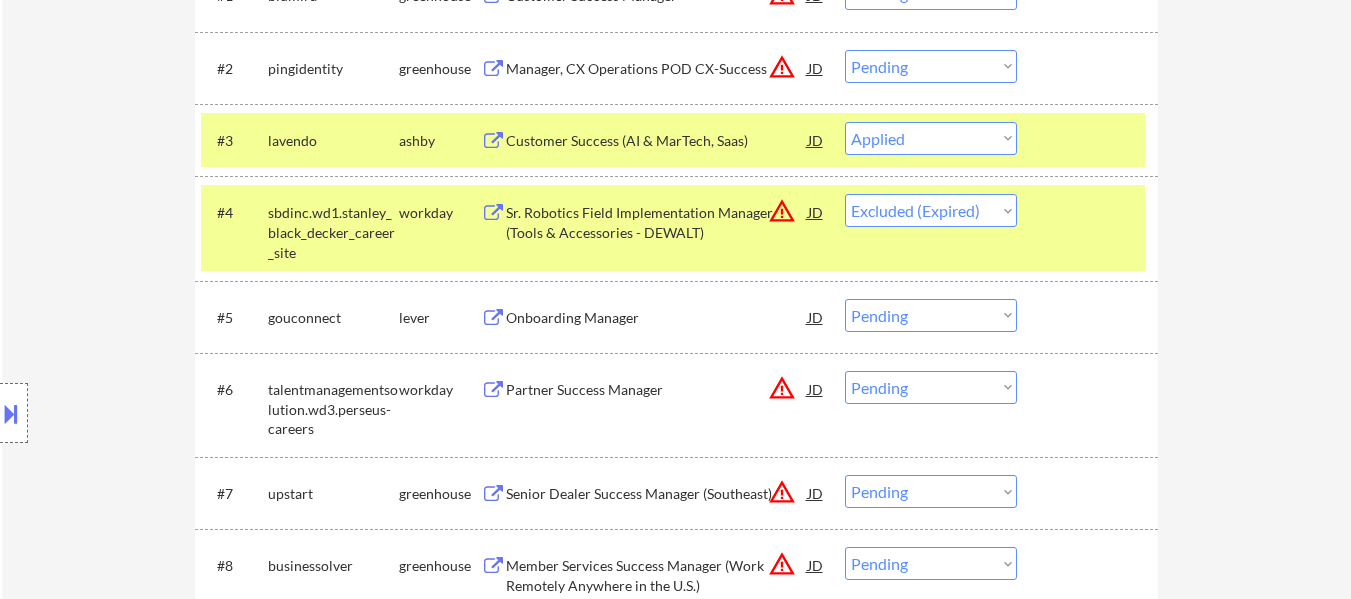 click on "Onboarding Manager" at bounding box center (657, 318) 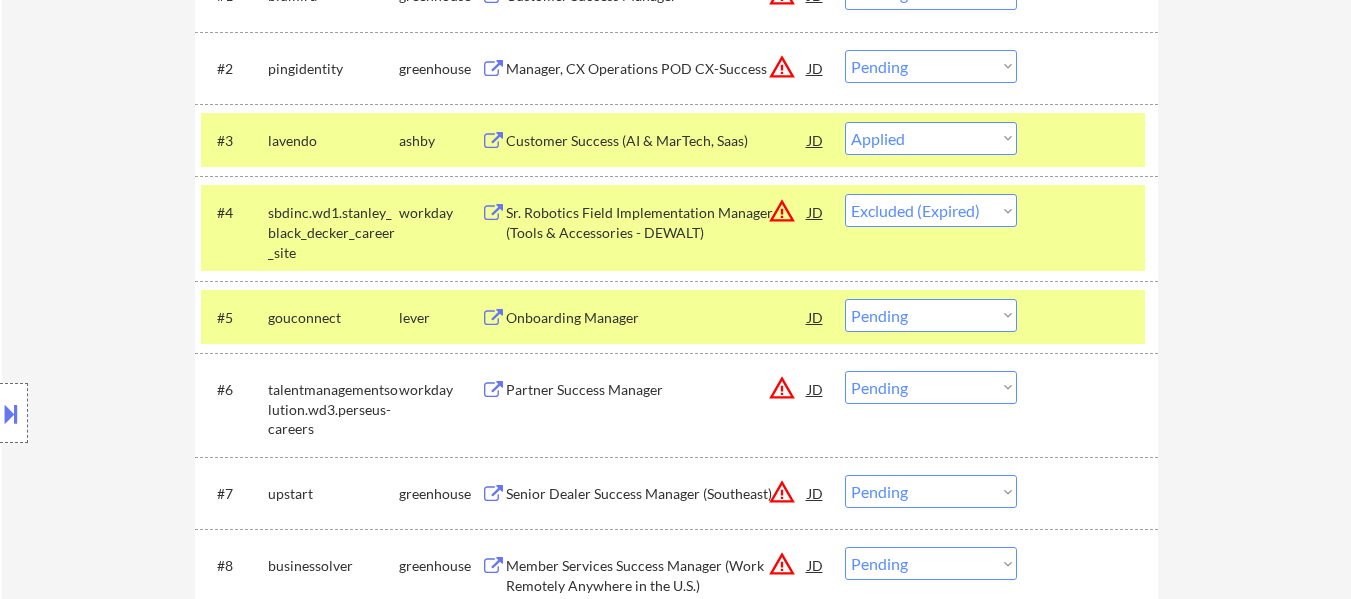 select on ""pending"" 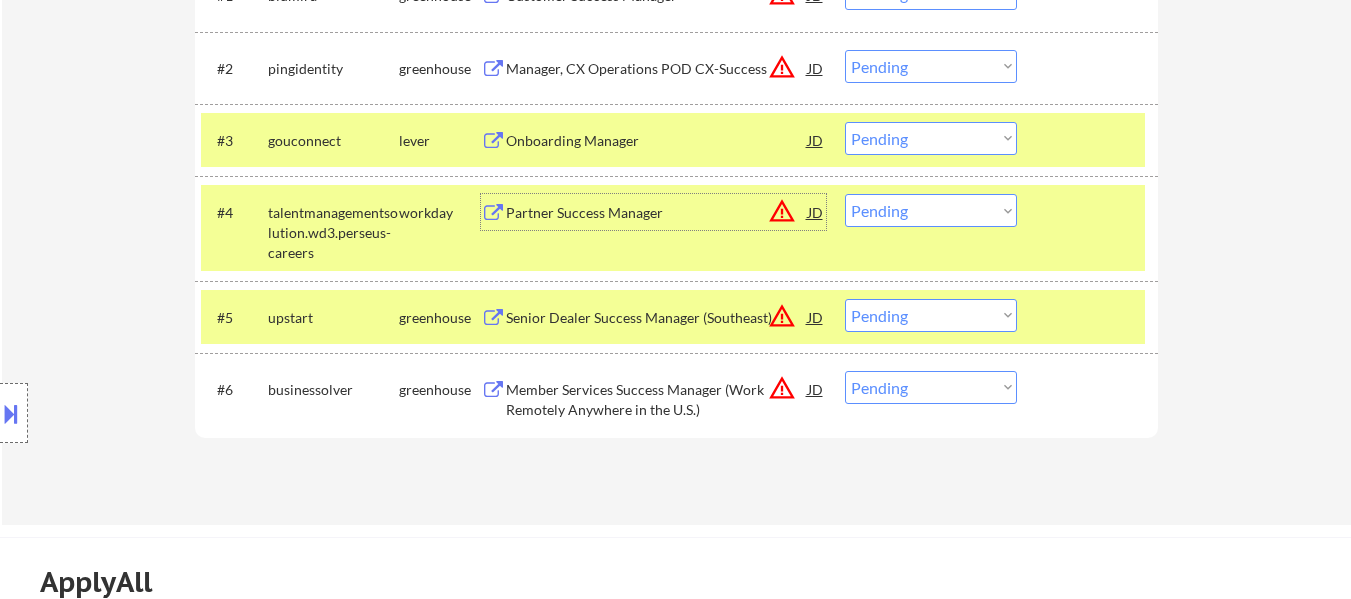 click on "Partner Success Manager" at bounding box center [657, 213] 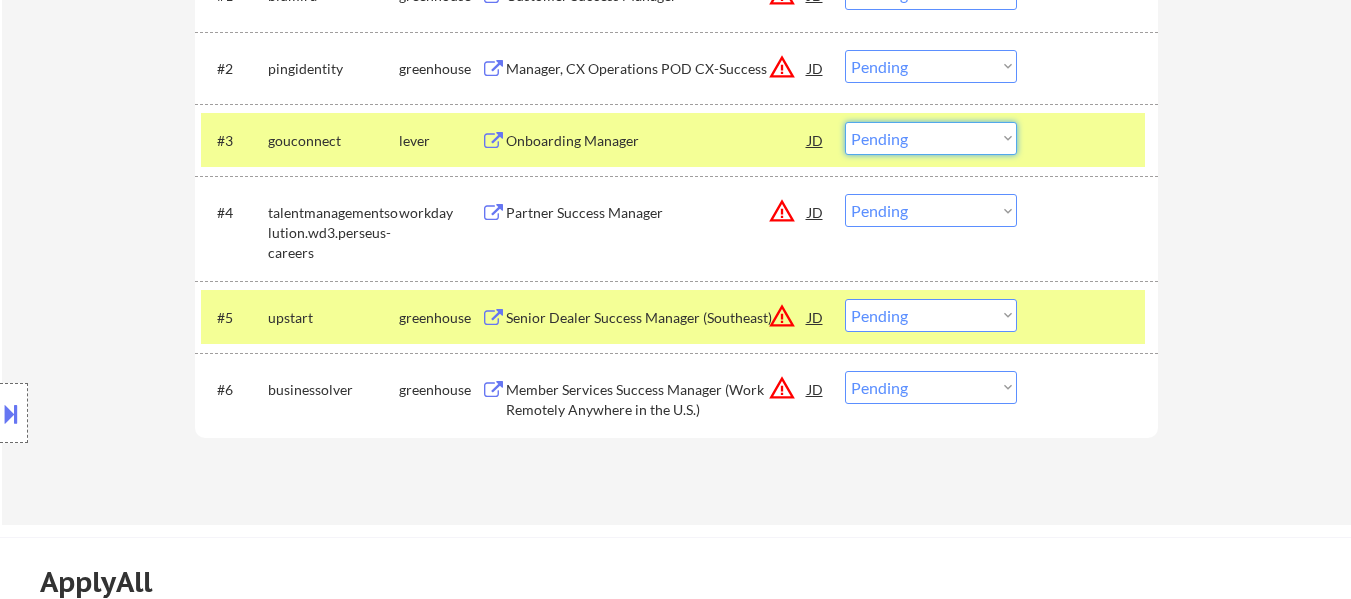 click on "Choose an option... Pending Applied Excluded (Questions) Excluded (Expired) Excluded (Location) Excluded (Bad Match) Excluded (Blocklist) Excluded (Salary) Excluded (Other)" at bounding box center [931, 138] 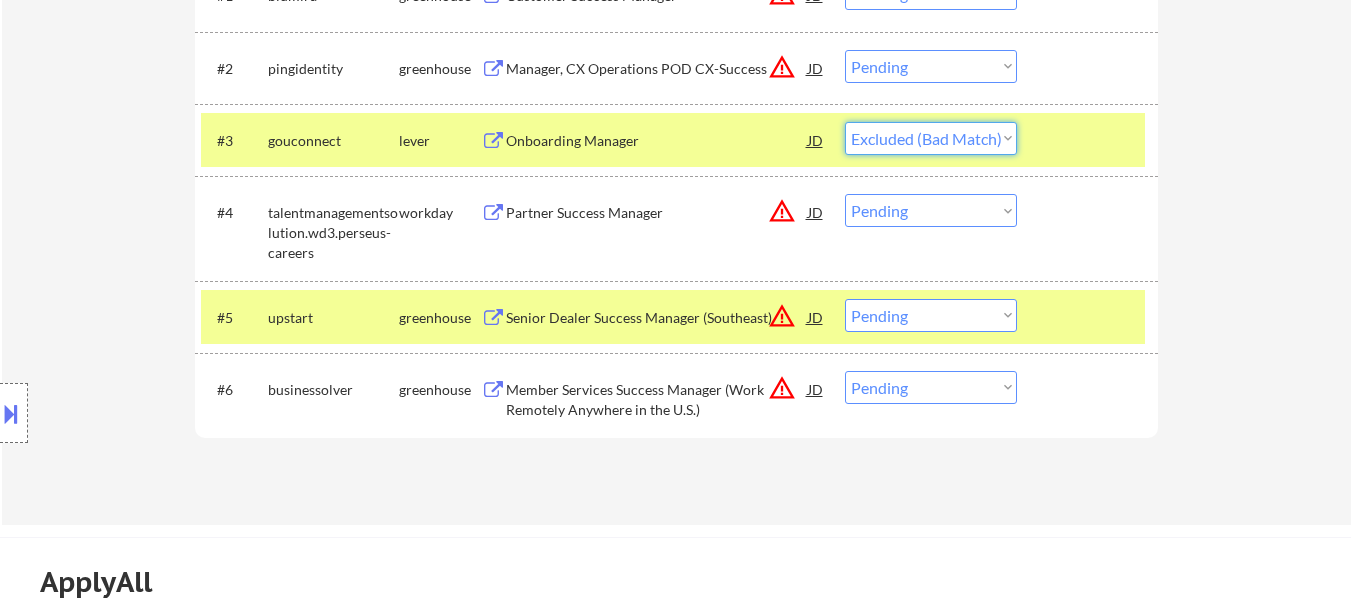 click on "Choose an option... Pending Applied Excluded (Questions) Excluded (Expired) Excluded (Location) Excluded (Bad Match) Excluded (Blocklist) Excluded (Salary) Excluded (Other)" at bounding box center [931, 138] 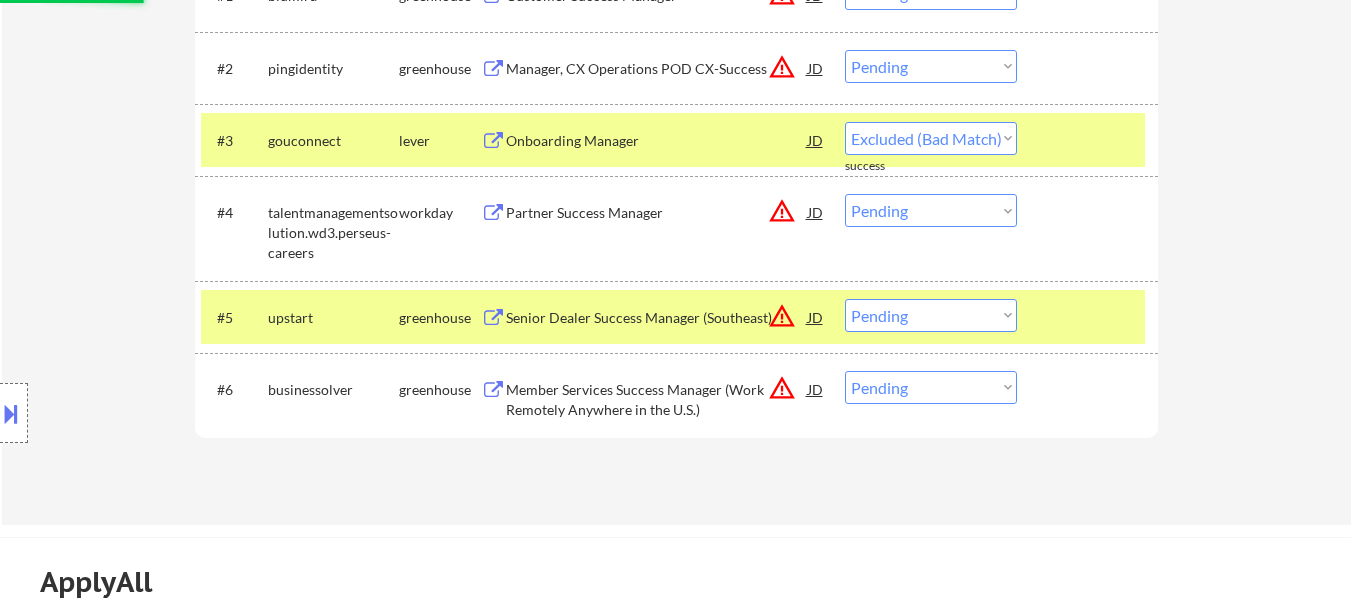 select on ""pending"" 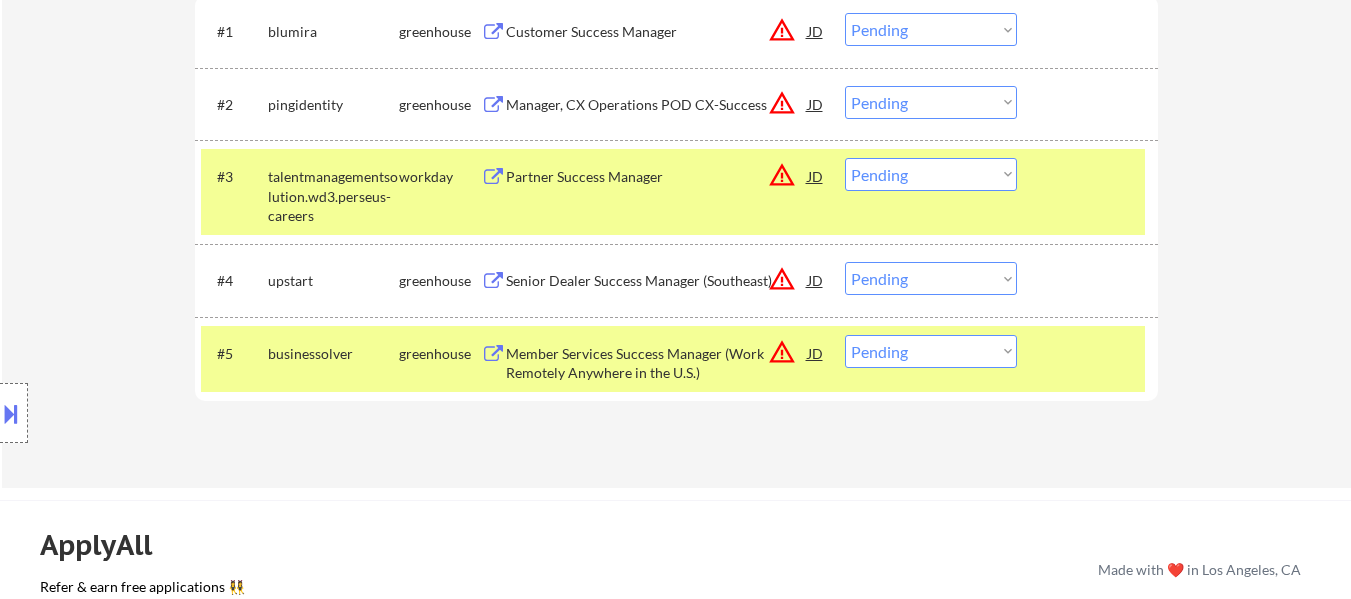scroll, scrollTop: 600, scrollLeft: 0, axis: vertical 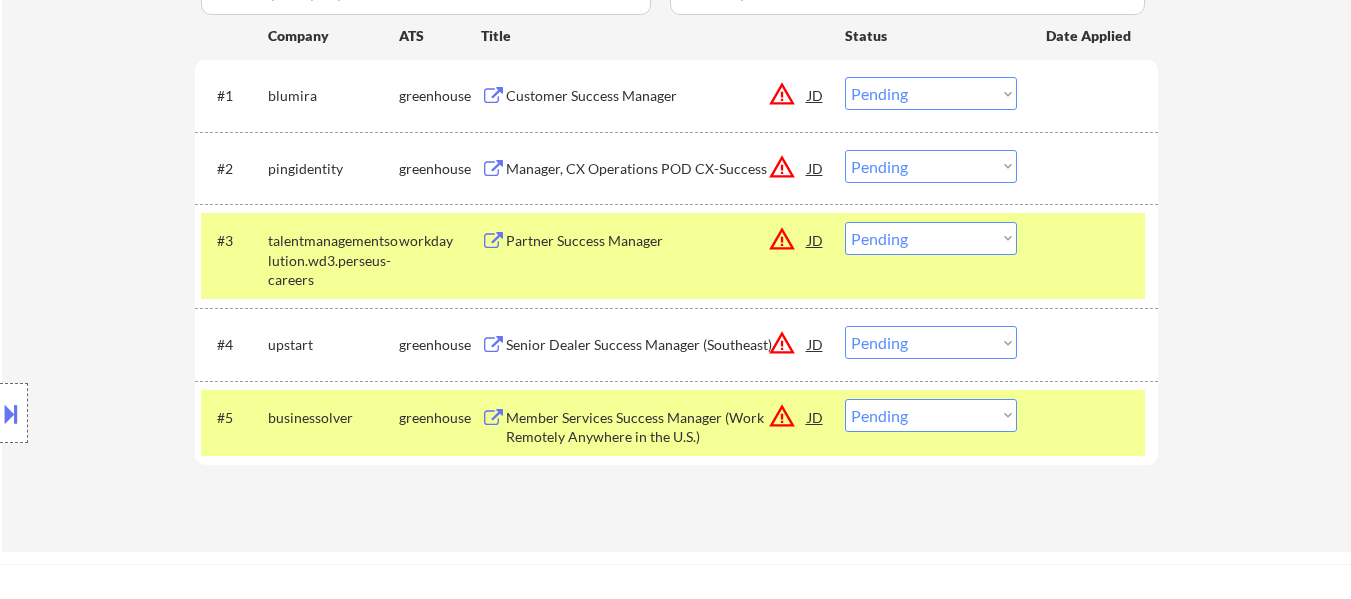 click on "Partner Success Manager" at bounding box center [657, 240] 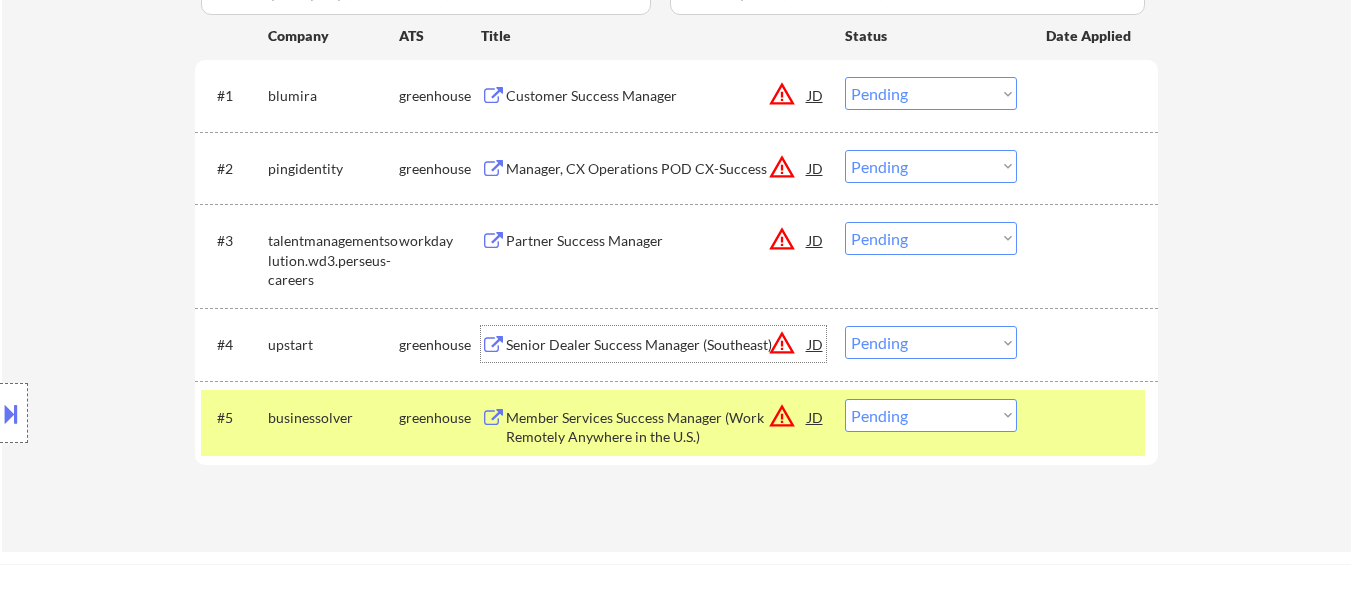 click on "Senior Dealer Success Manager (Southeast)" at bounding box center (657, 344) 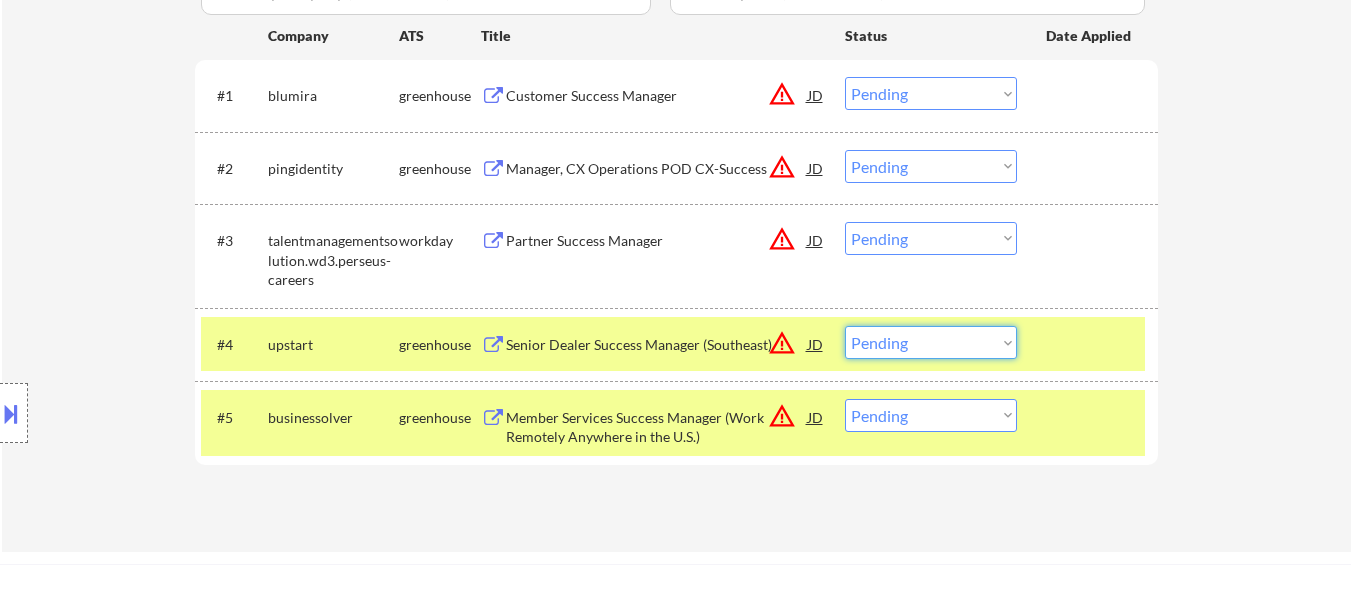 click on "Choose an option... Pending Applied Excluded (Questions) Excluded (Expired) Excluded (Location) Excluded (Bad Match) Excluded (Blocklist) Excluded (Salary) Excluded (Other)" at bounding box center [931, 342] 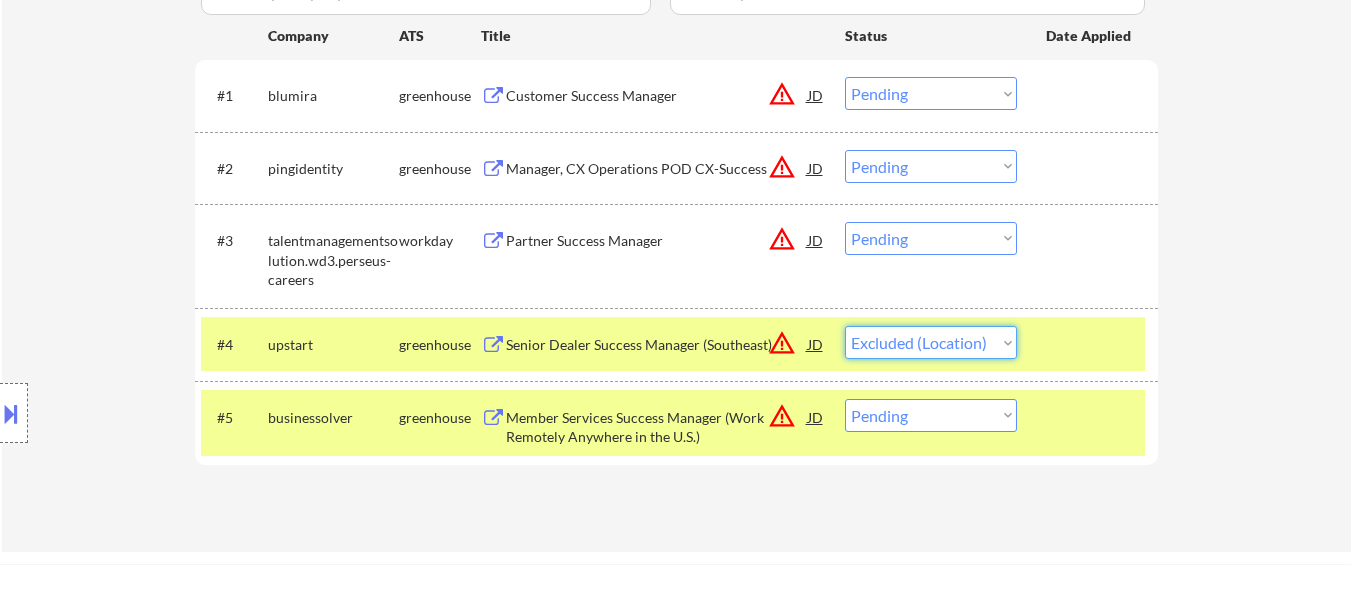 click on "Choose an option... Pending Applied Excluded (Questions) Excluded (Expired) Excluded (Location) Excluded (Bad Match) Excluded (Blocklist) Excluded (Salary) Excluded (Other)" at bounding box center (931, 342) 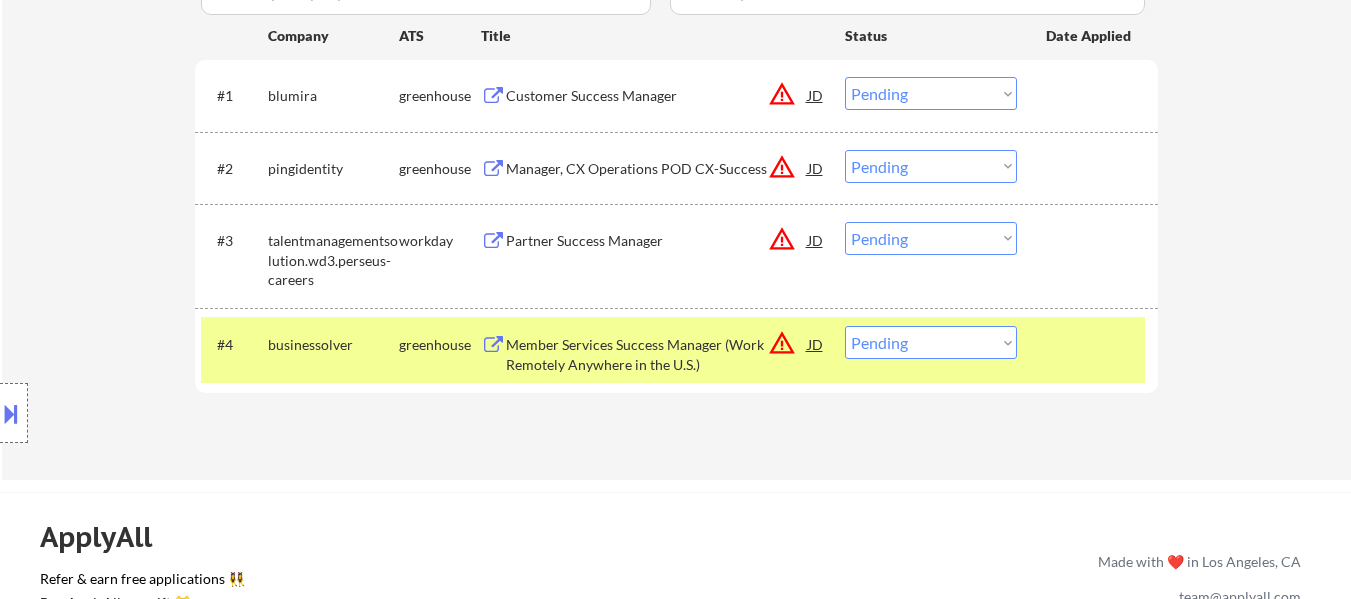 click on "Member Services Success Manager (Work Remotely Anywhere in the U.S.)" at bounding box center (657, 354) 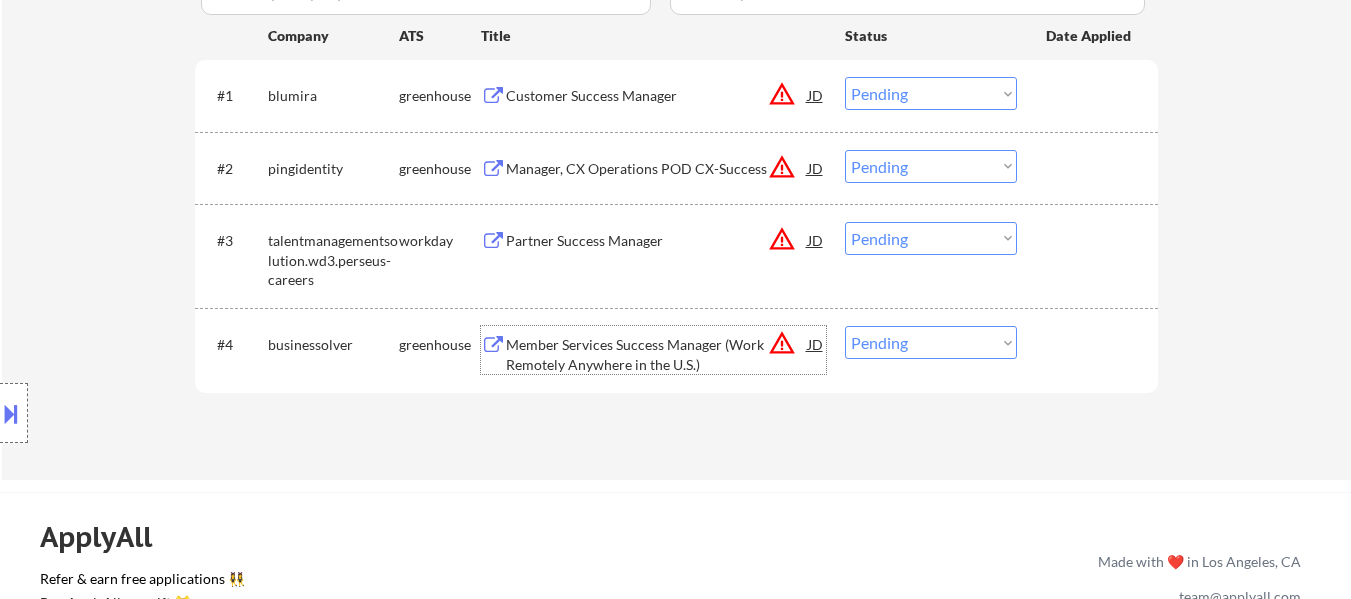 click on "Choose an option... Pending Applied Excluded (Questions) Excluded (Expired) Excluded (Location) Excluded (Bad Match) Excluded (Blocklist) Excluded (Salary) Excluded (Other)" at bounding box center [931, 342] 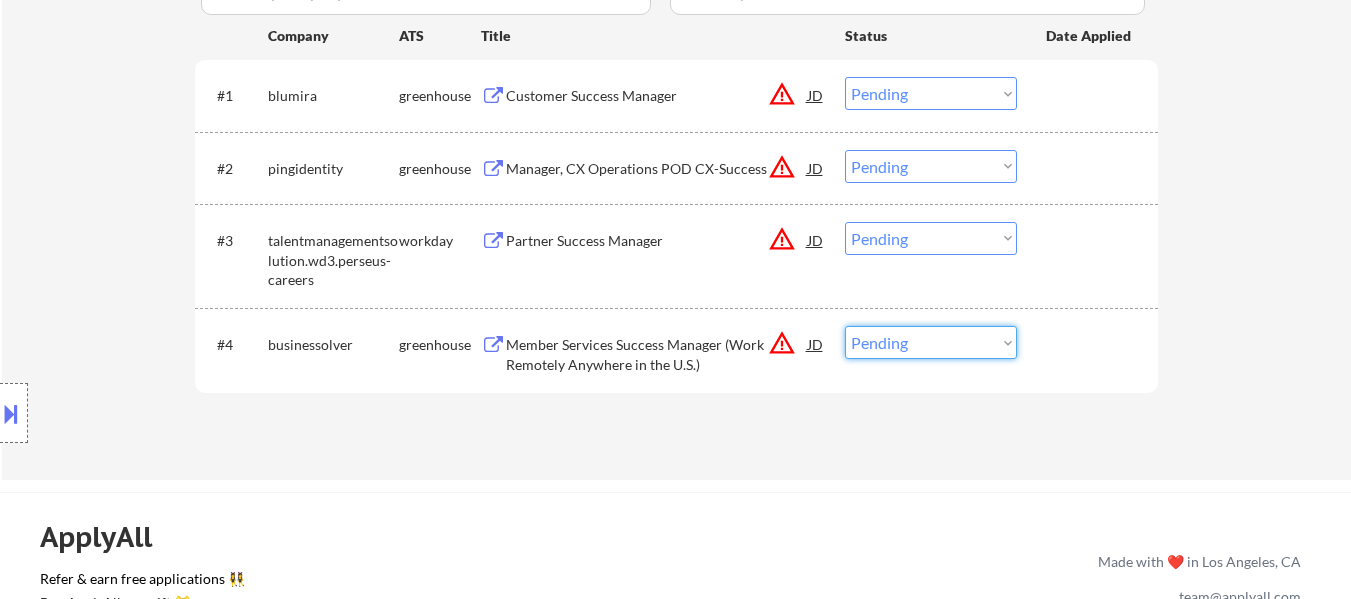 select on ""excluded__bad_match_"" 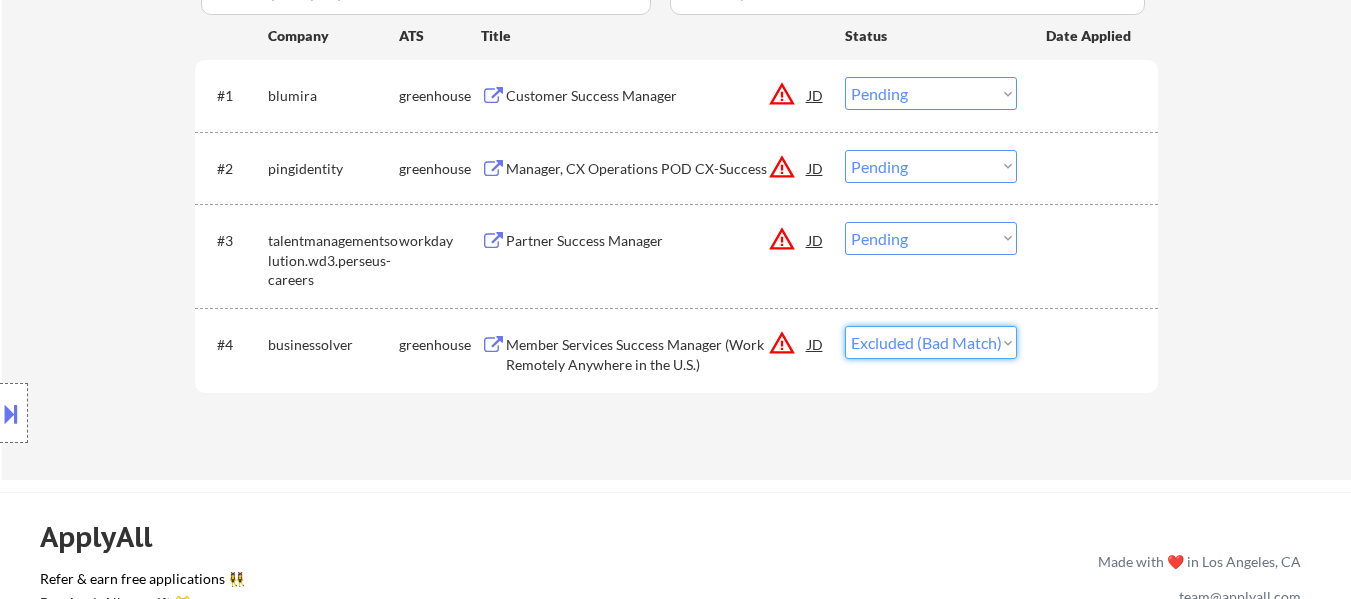 click on "Choose an option... Pending Applied Excluded (Questions) Excluded (Expired) Excluded (Location) Excluded (Bad Match) Excluded (Blocklist) Excluded (Salary) Excluded (Other)" at bounding box center (931, 342) 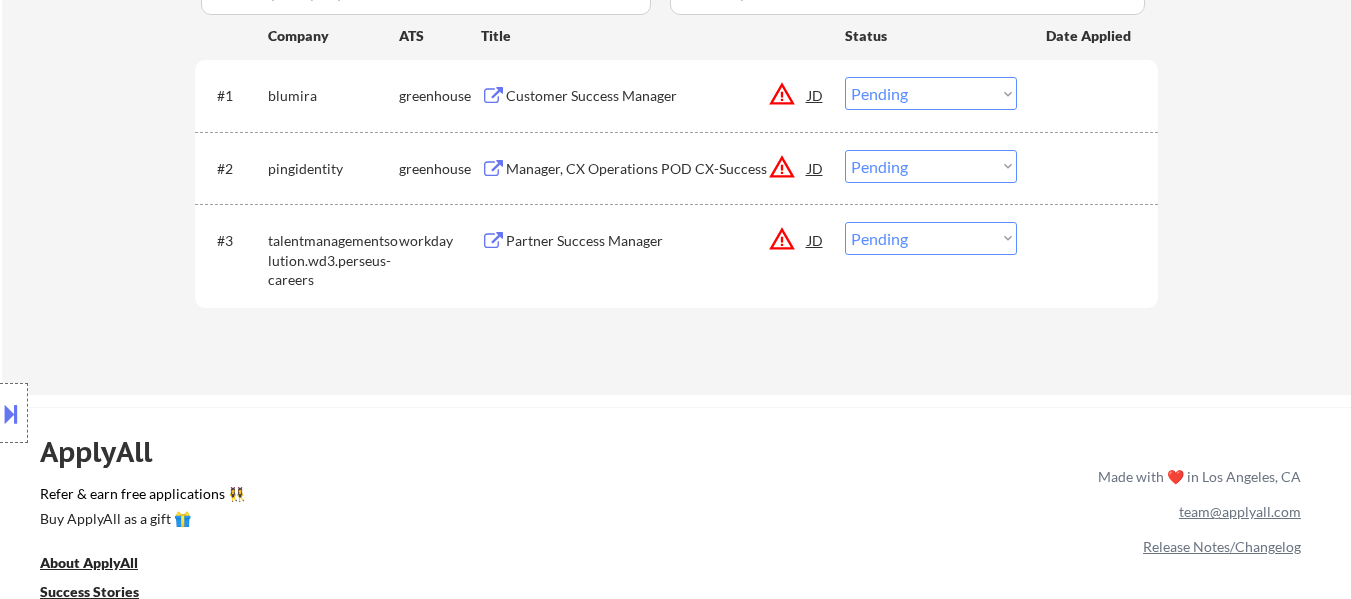 click on "Choose an option... Pending Applied Excluded (Questions) Excluded (Expired) Excluded (Location) Excluded (Bad Match) Excluded (Blocklist) Excluded (Salary) Excluded (Other)" at bounding box center (931, 238) 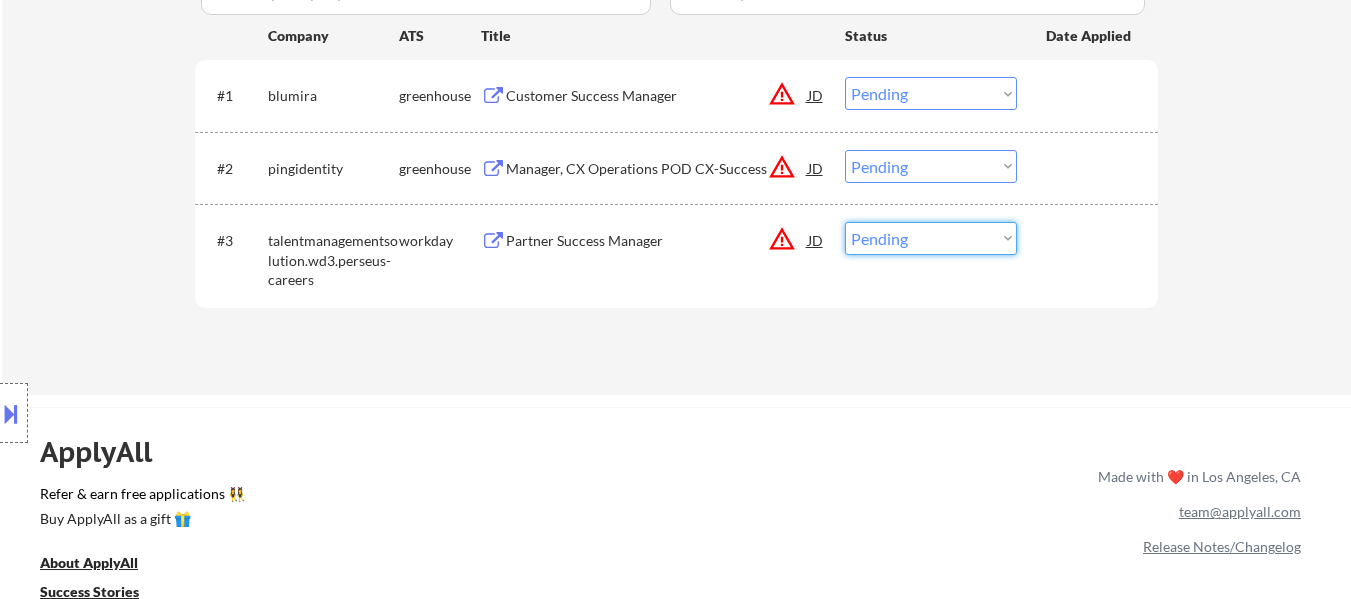select on ""applied"" 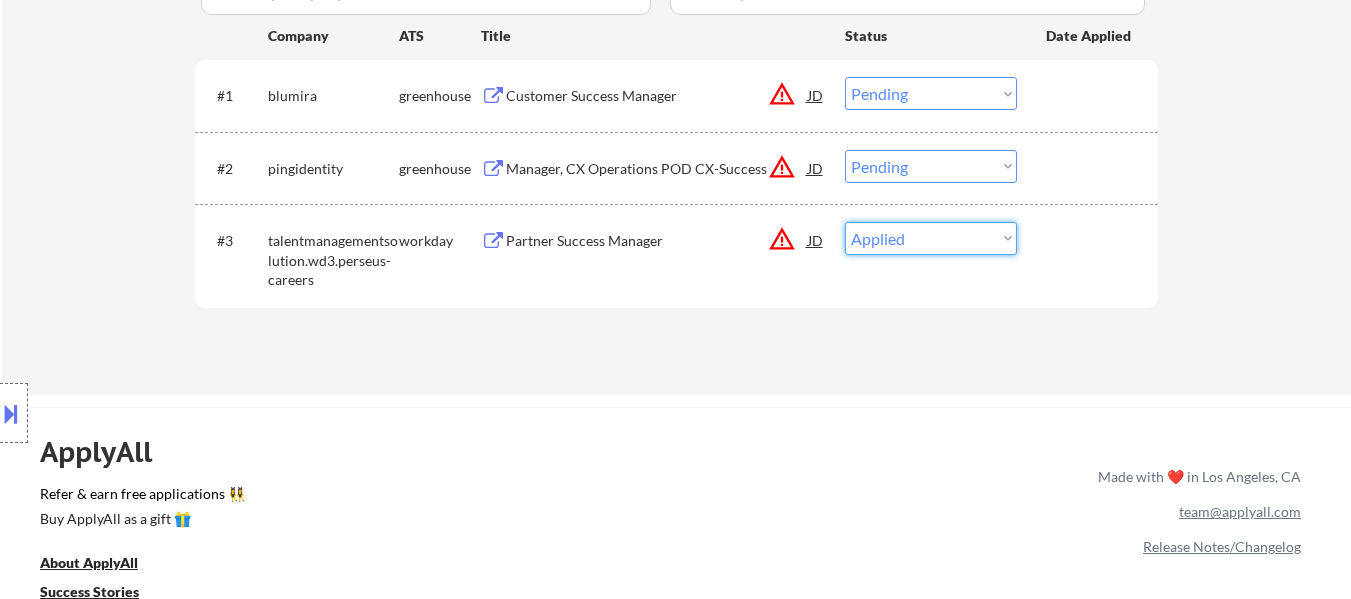 click on "Choose an option... Pending Applied Excluded (Questions) Excluded (Expired) Excluded (Location) Excluded (Bad Match) Excluded (Blocklist) Excluded (Salary) Excluded (Other)" at bounding box center (931, 238) 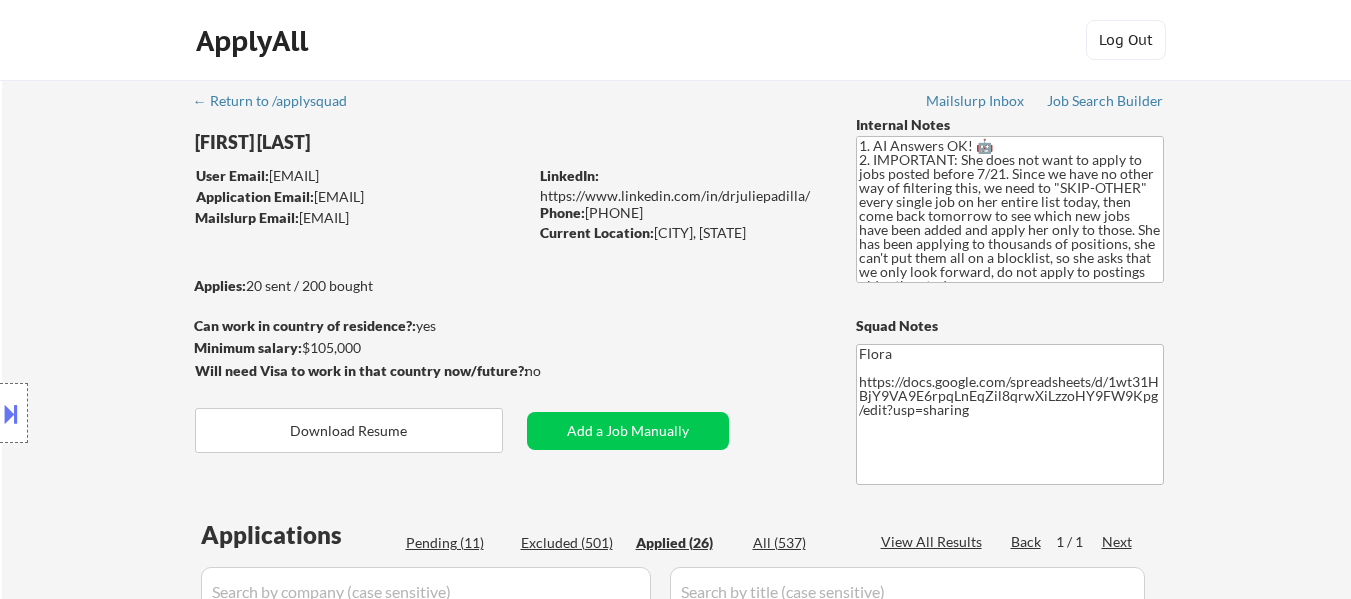 select on ""applied"" 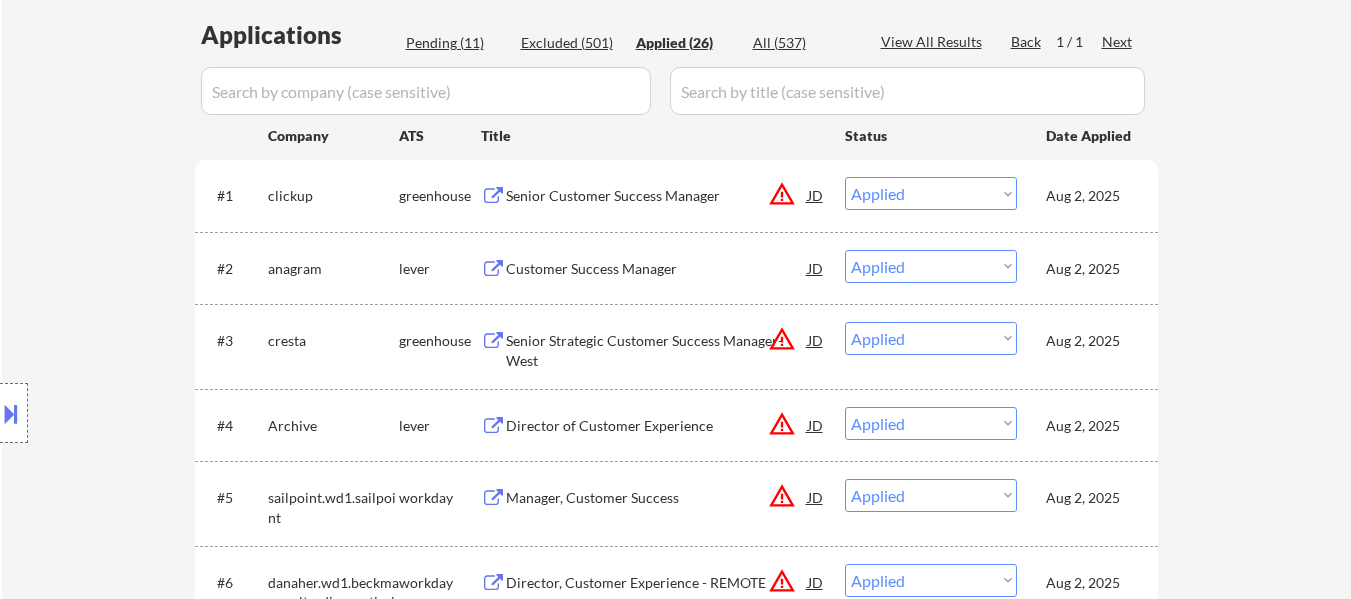 select on ""applied"" 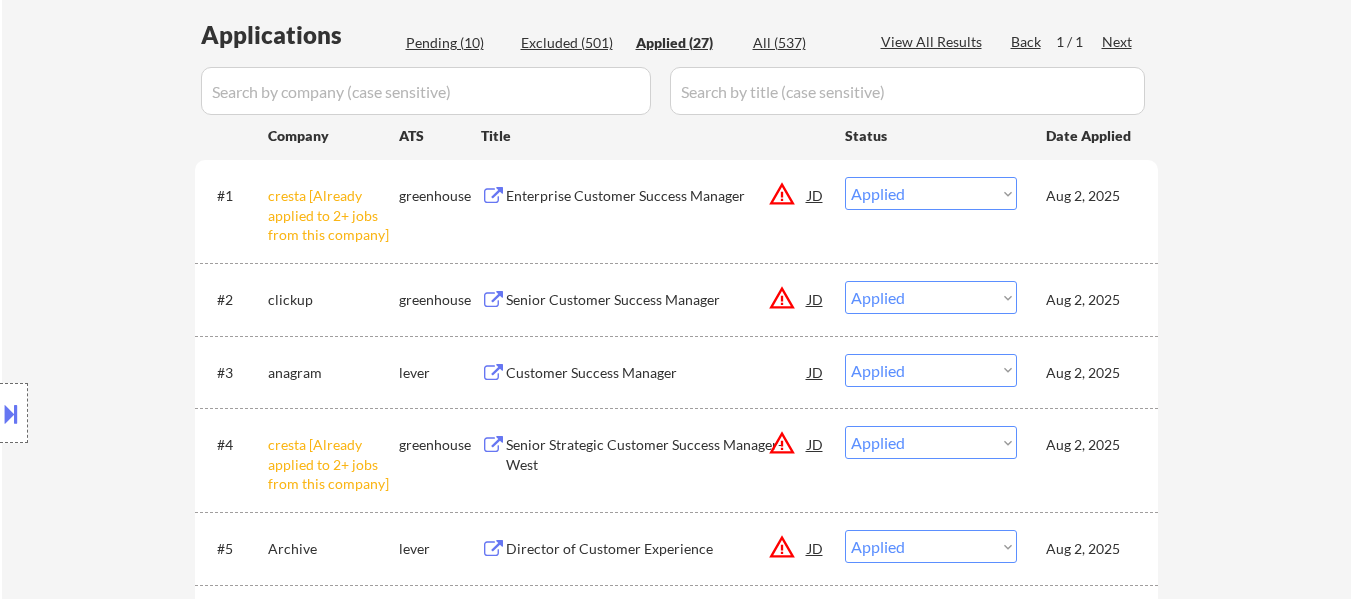 select on ""applied"" 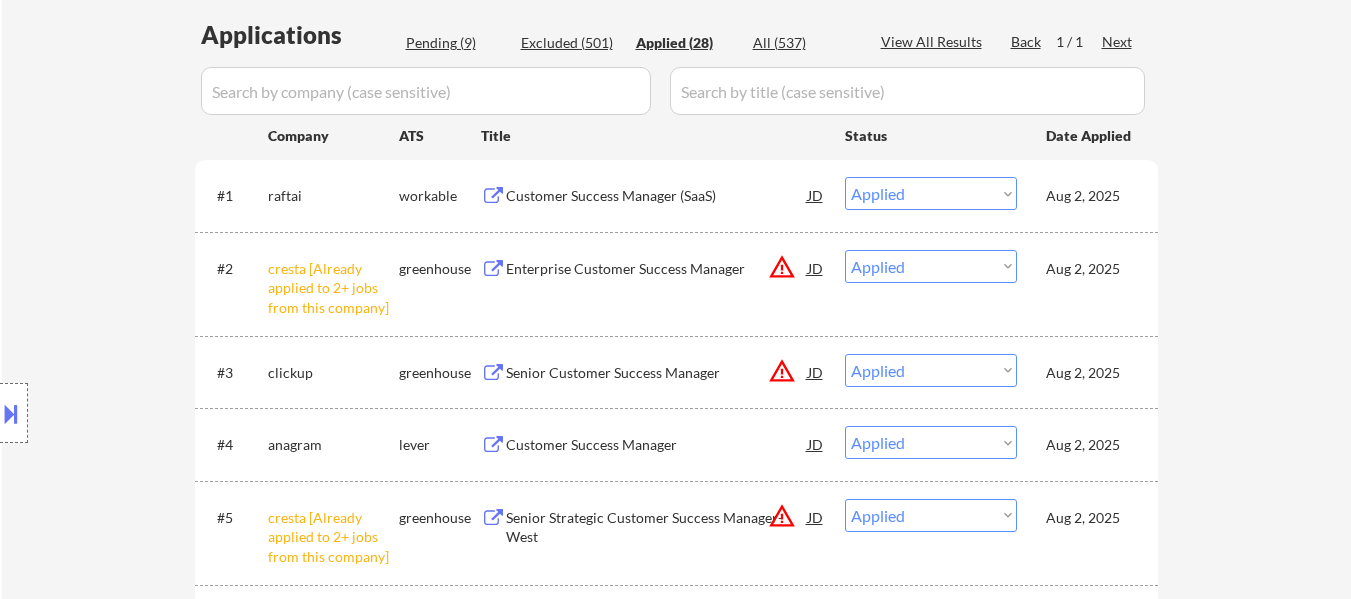 select on ""applied"" 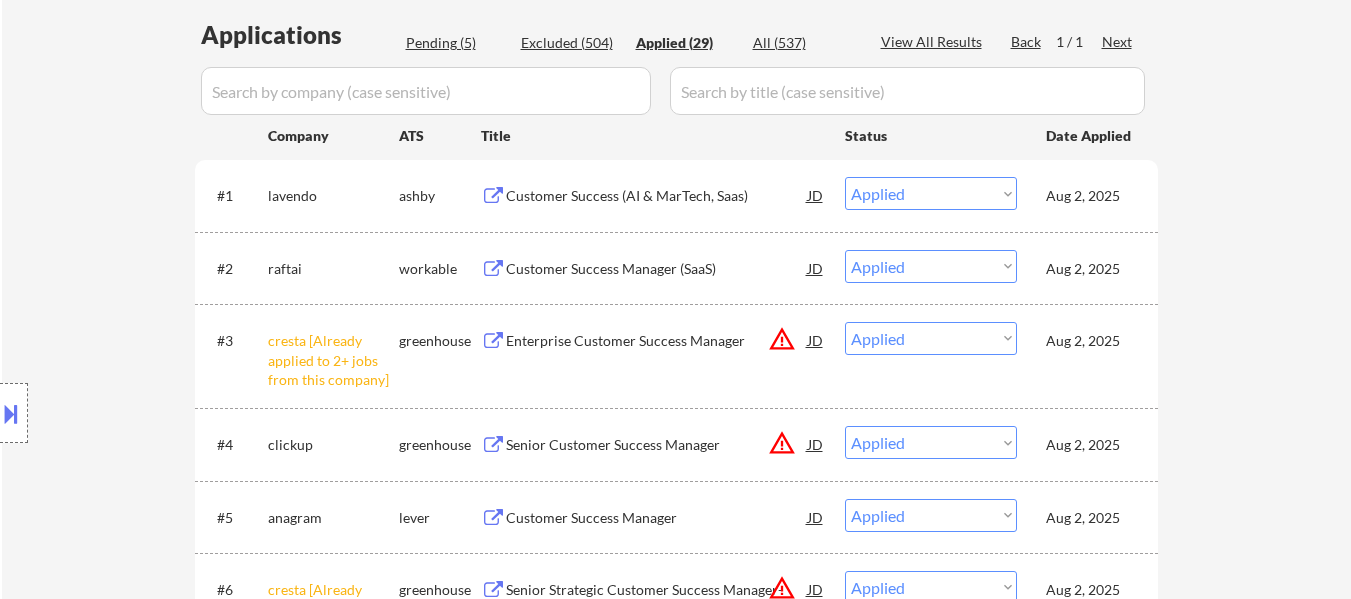 select on ""applied"" 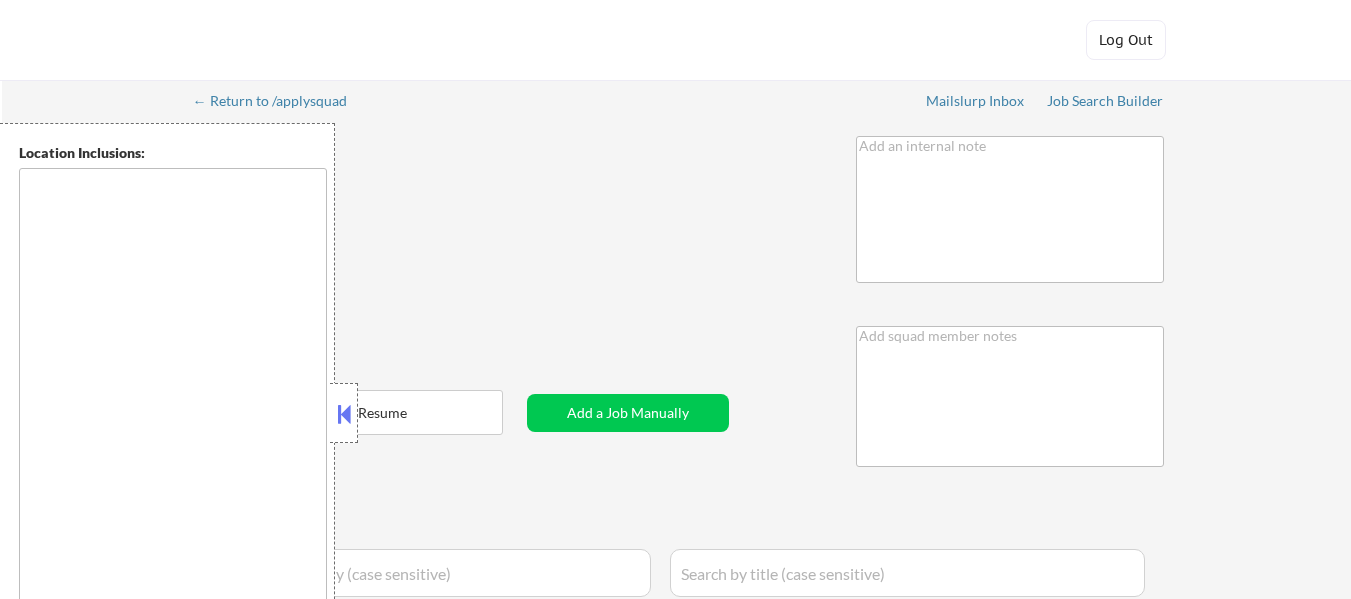 type on "He referred [PERSON] - 6/13 AB
Last time he used ApplyAll was in 2023 with the old system, so if you recognize him that's why! He's starting from scratch with 200 more applications using the new builder/application page :)" 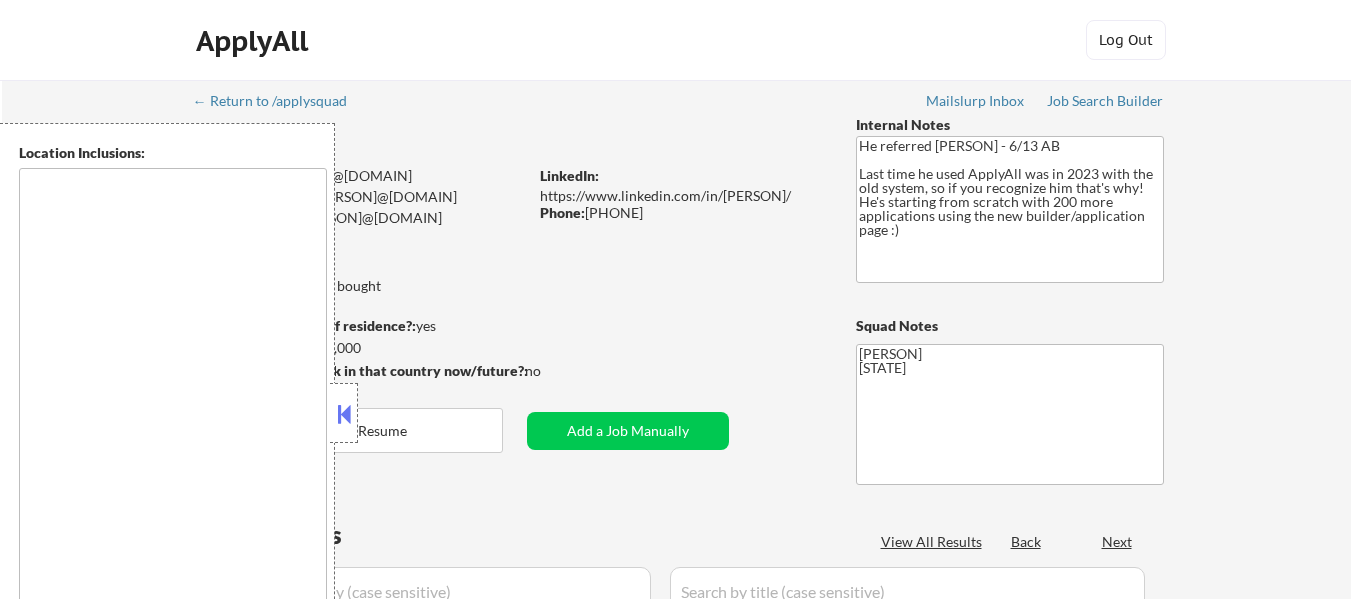 type on "[GEOGRAPHIC_AREA]" 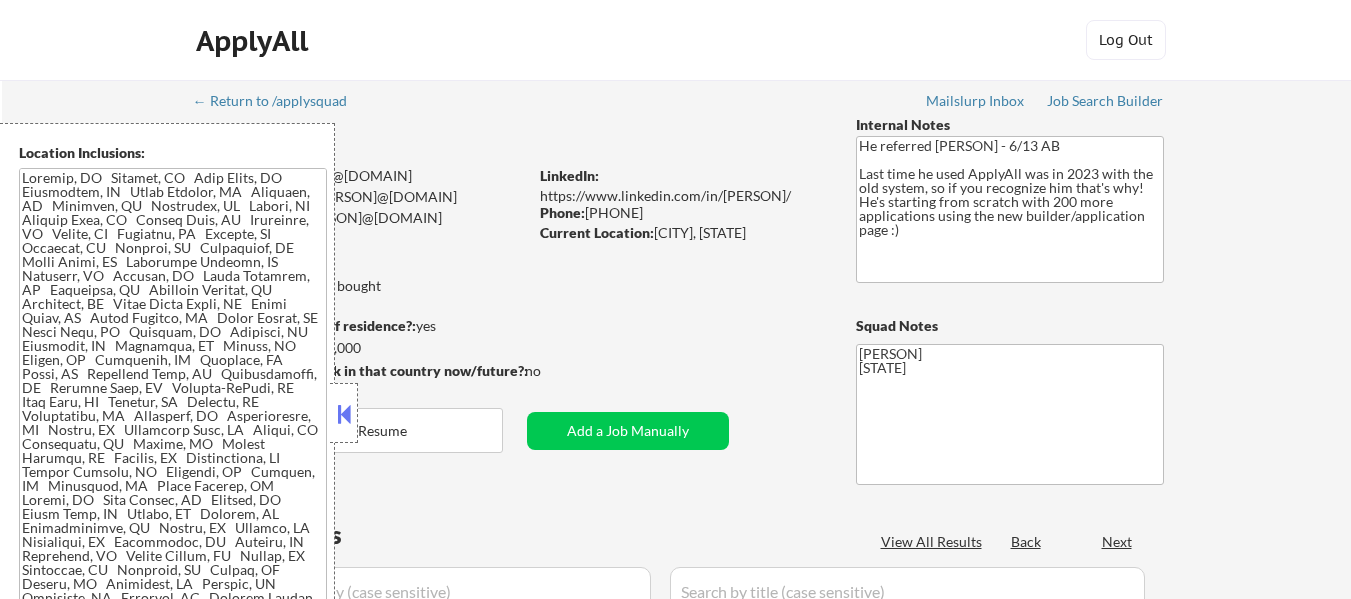 select on ""pending"" 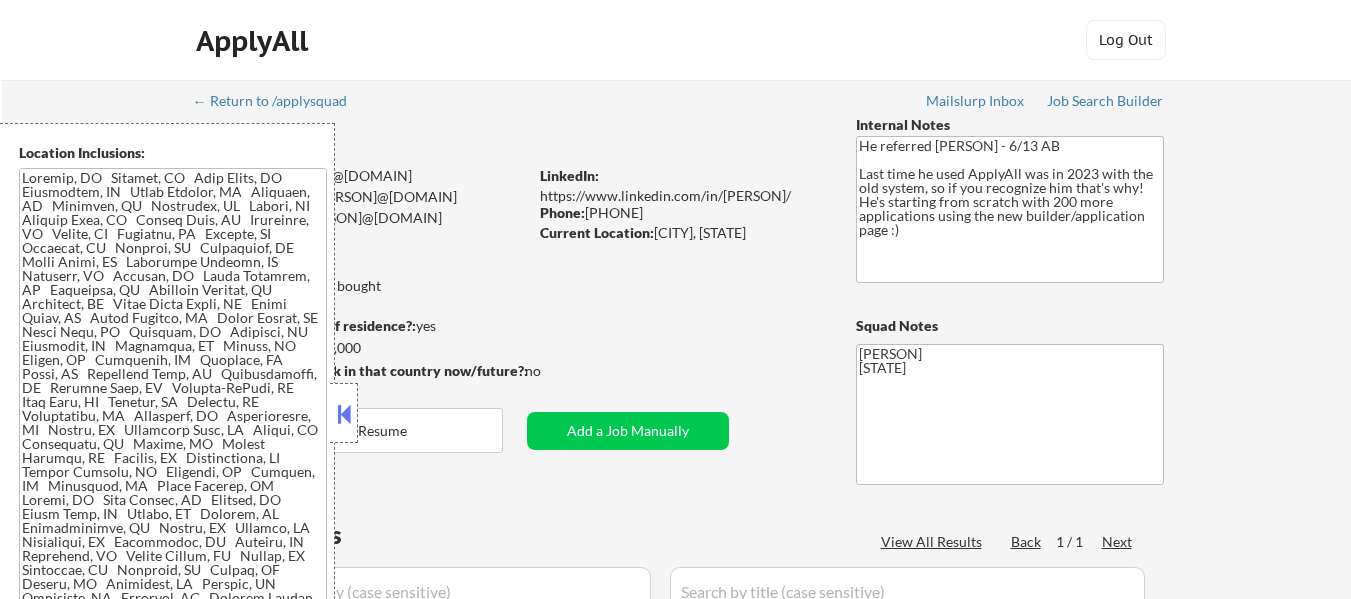 scroll, scrollTop: 0, scrollLeft: 0, axis: both 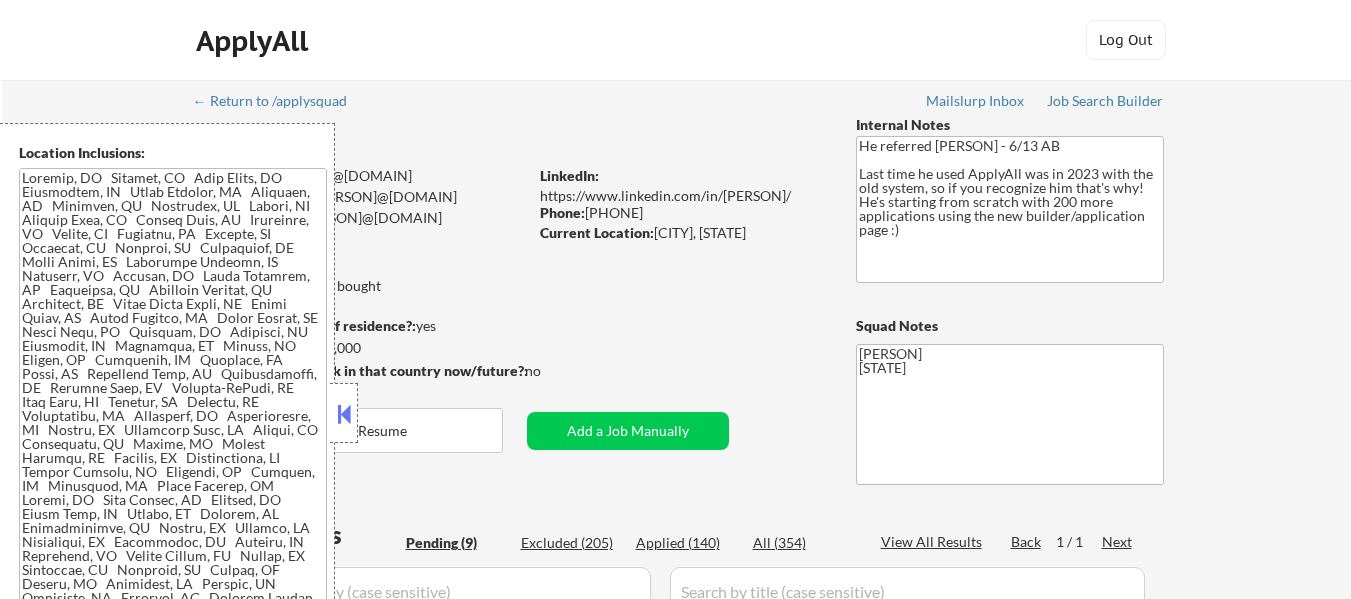 click at bounding box center [344, 414] 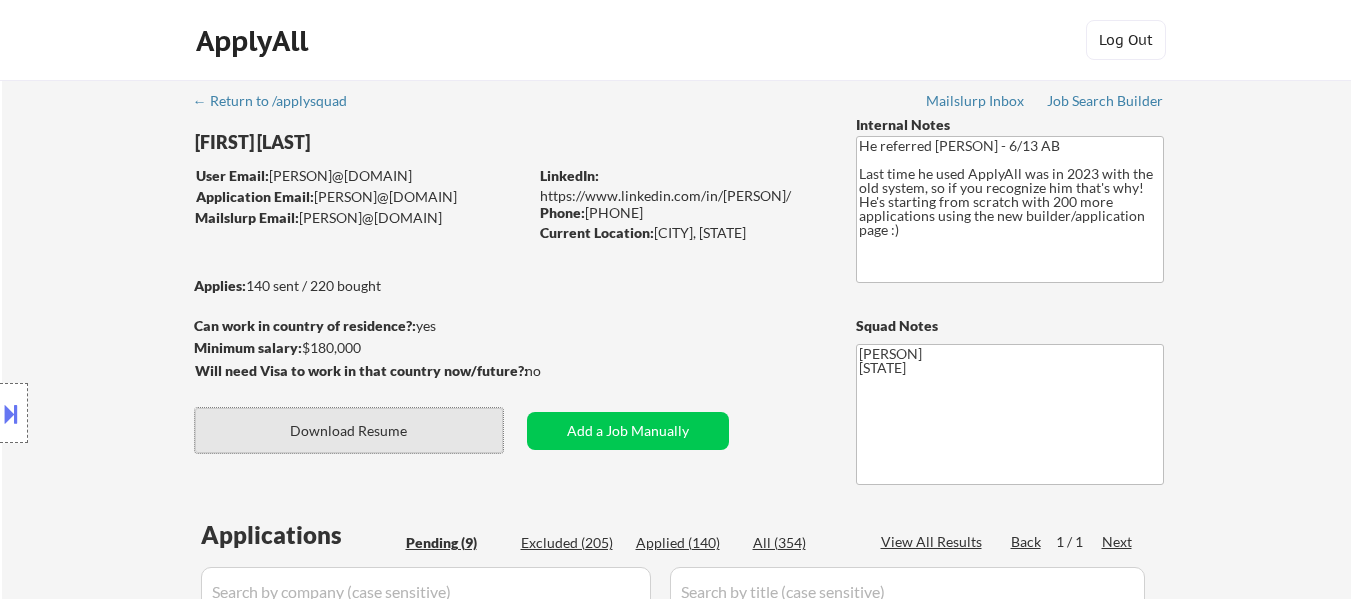 click on "Download Resume" at bounding box center (349, 430) 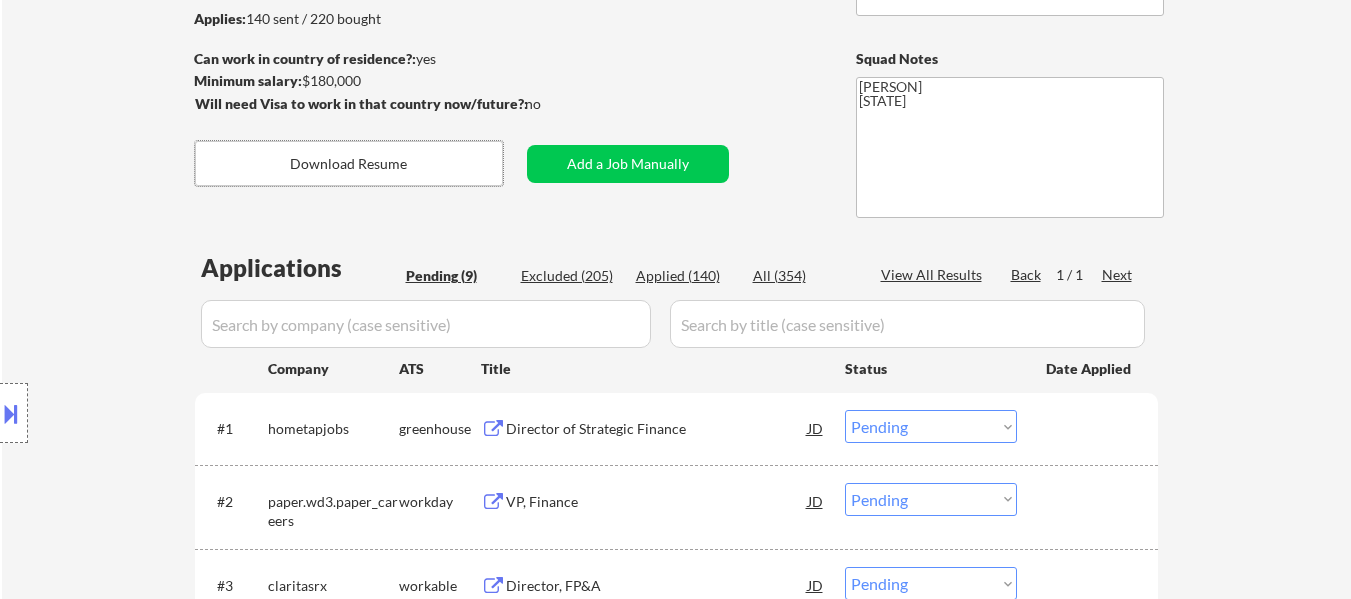 scroll, scrollTop: 300, scrollLeft: 0, axis: vertical 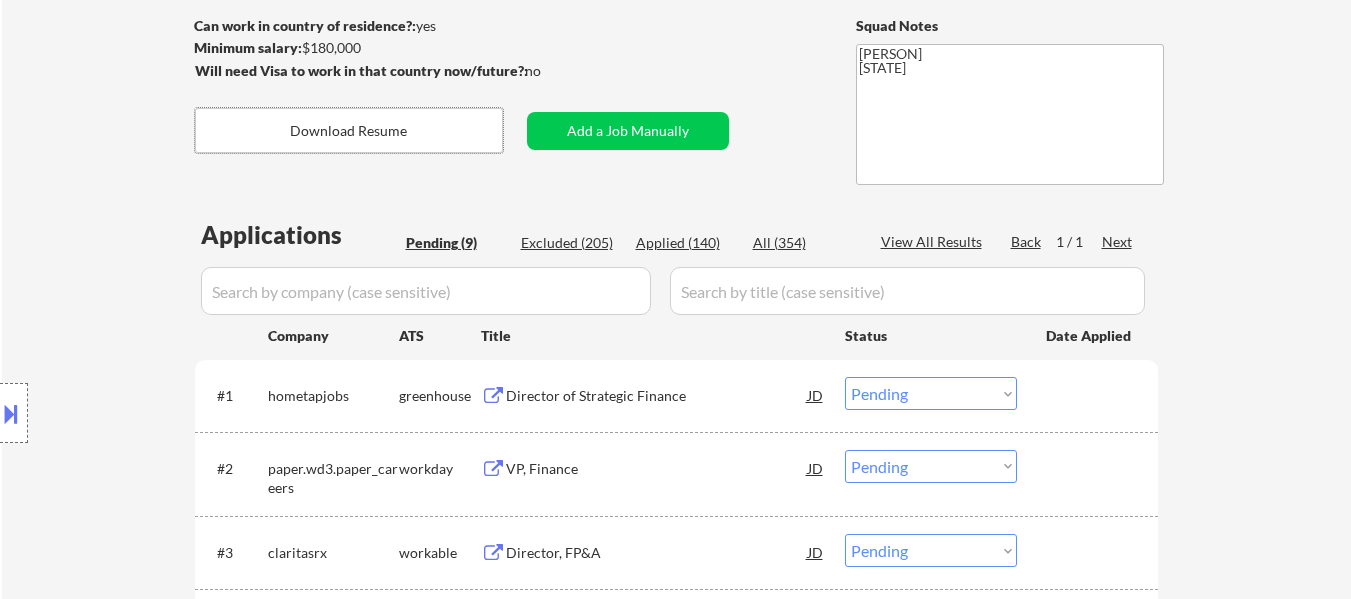 click on "Director of Strategic Finance" at bounding box center (657, 396) 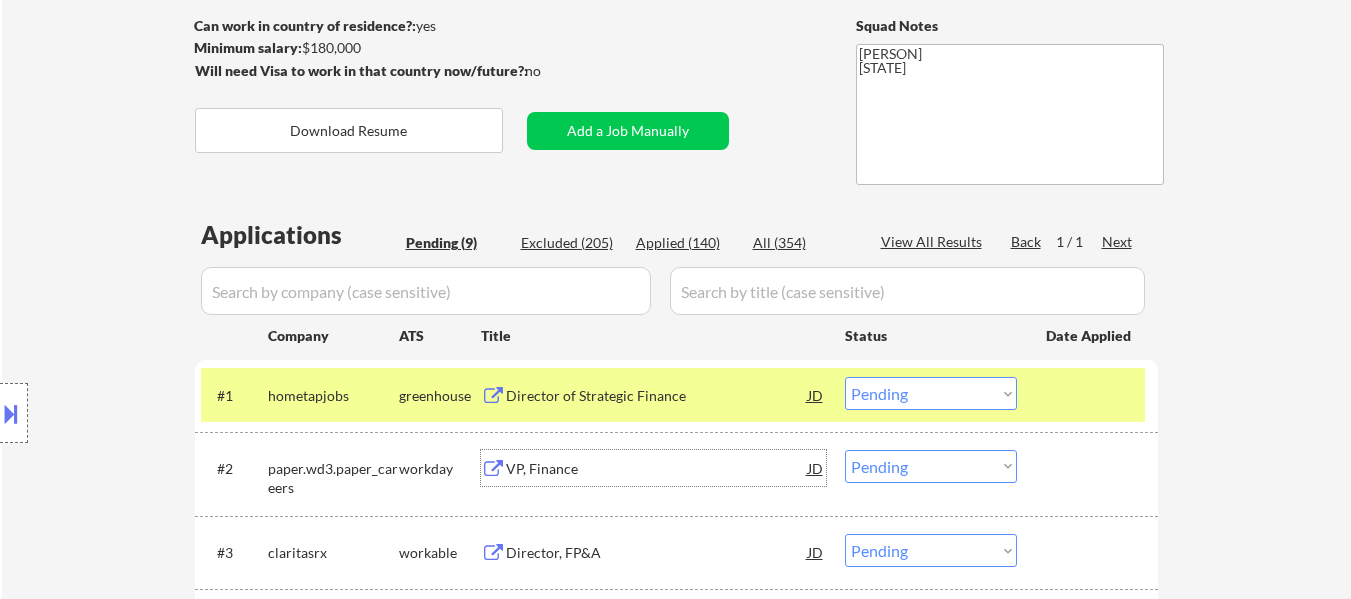 click on "VP, Finance" at bounding box center [657, 469] 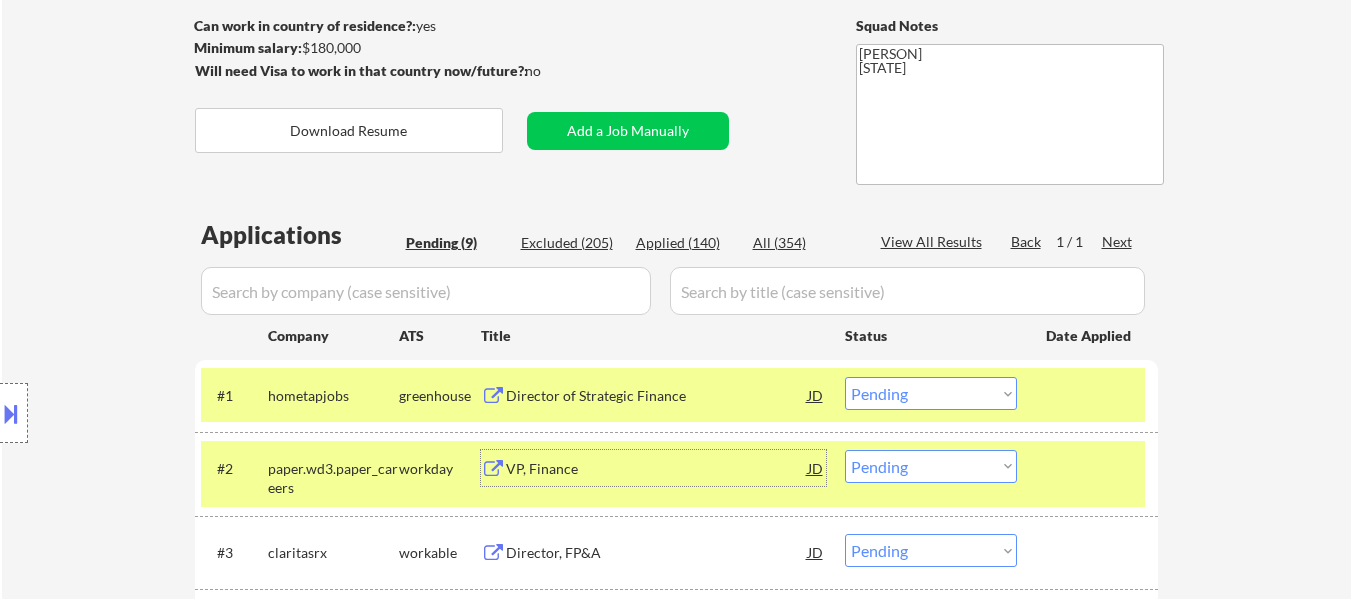 click on "Choose an option... Pending Applied Excluded (Questions) Excluded (Expired) Excluded (Location) Excluded (Bad Match) Excluded (Blocklist) Excluded (Salary) Excluded (Other)" at bounding box center (931, 393) 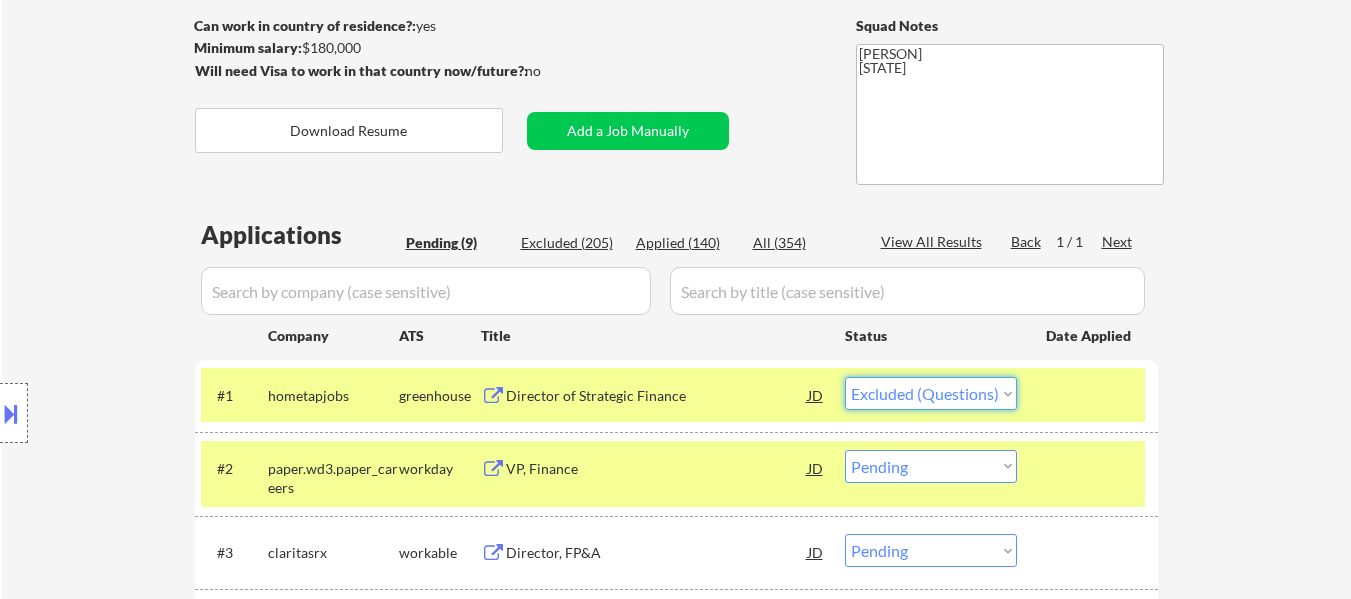 click on "Choose an option... Pending Applied Excluded (Questions) Excluded (Expired) Excluded (Location) Excluded (Bad Match) Excluded (Blocklist) Excluded (Salary) Excluded (Other)" at bounding box center [931, 393] 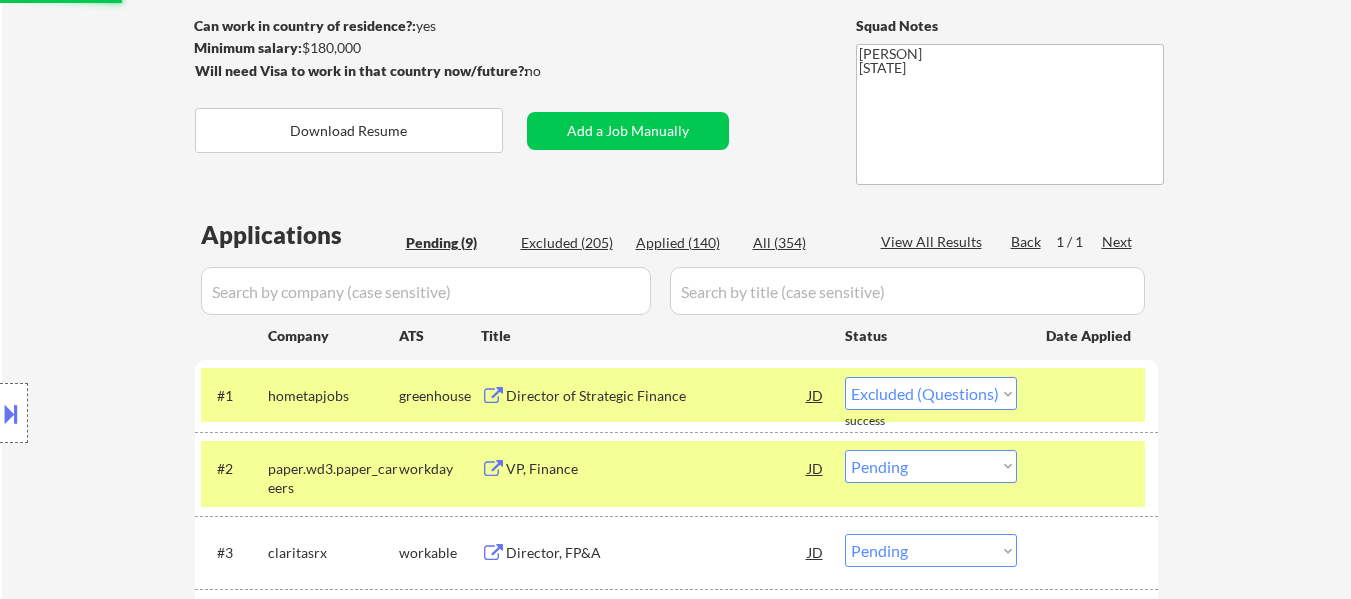 select on ""pending"" 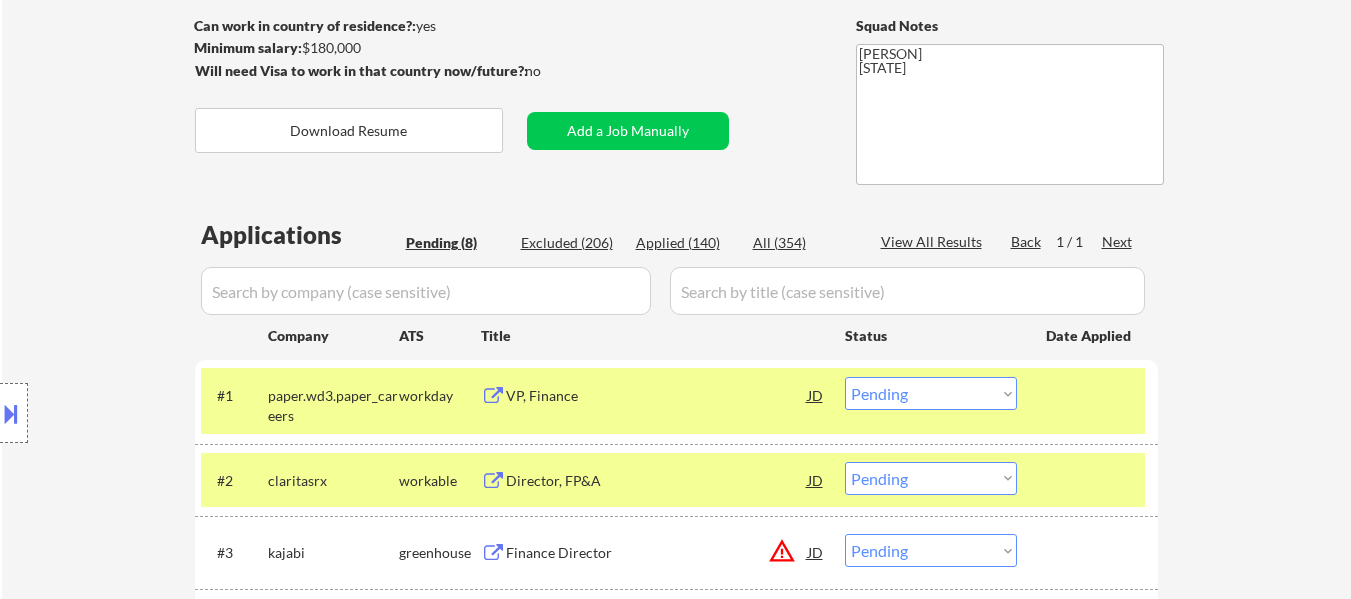 click on "#1 paper.wd3.paper_careers workday VP, Finance JD Choose an option... Pending Applied Excluded (Questions) Excluded (Expired) Excluded (Location) Excluded (Bad Match) Excluded (Blocklist) Excluded (Salary) Excluded (Other)" at bounding box center (673, 401) 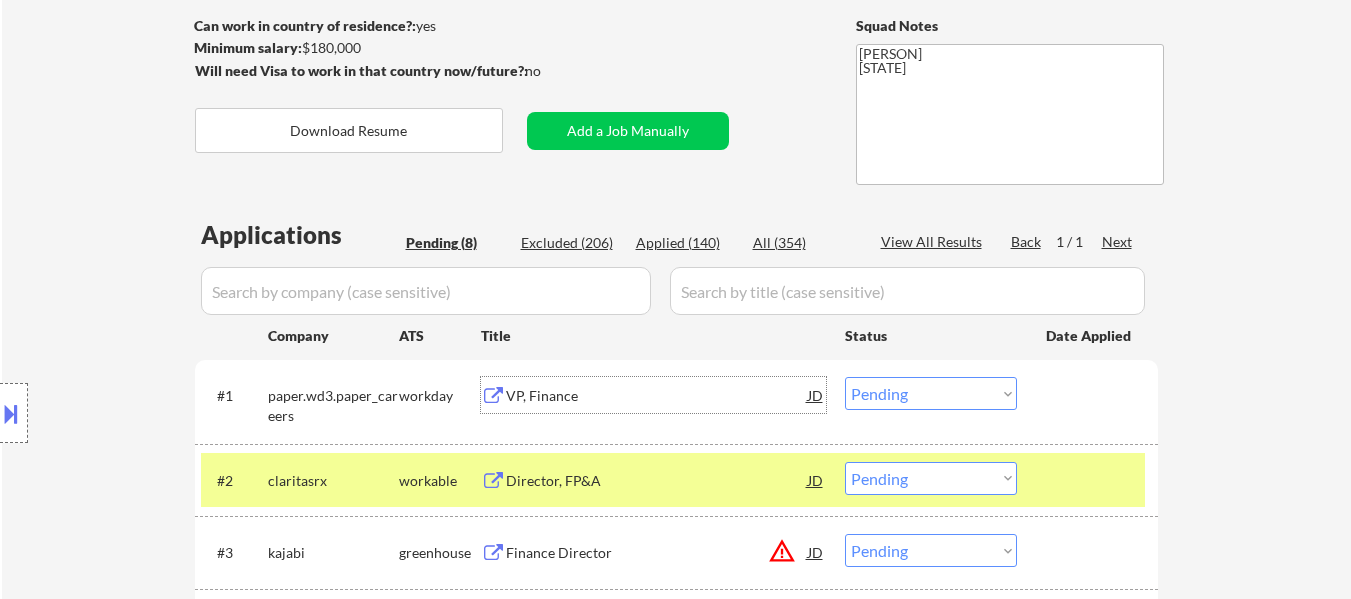 click on "VP, Finance" at bounding box center [657, 396] 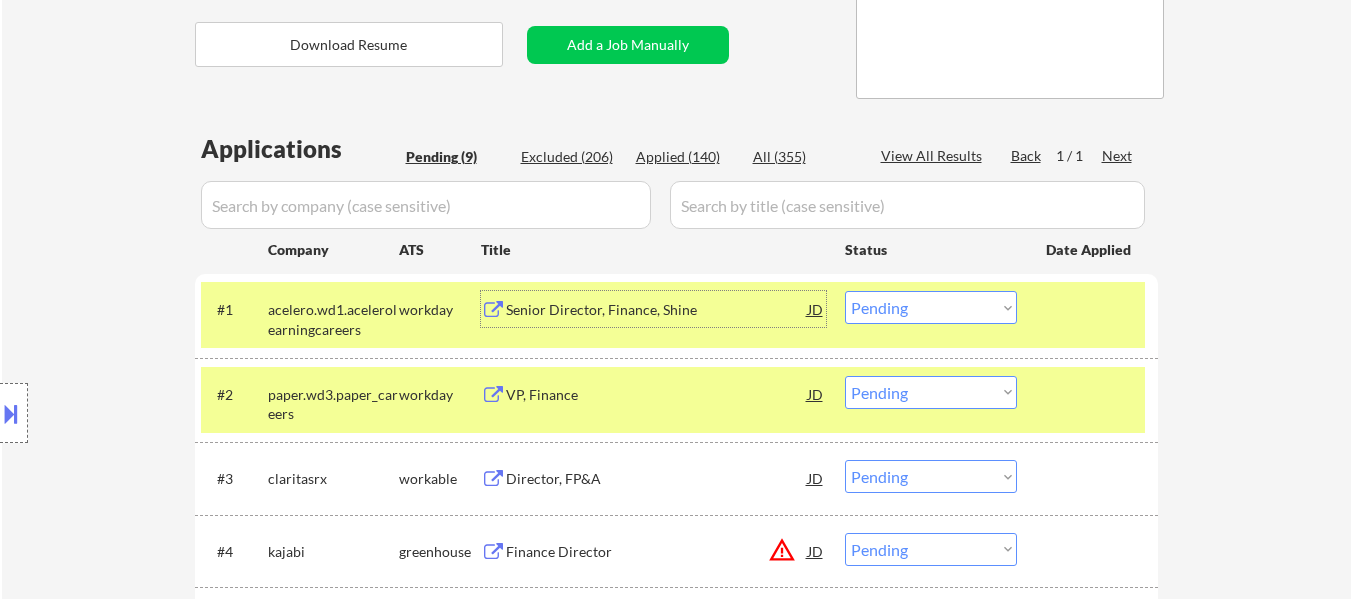 scroll, scrollTop: 500, scrollLeft: 0, axis: vertical 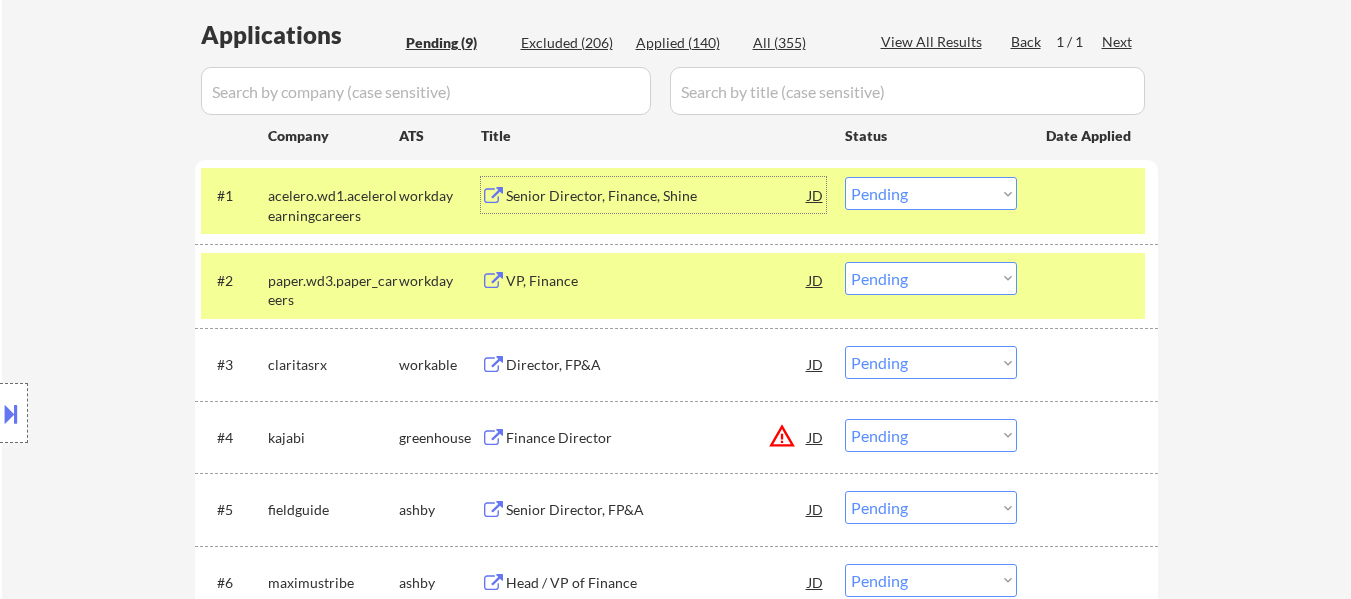click on "VP, Finance" at bounding box center [657, 281] 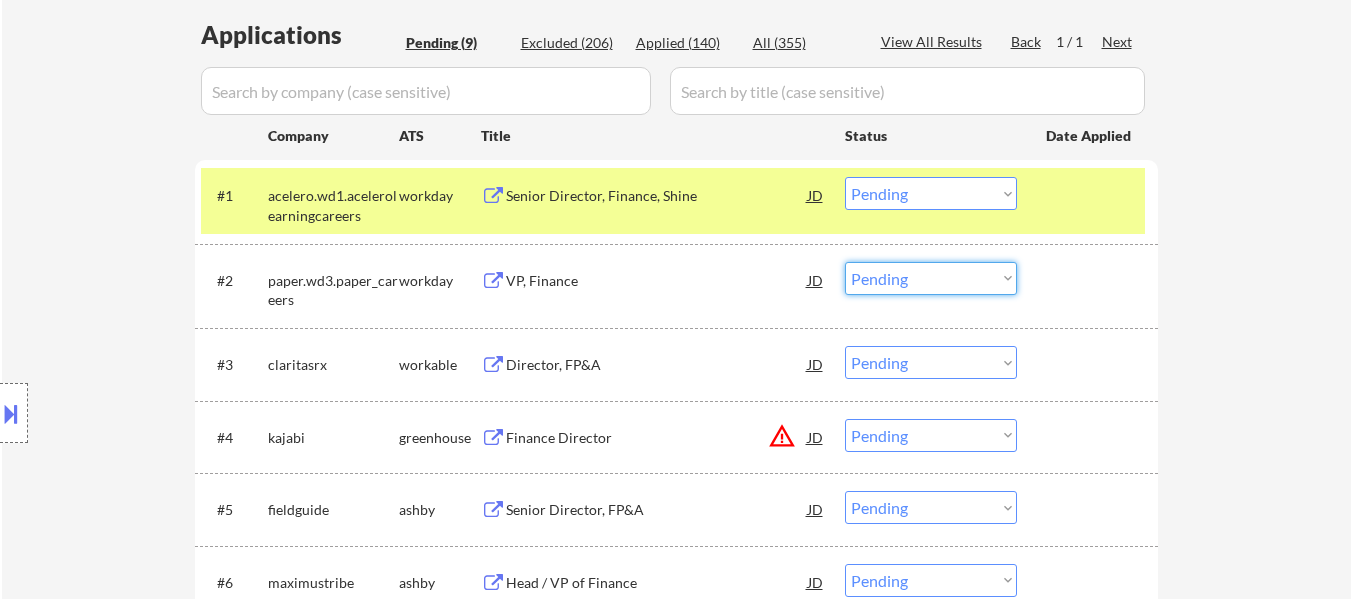 click on "Choose an option... Pending Applied Excluded (Questions) Excluded (Expired) Excluded (Location) Excluded (Bad Match) Excluded (Blocklist) Excluded (Salary) Excluded (Other)" at bounding box center (931, 278) 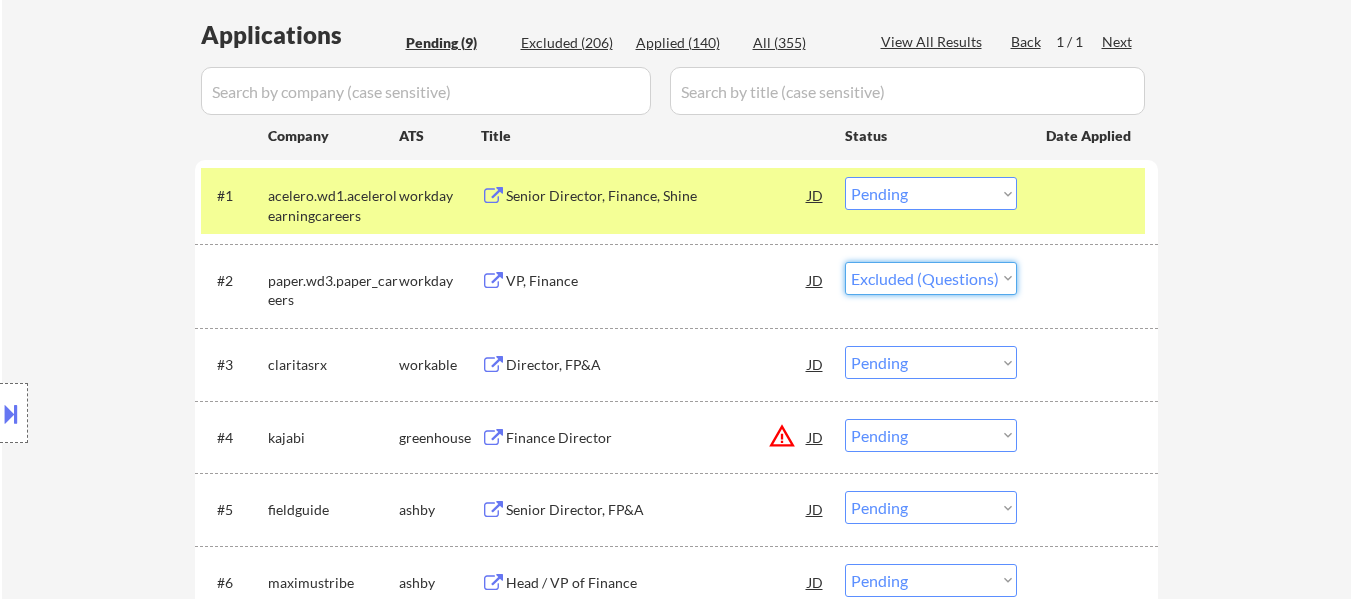 click on "Choose an option... Pending Applied Excluded (Questions) Excluded (Expired) Excluded (Location) Excluded (Bad Match) Excluded (Blocklist) Excluded (Salary) Excluded (Other)" at bounding box center [931, 278] 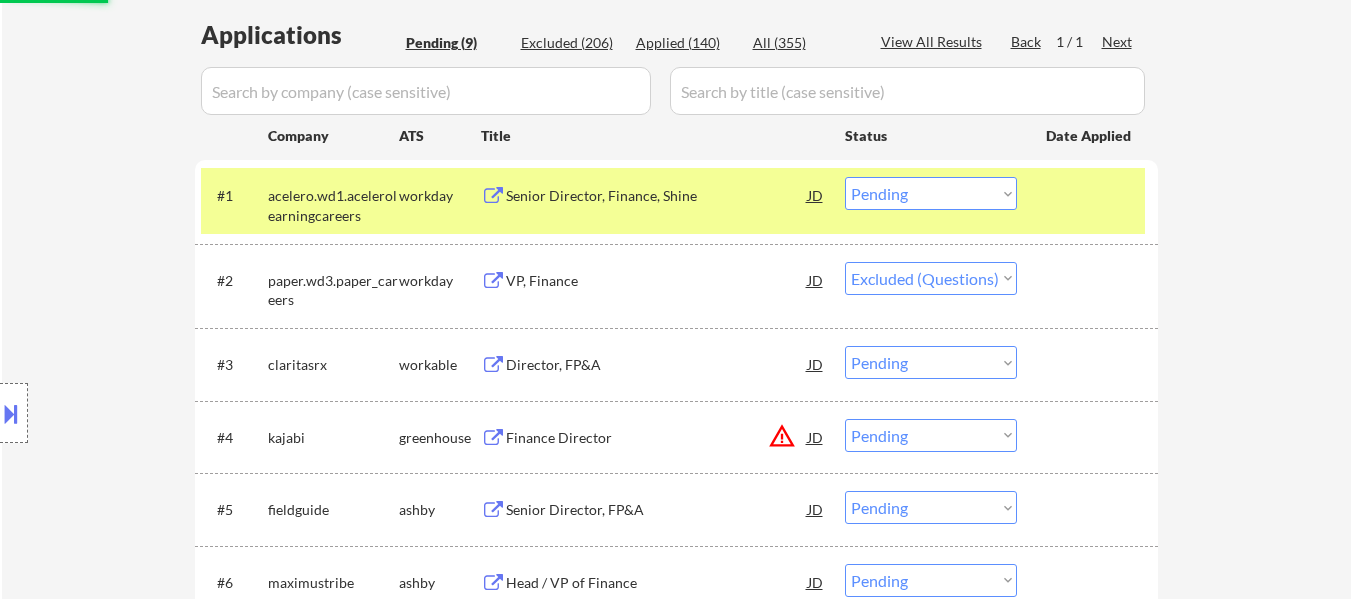 click on "Senior Director, Finance, Shine" at bounding box center [657, 196] 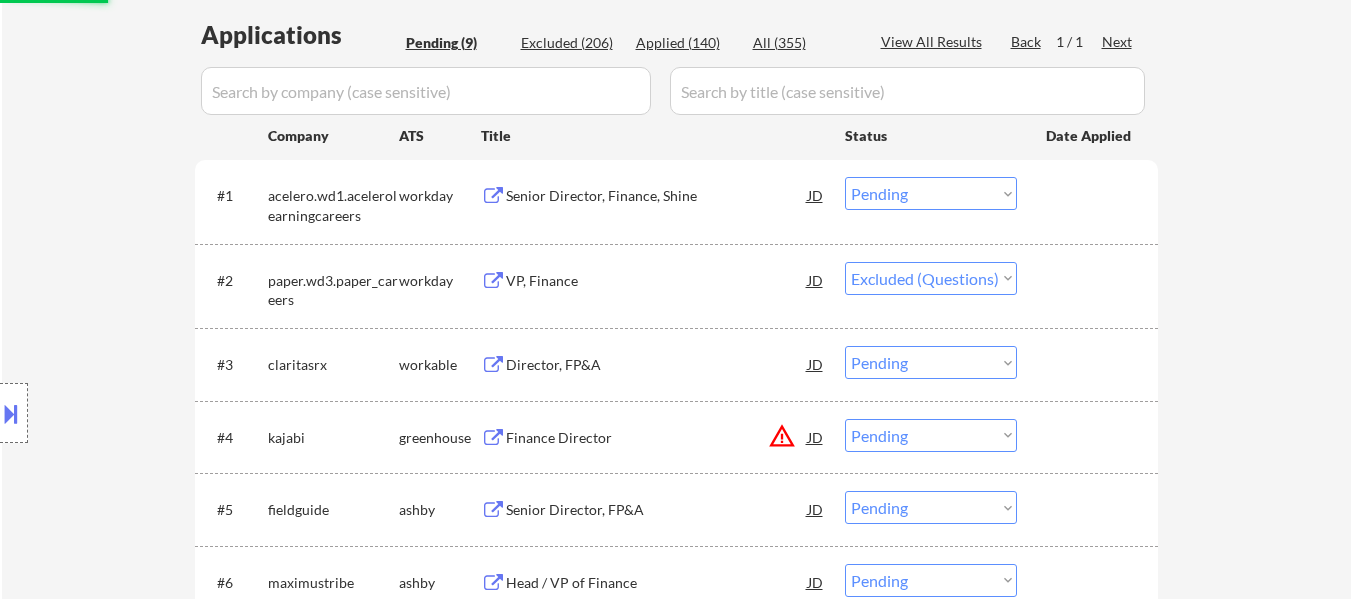 select on ""pending"" 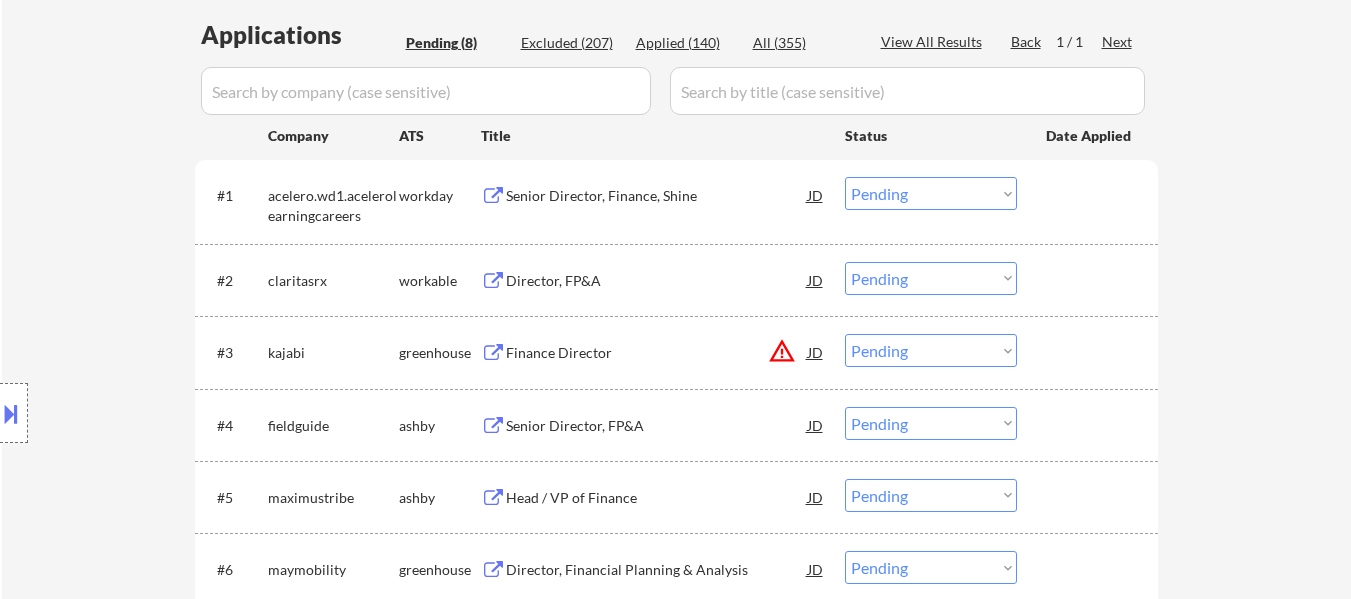 drag, startPoint x: 923, startPoint y: 190, endPoint x: 925, endPoint y: 201, distance: 11.18034 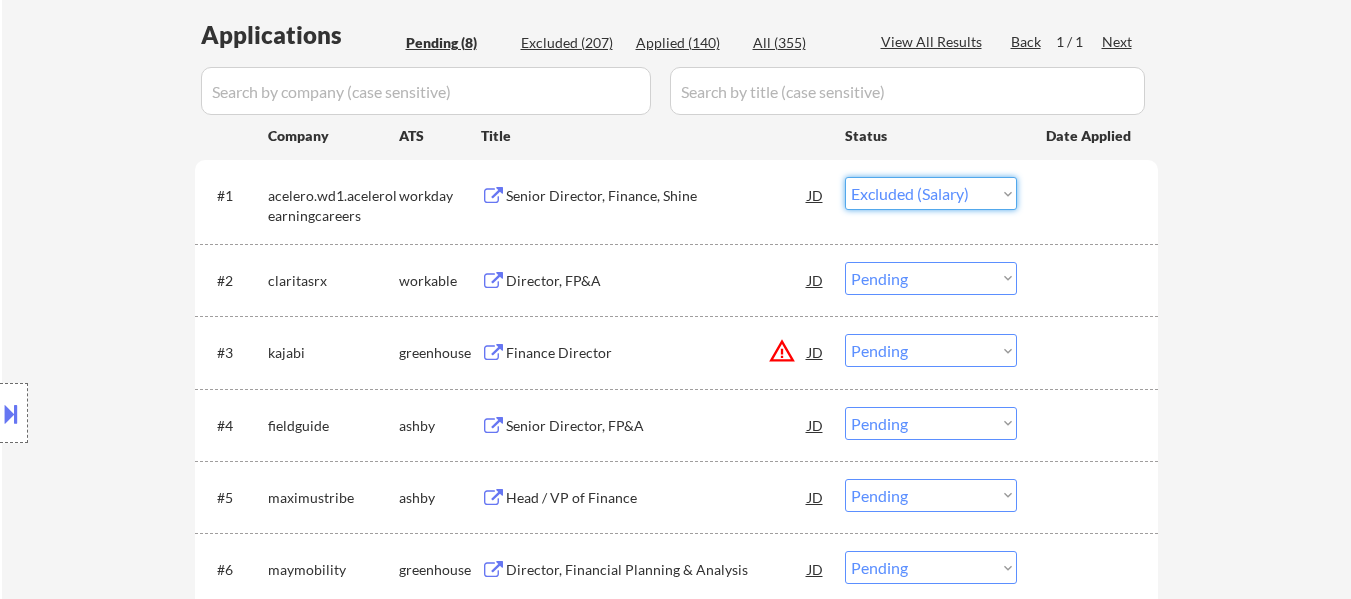 click on "Choose an option... Pending Applied Excluded (Questions) Excluded (Expired) Excluded (Location) Excluded (Bad Match) Excluded (Blocklist) Excluded (Salary) Excluded (Other)" at bounding box center [931, 193] 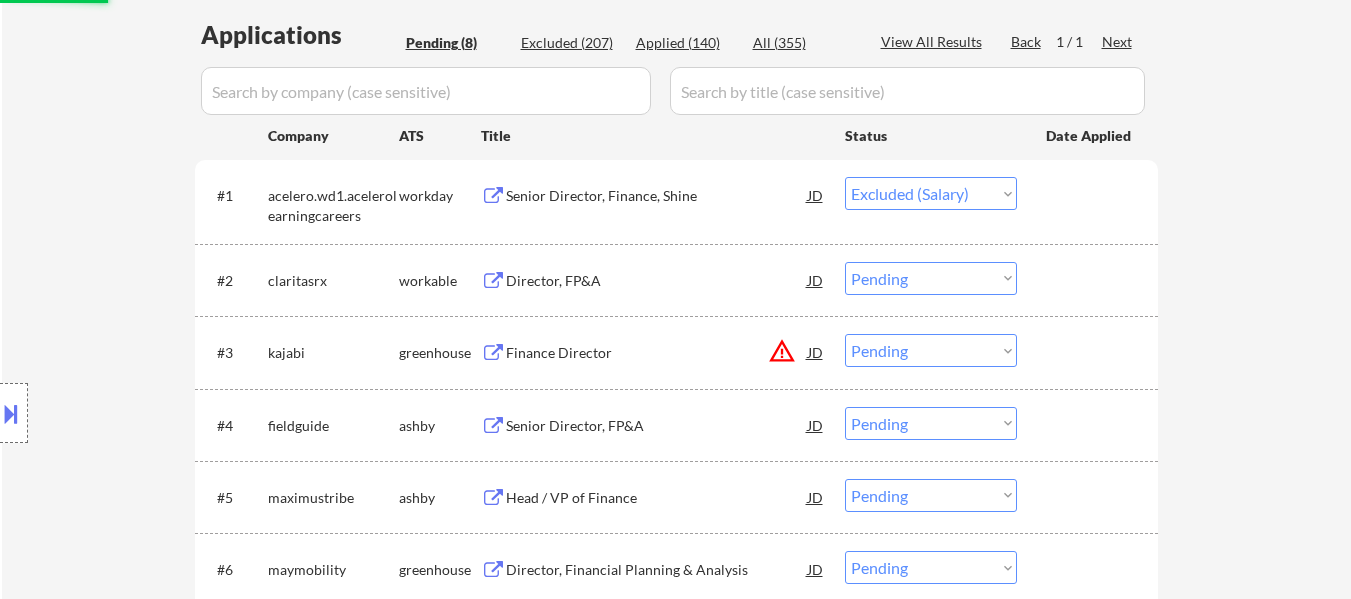 click at bounding box center [493, 281] 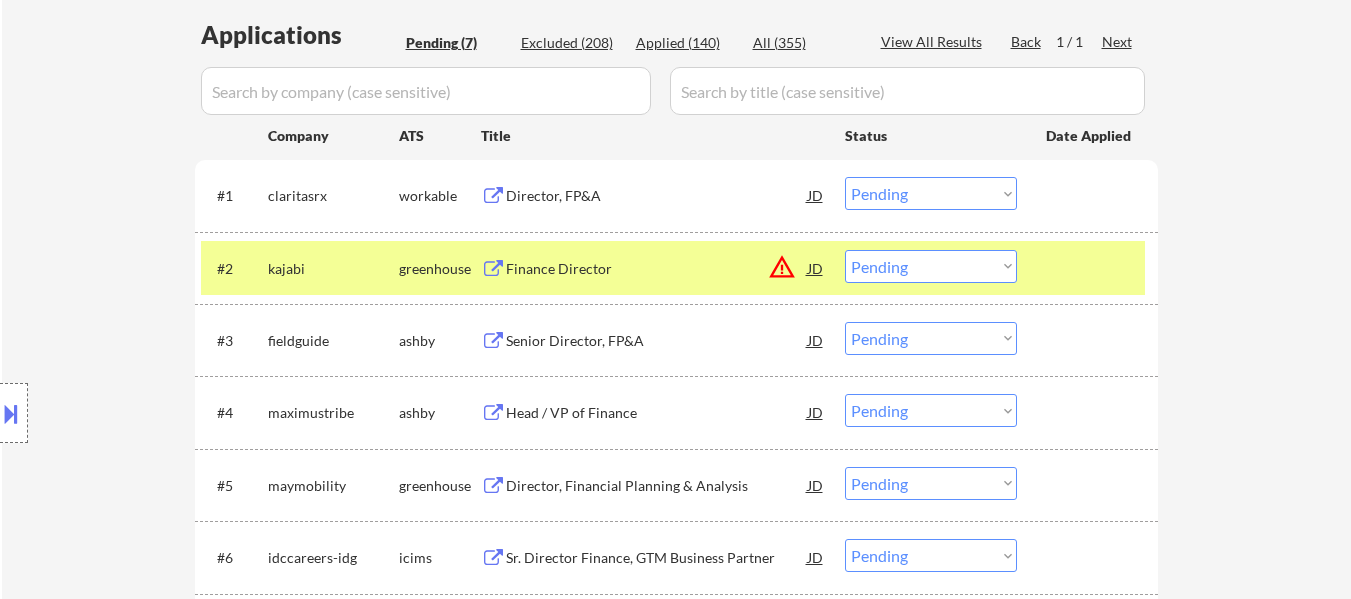 click on "Choose an option... Pending Applied Excluded (Questions) Excluded (Expired) Excluded (Location) Excluded (Bad Match) Excluded (Blocklist) Excluded (Salary) Excluded (Other)" at bounding box center [931, 193] 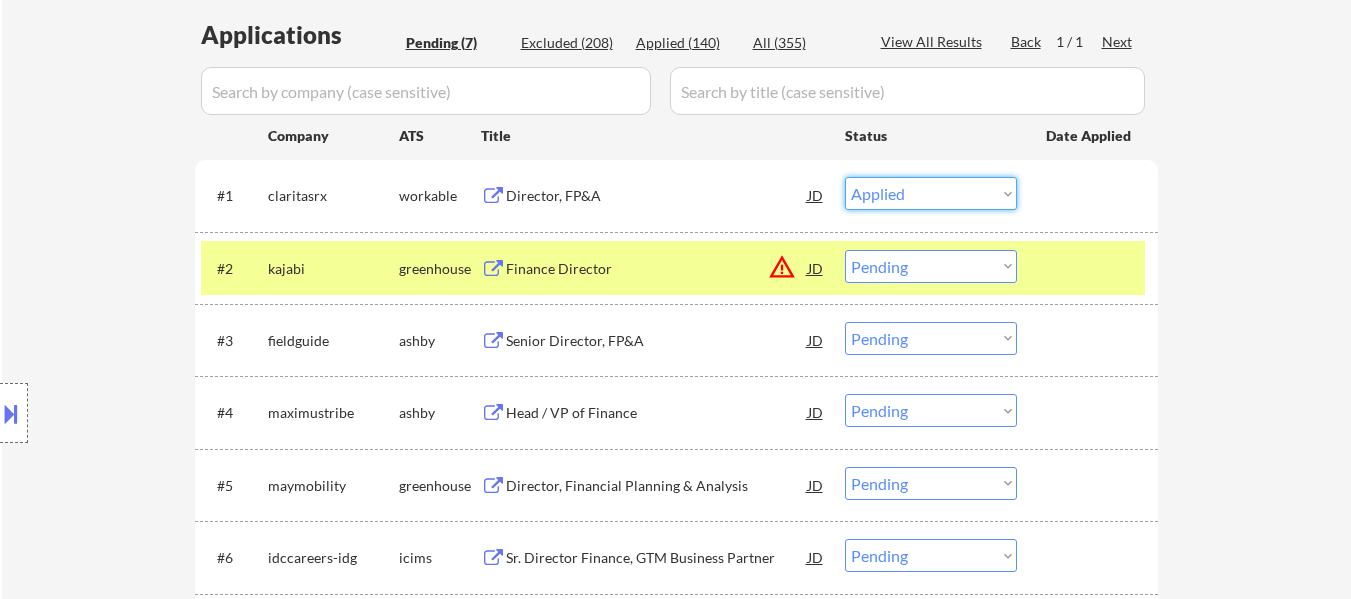 click on "Choose an option... Pending Applied Excluded (Questions) Excluded (Expired) Excluded (Location) Excluded (Bad Match) Excluded (Blocklist) Excluded (Salary) Excluded (Other)" at bounding box center (931, 193) 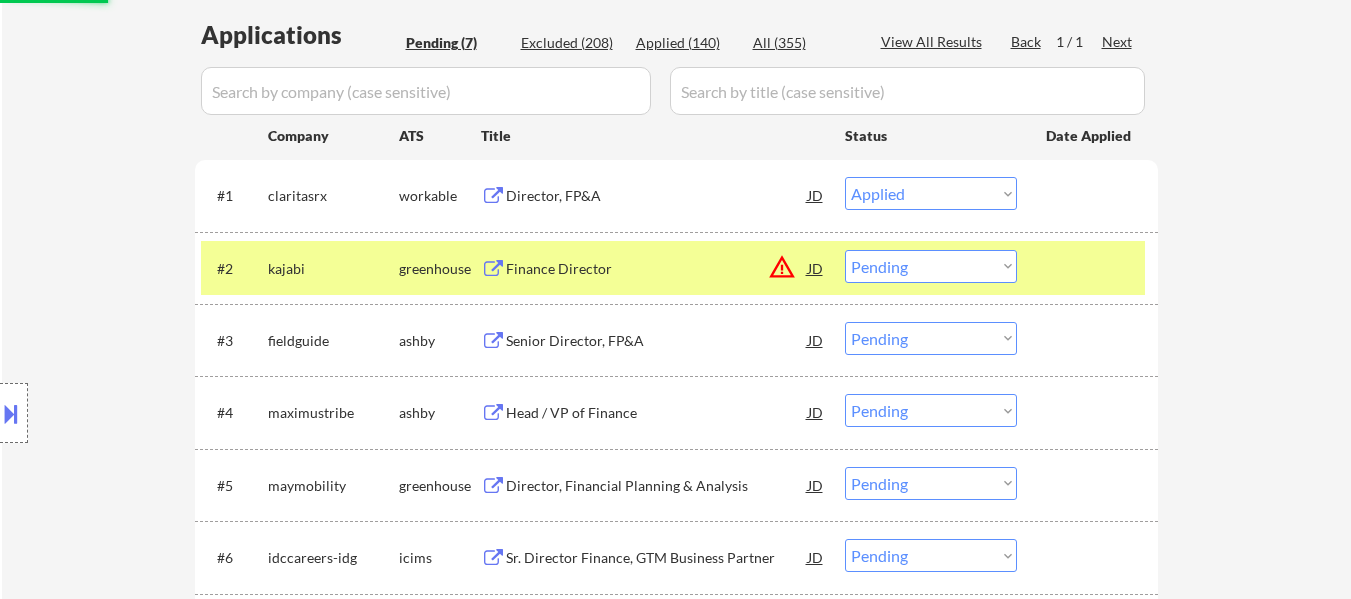 click on "Finance Director" at bounding box center [657, 269] 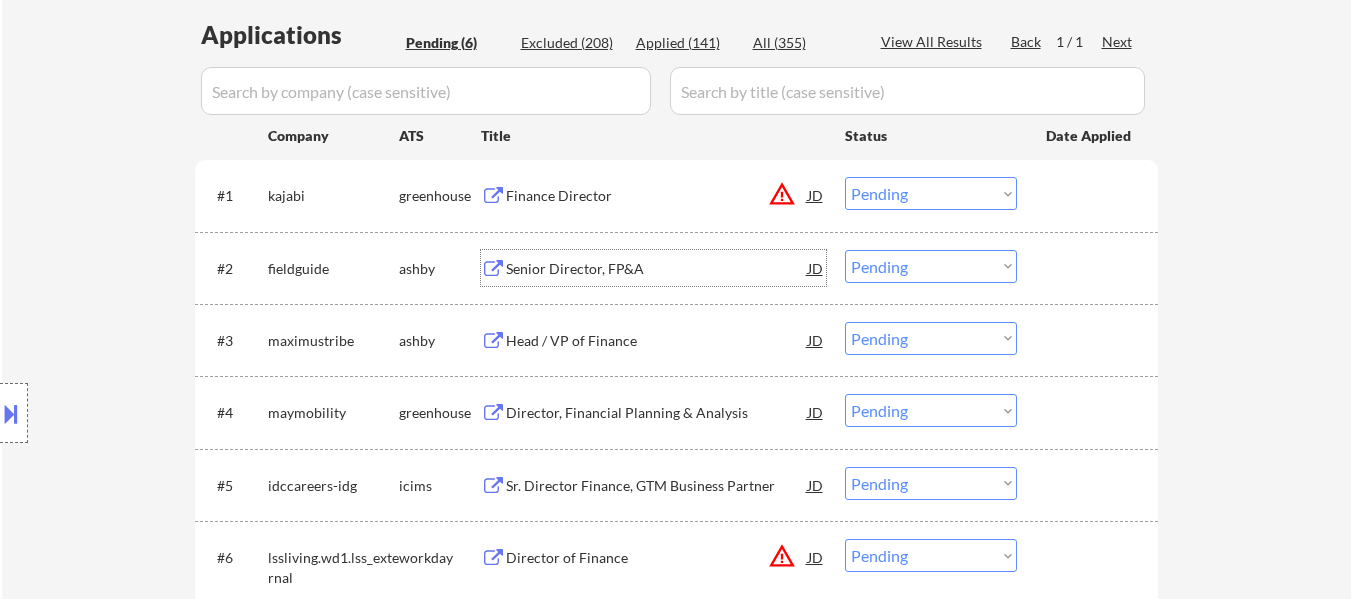 click on "Senior Director, FP&A" at bounding box center (657, 269) 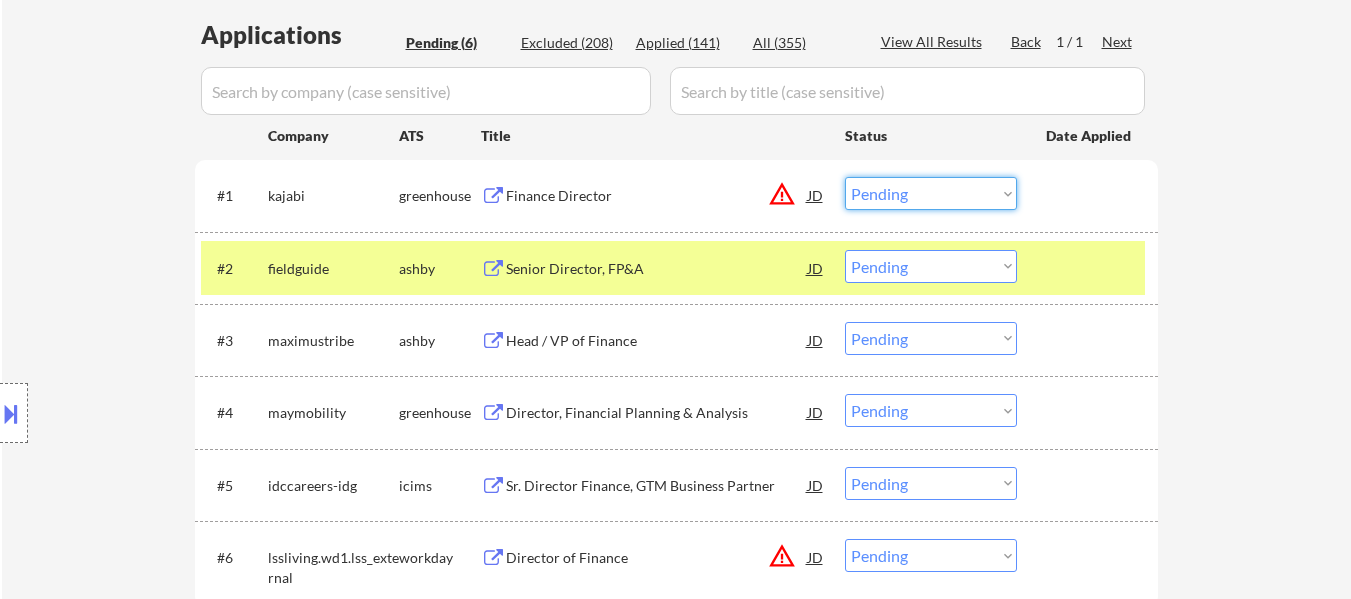 click on "Choose an option... Pending Applied Excluded (Questions) Excluded (Expired) Excluded (Location) Excluded (Bad Match) Excluded (Blocklist) Excluded (Salary) Excluded (Other)" at bounding box center (931, 193) 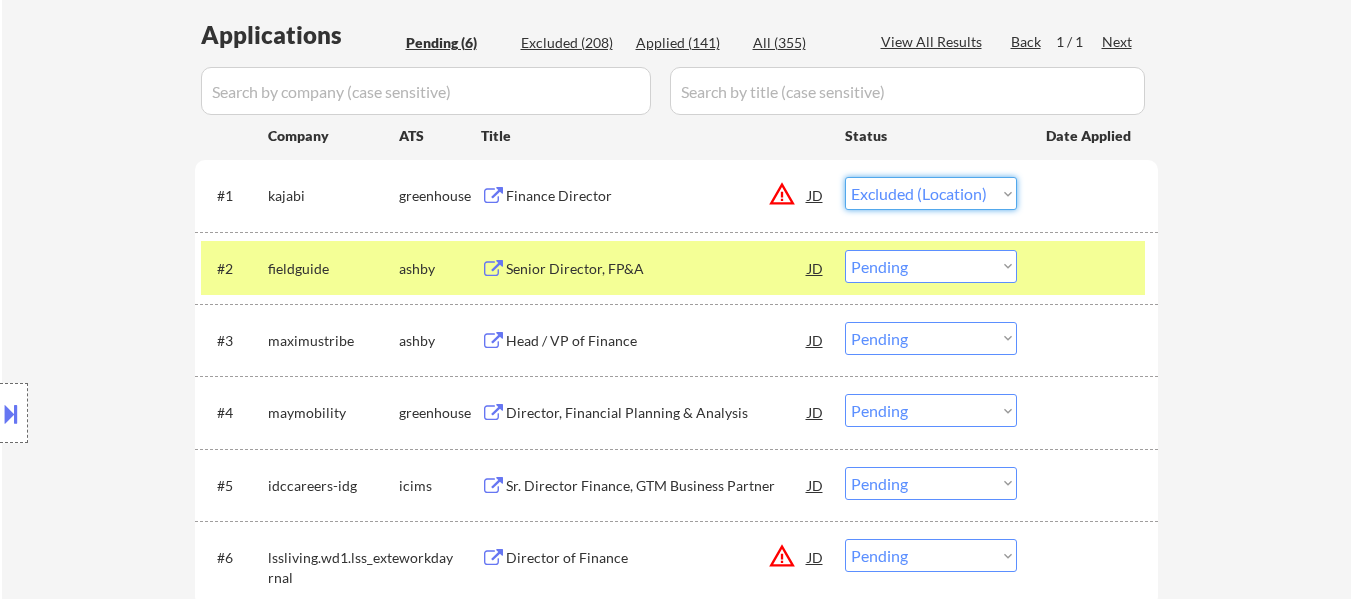 click on "Choose an option... Pending Applied Excluded (Questions) Excluded (Expired) Excluded (Location) Excluded (Bad Match) Excluded (Blocklist) Excluded (Salary) Excluded (Other)" at bounding box center [931, 193] 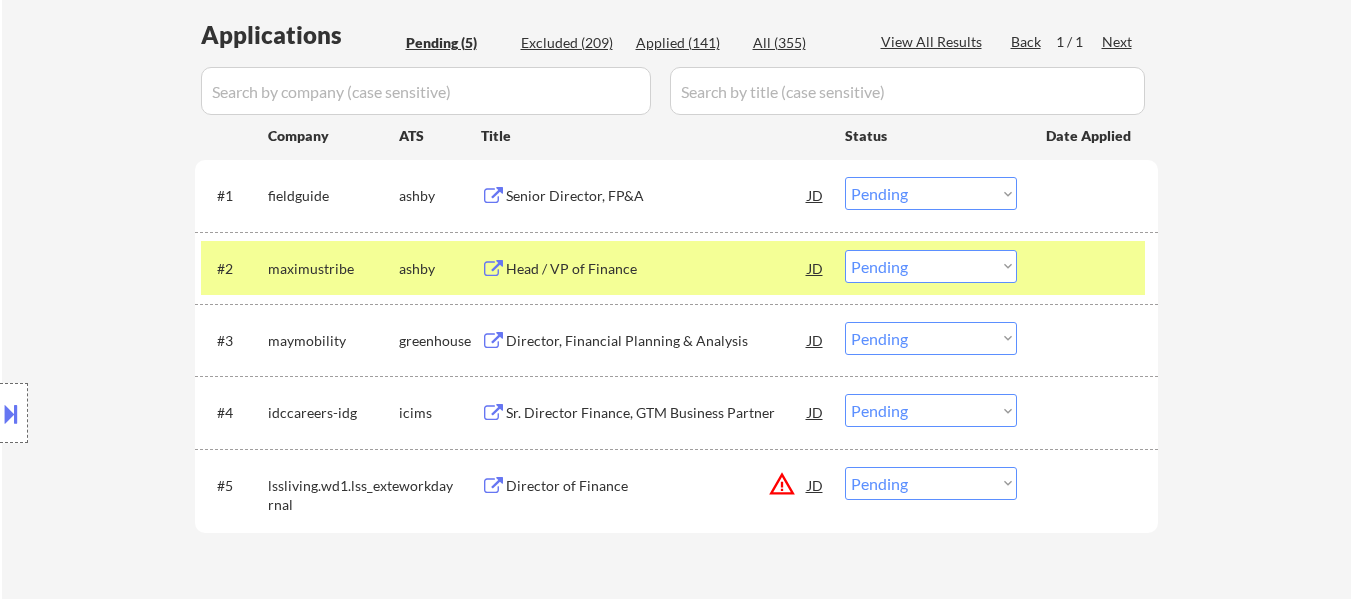 click on "Choose an option... Pending Applied Excluded (Questions) Excluded (Expired) Excluded (Location) Excluded (Bad Match) Excluded (Blocklist) Excluded (Salary) Excluded (Other)" at bounding box center (931, 193) 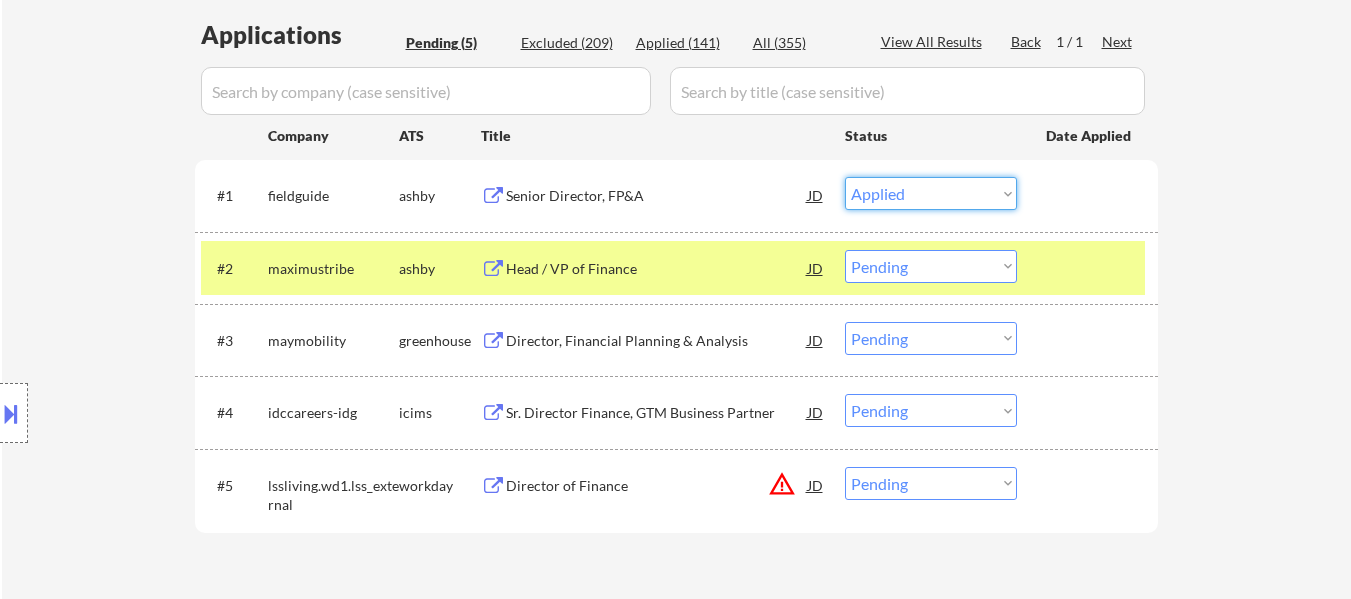 click on "Choose an option... Pending Applied Excluded (Questions) Excluded (Expired) Excluded (Location) Excluded (Bad Match) Excluded (Blocklist) Excluded (Salary) Excluded (Other)" at bounding box center (931, 193) 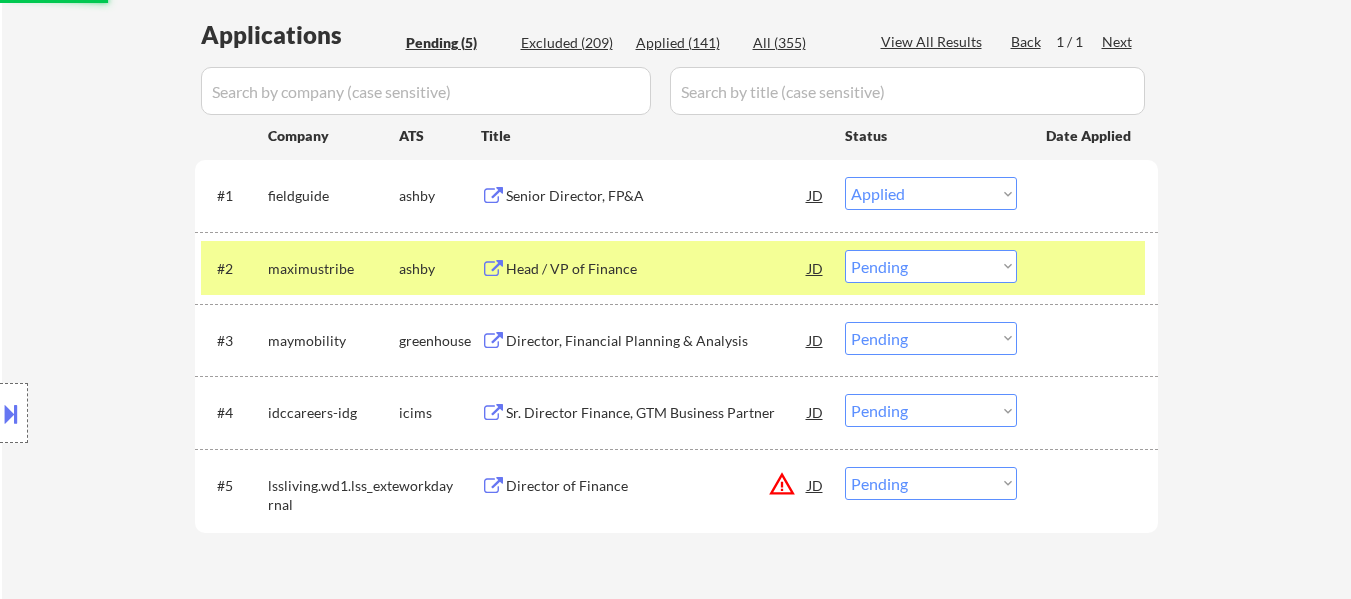 click on "Head / VP of Finance" at bounding box center (657, 268) 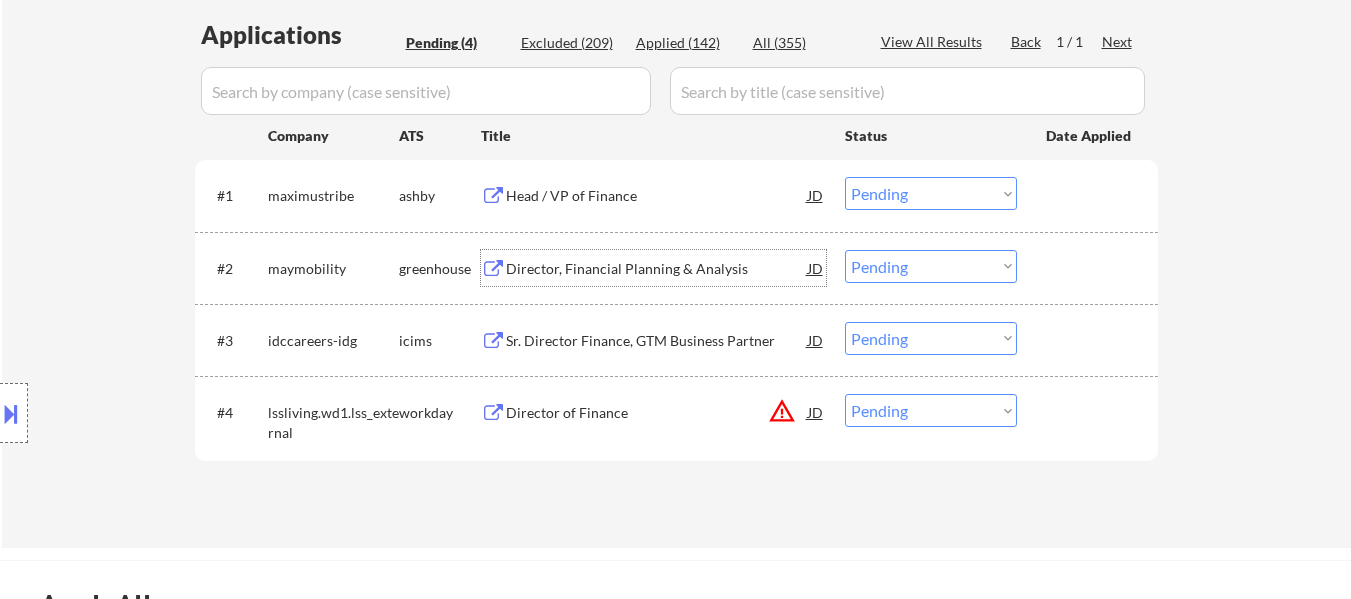 click on "Choose an option... Pending Applied Excluded (Questions) Excluded (Expired) Excluded (Location) Excluded (Bad Match) Excluded (Blocklist) Excluded (Salary) Excluded (Other)" at bounding box center (931, 193) 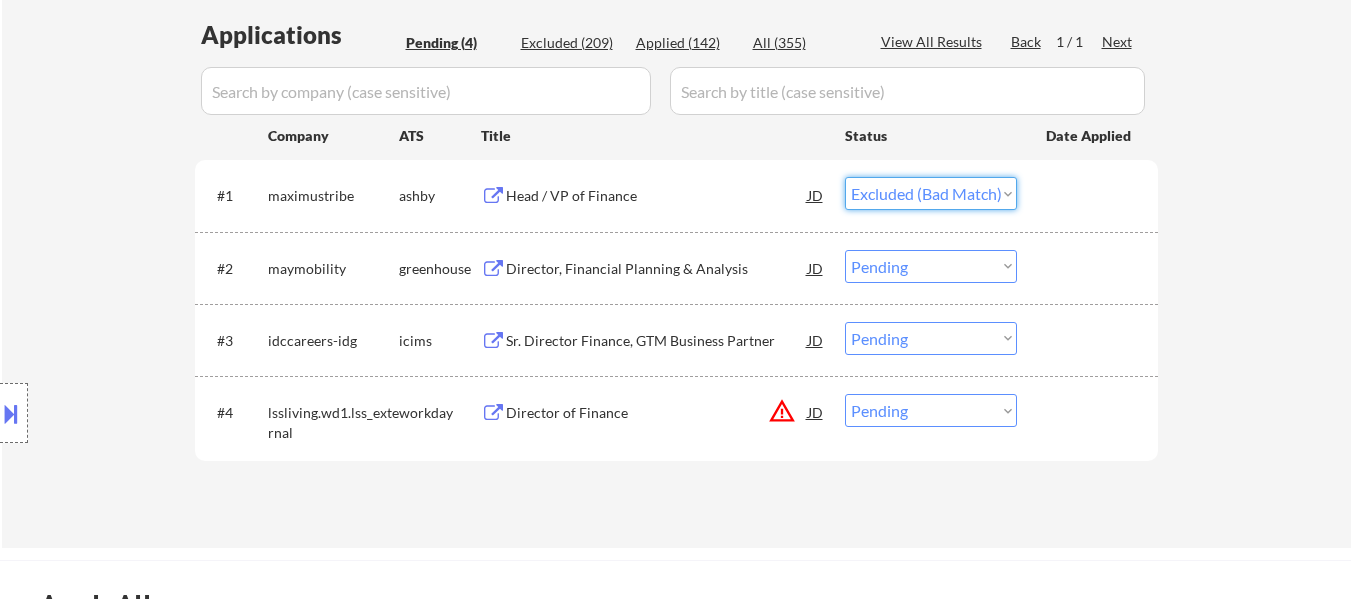 click on "Choose an option... Pending Applied Excluded (Questions) Excluded (Expired) Excluded (Location) Excluded (Bad Match) Excluded (Blocklist) Excluded (Salary) Excluded (Other)" at bounding box center [931, 193] 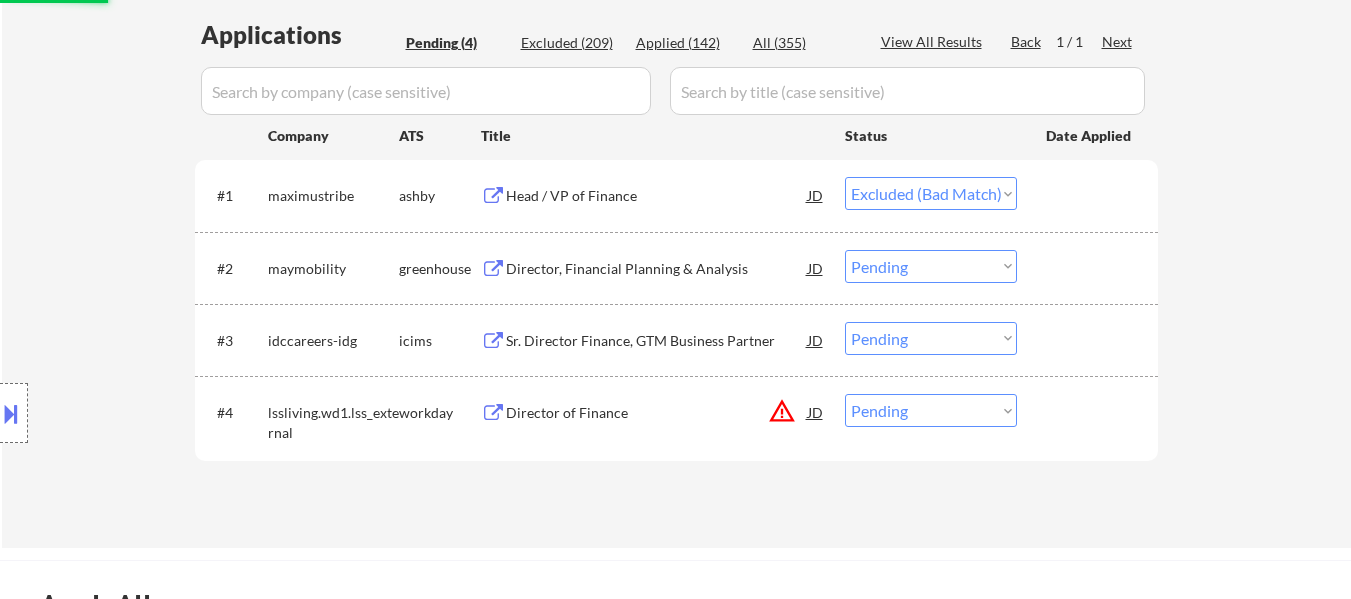 click on "Director, Financial Planning & Analysis" at bounding box center [657, 269] 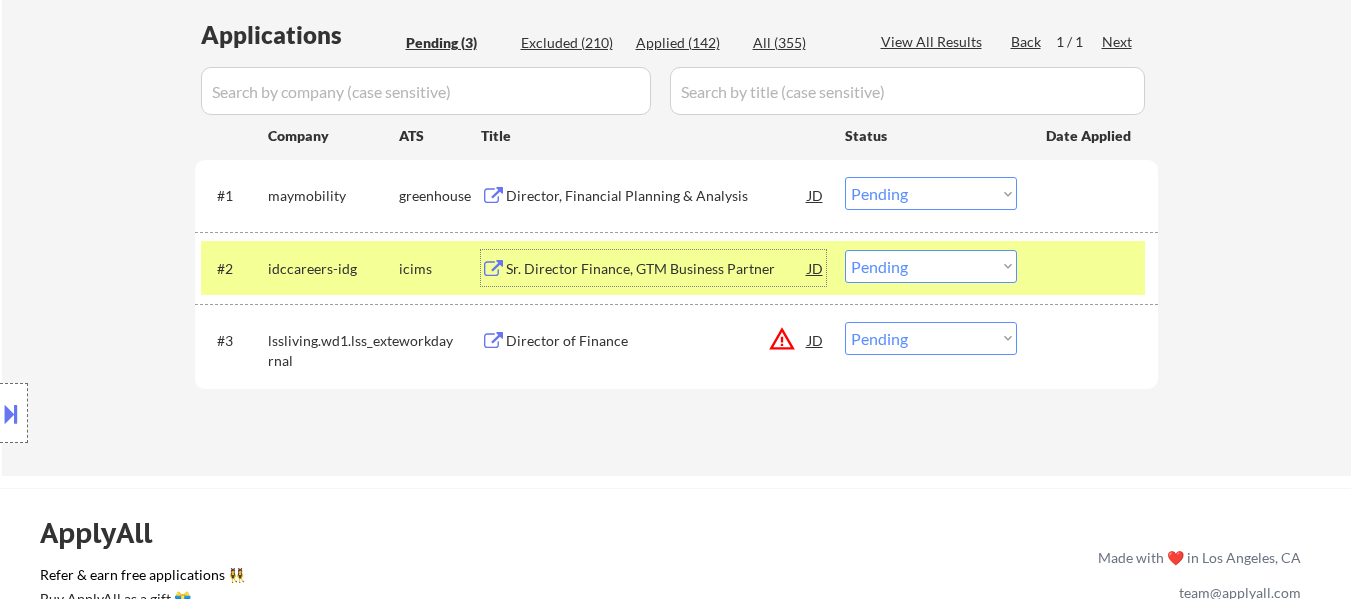 click on "Choose an option... Pending Applied Excluded (Questions) Excluded (Expired) Excluded (Location) Excluded (Bad Match) Excluded (Blocklist) Excluded (Salary) Excluded (Other)" at bounding box center [931, 193] 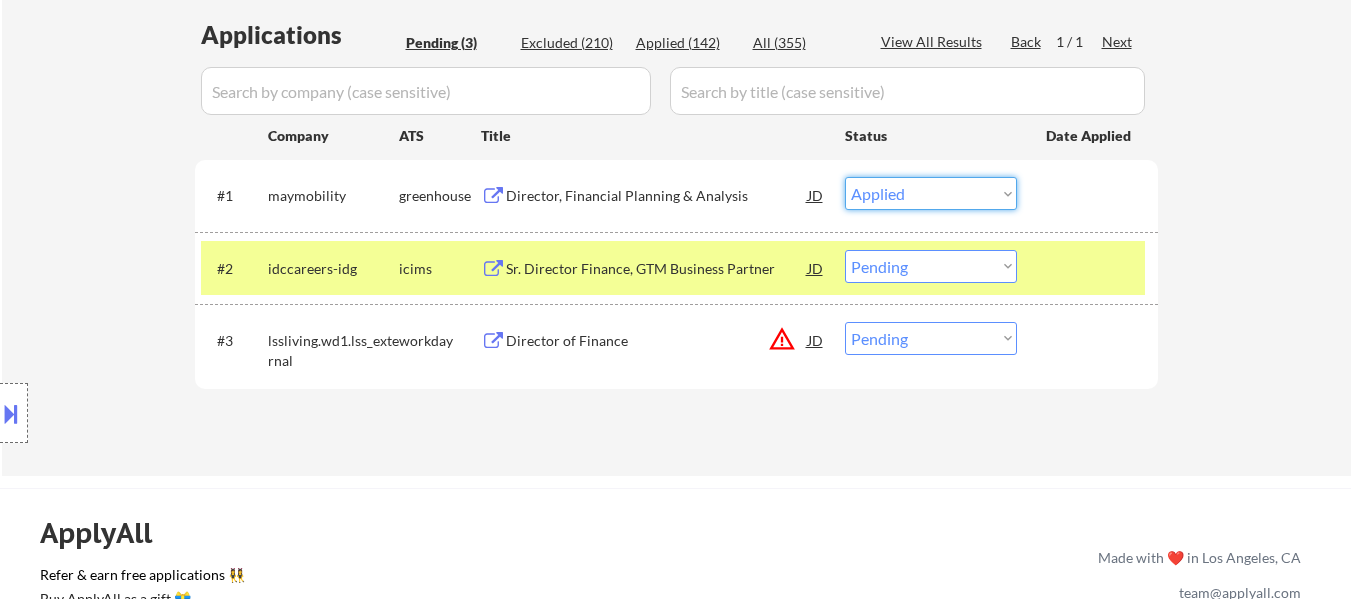 click on "Choose an option... Pending Applied Excluded (Questions) Excluded (Expired) Excluded (Location) Excluded (Bad Match) Excluded (Blocklist) Excluded (Salary) Excluded (Other)" at bounding box center [931, 193] 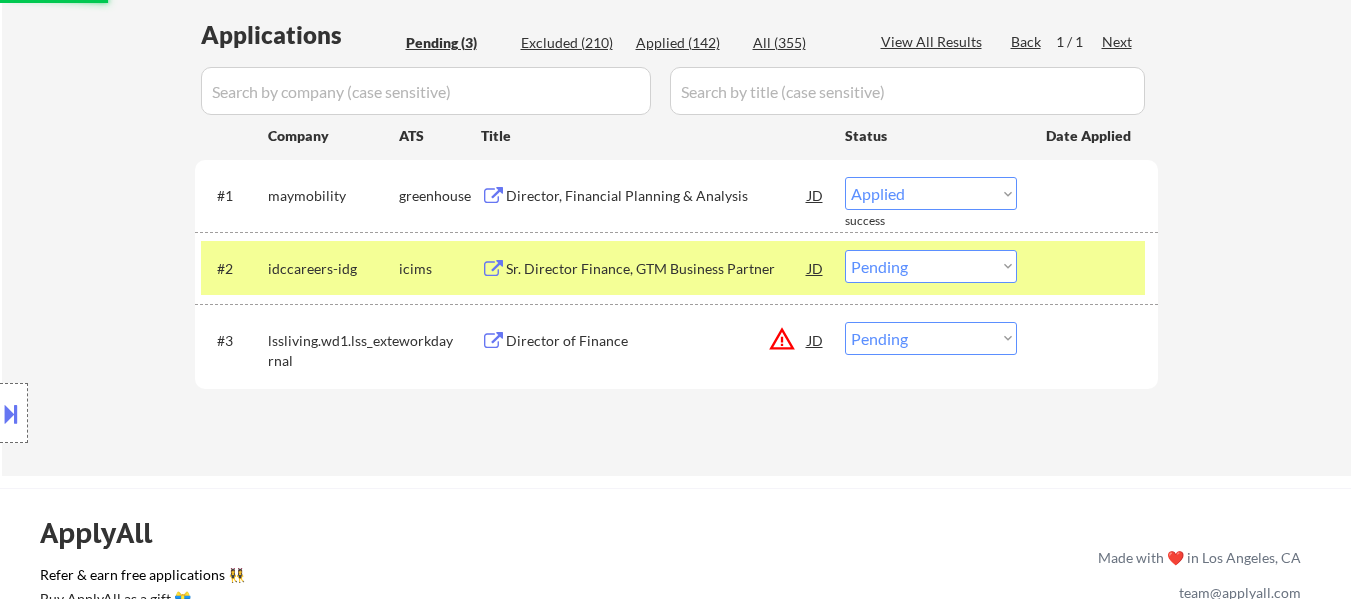 click on "Sr. Director Finance, GTM Business Partner" at bounding box center [657, 269] 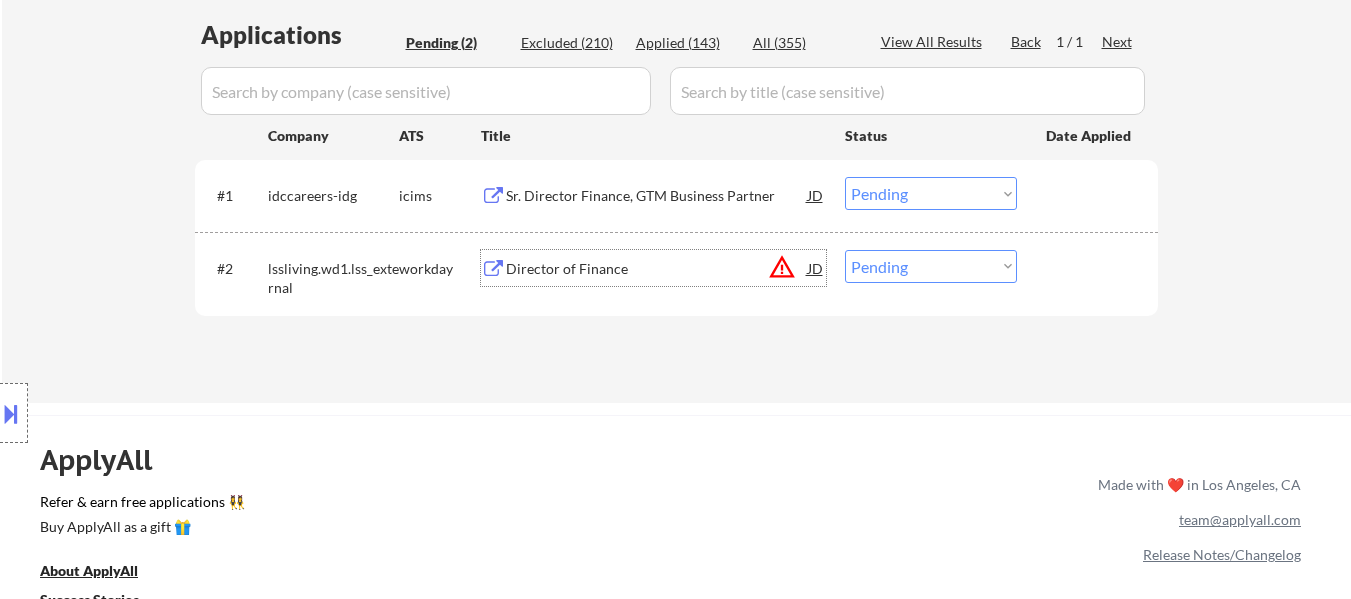 click on "Choose an option... Pending Applied Excluded (Questions) Excluded (Expired) Excluded (Location) Excluded (Bad Match) Excluded (Blocklist) Excluded (Salary) Excluded (Other)" at bounding box center (931, 193) 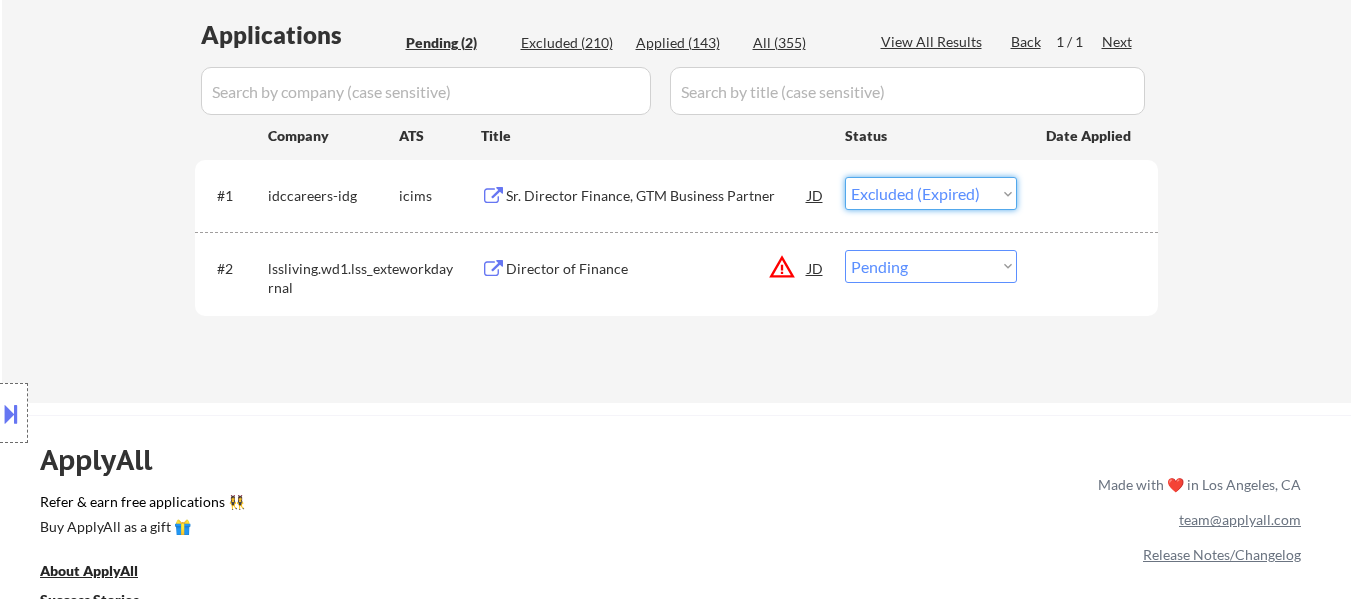 click on "Choose an option... Pending Applied Excluded (Questions) Excluded (Expired) Excluded (Location) Excluded (Bad Match) Excluded (Blocklist) Excluded (Salary) Excluded (Other)" at bounding box center (931, 193) 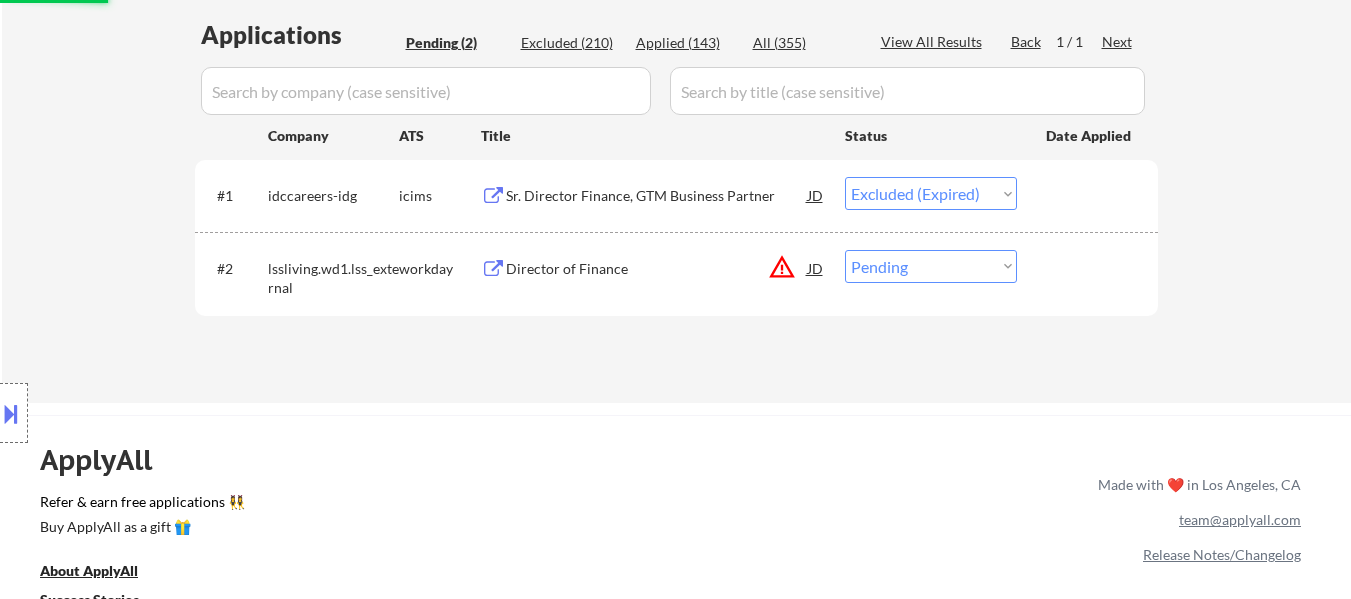 click on "Director of Finance" at bounding box center (657, 269) 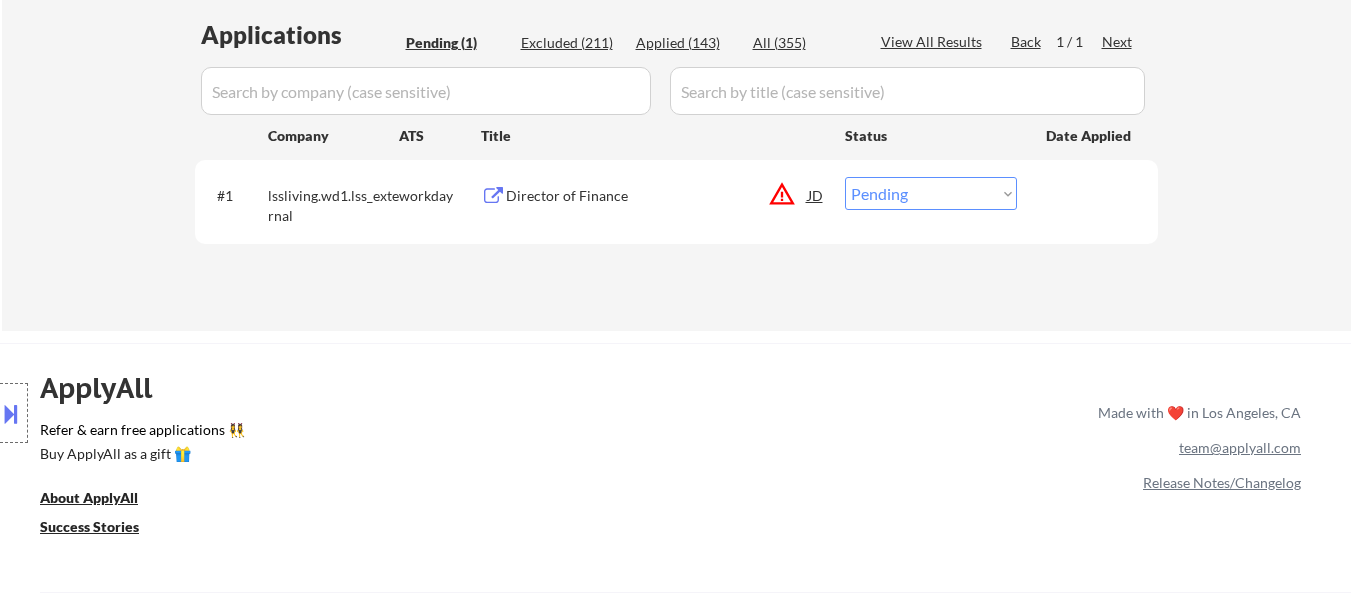 click on "Choose an option... Pending Applied Excluded (Questions) Excluded (Expired) Excluded (Location) Excluded (Bad Match) Excluded (Blocklist) Excluded (Salary) Excluded (Other)" at bounding box center (931, 193) 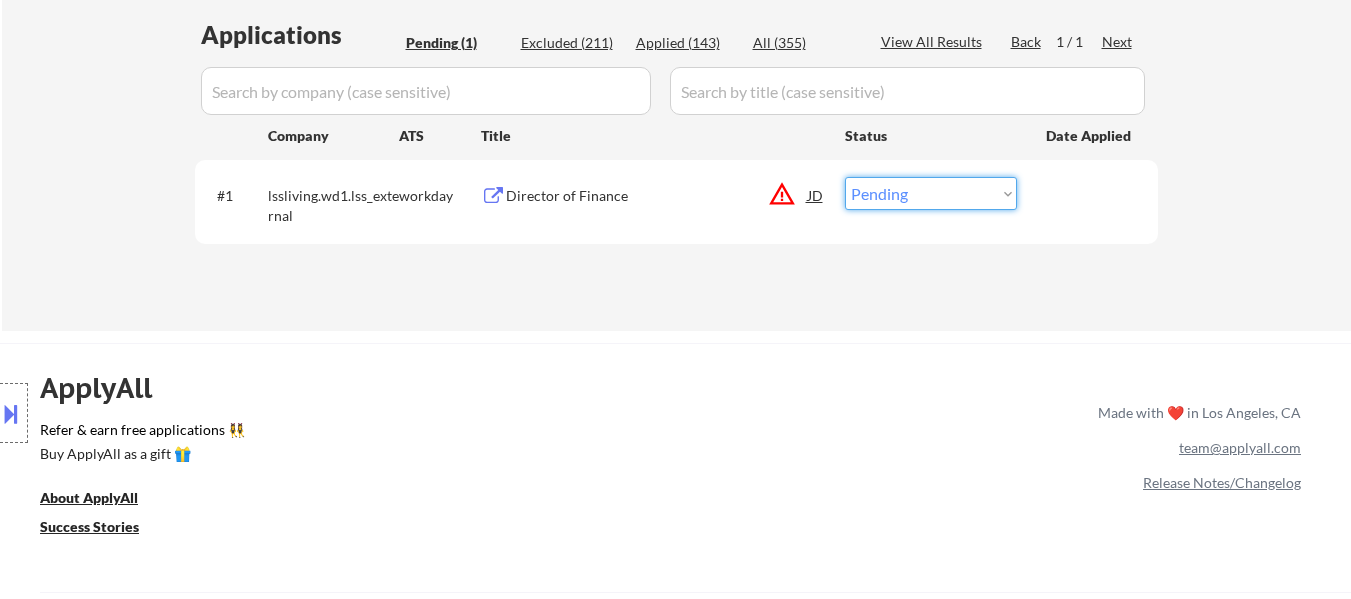 select on ""excluded__location_"" 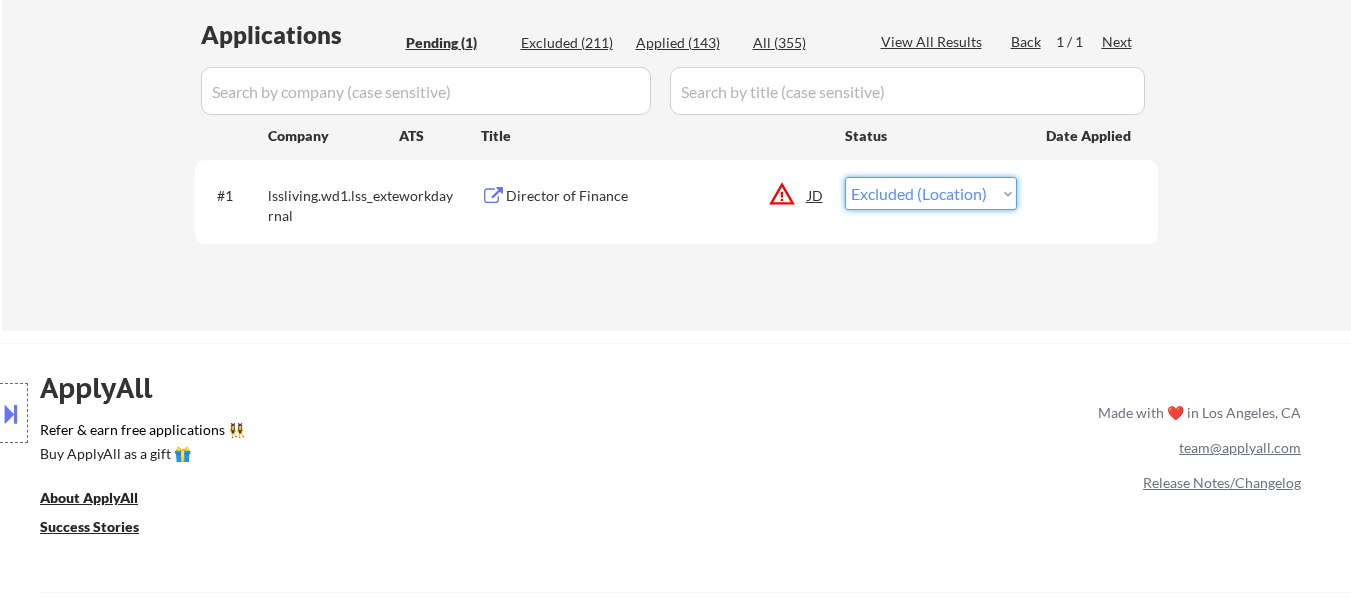 click on "Choose an option... Pending Applied Excluded (Questions) Excluded (Expired) Excluded (Location) Excluded (Bad Match) Excluded (Blocklist) Excluded (Salary) Excluded (Other)" at bounding box center (931, 193) 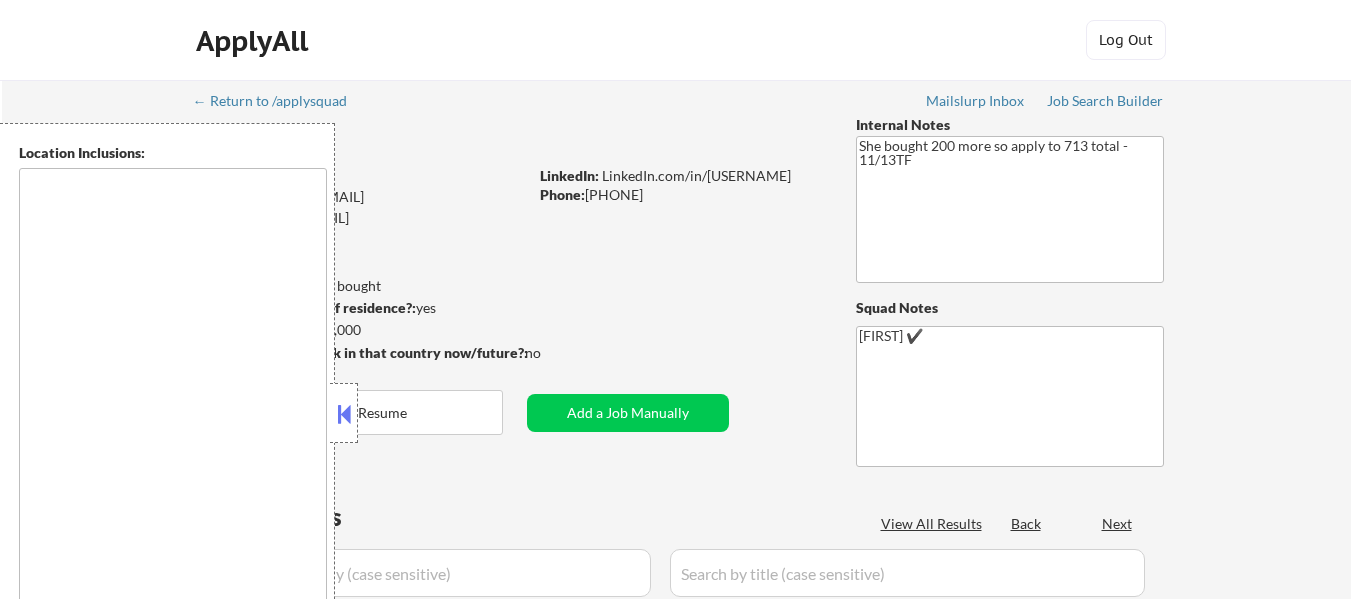 scroll, scrollTop: 0, scrollLeft: 0, axis: both 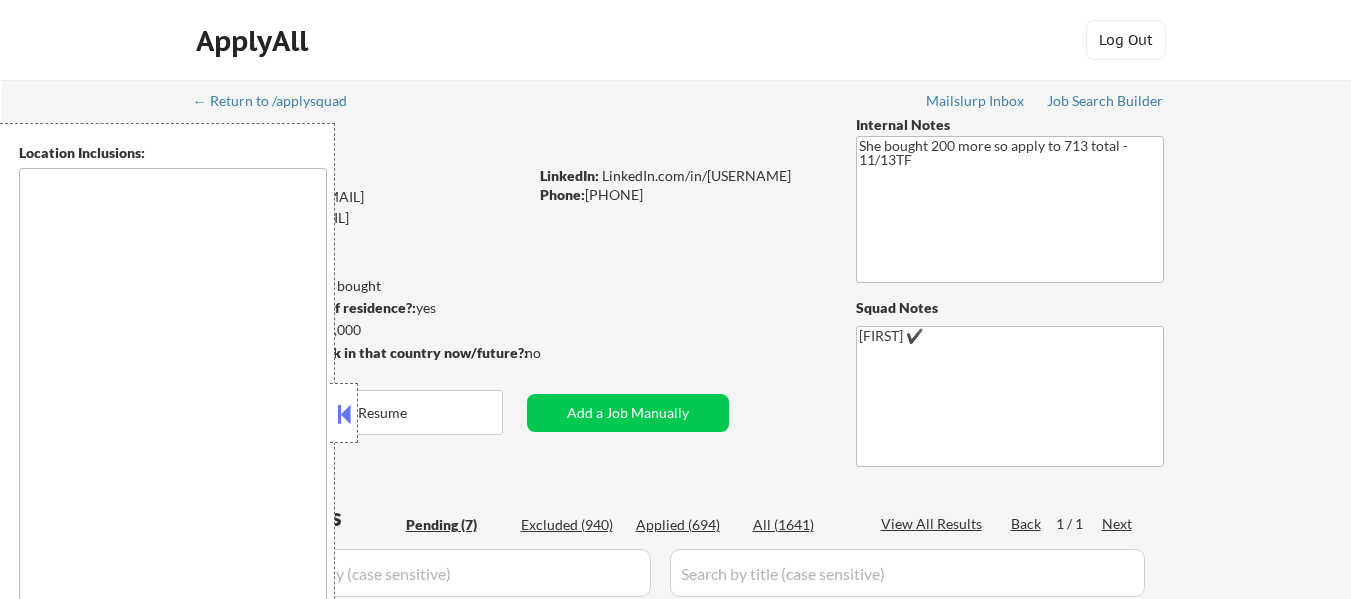 type on "remote" 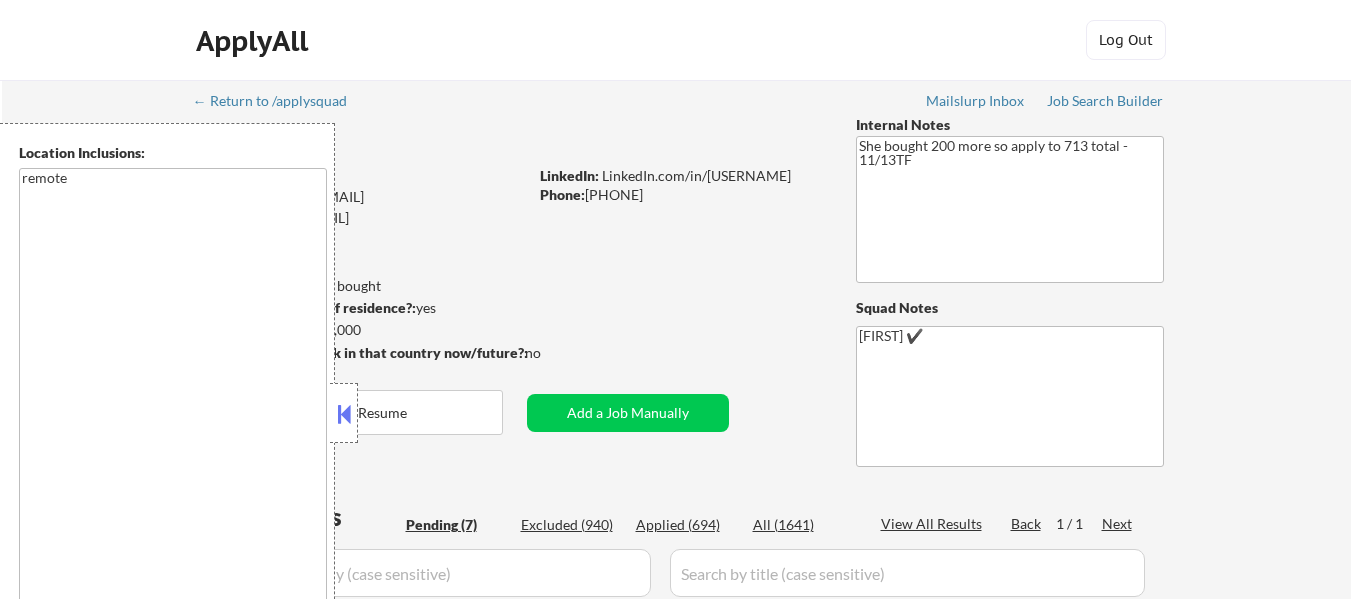 select on ""pending"" 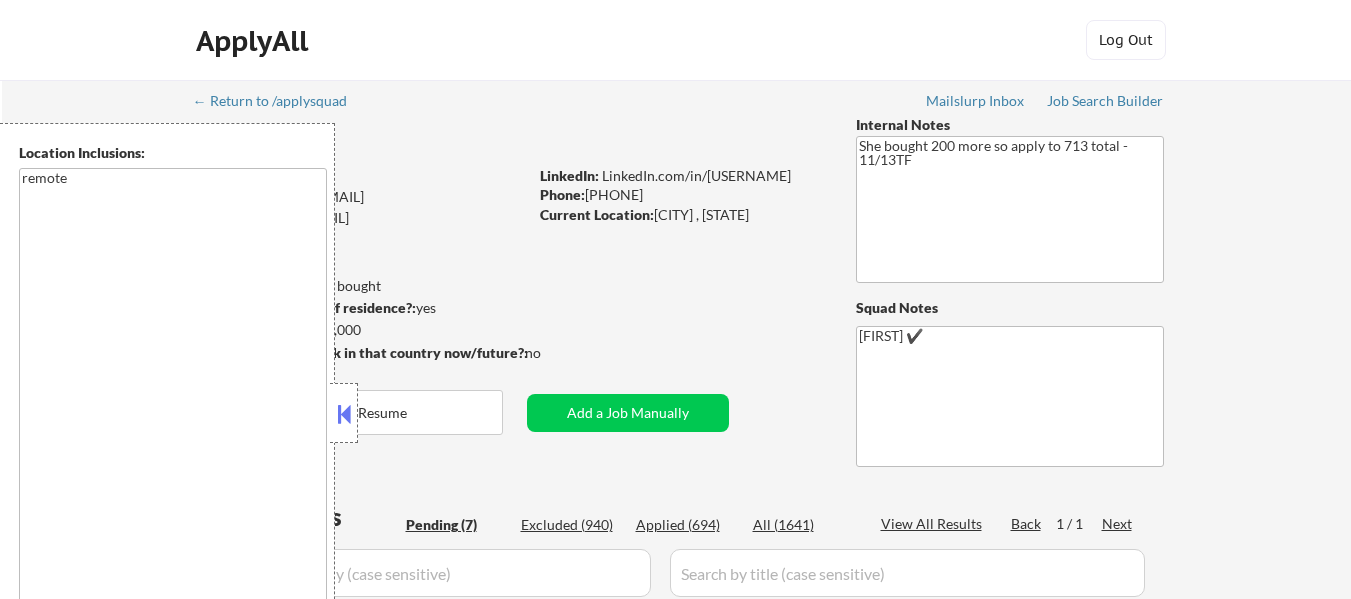 click at bounding box center [344, 414] 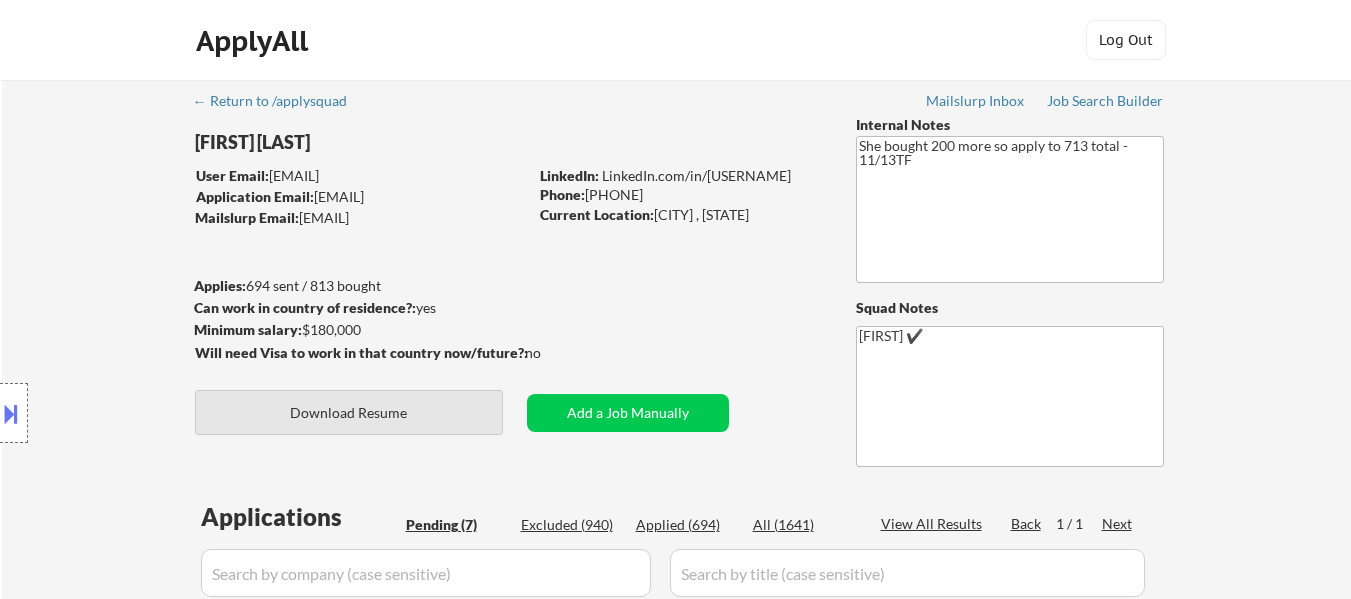 click on "Download Resume" at bounding box center (349, 412) 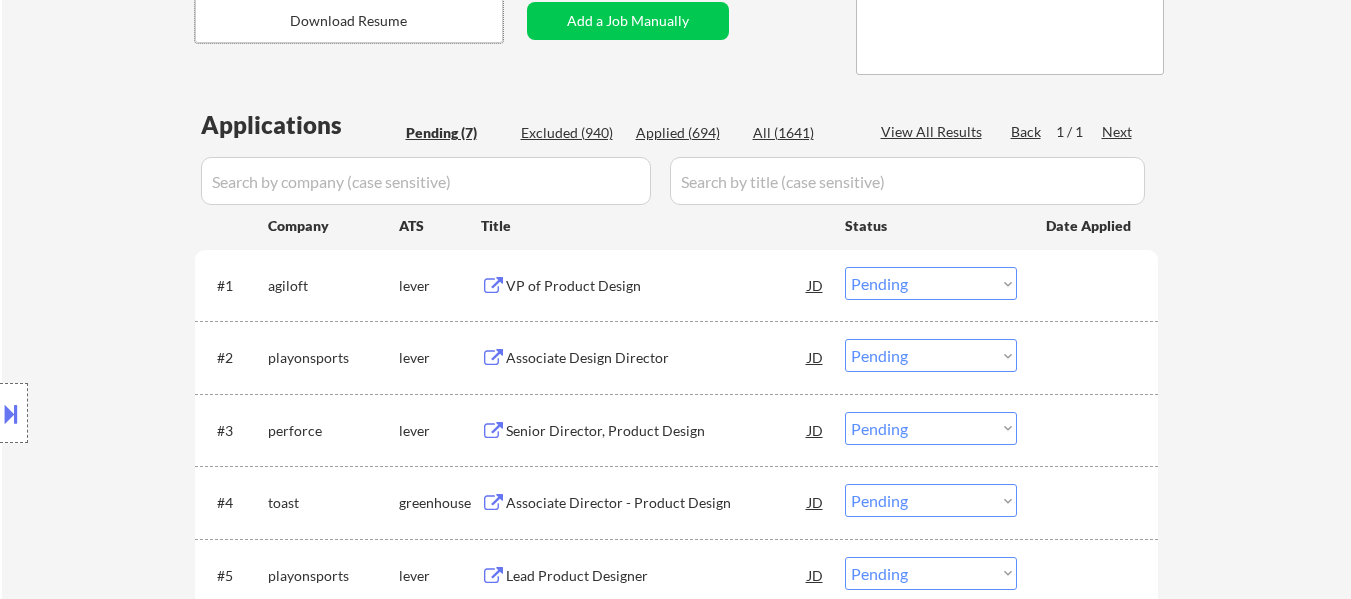 scroll, scrollTop: 400, scrollLeft: 0, axis: vertical 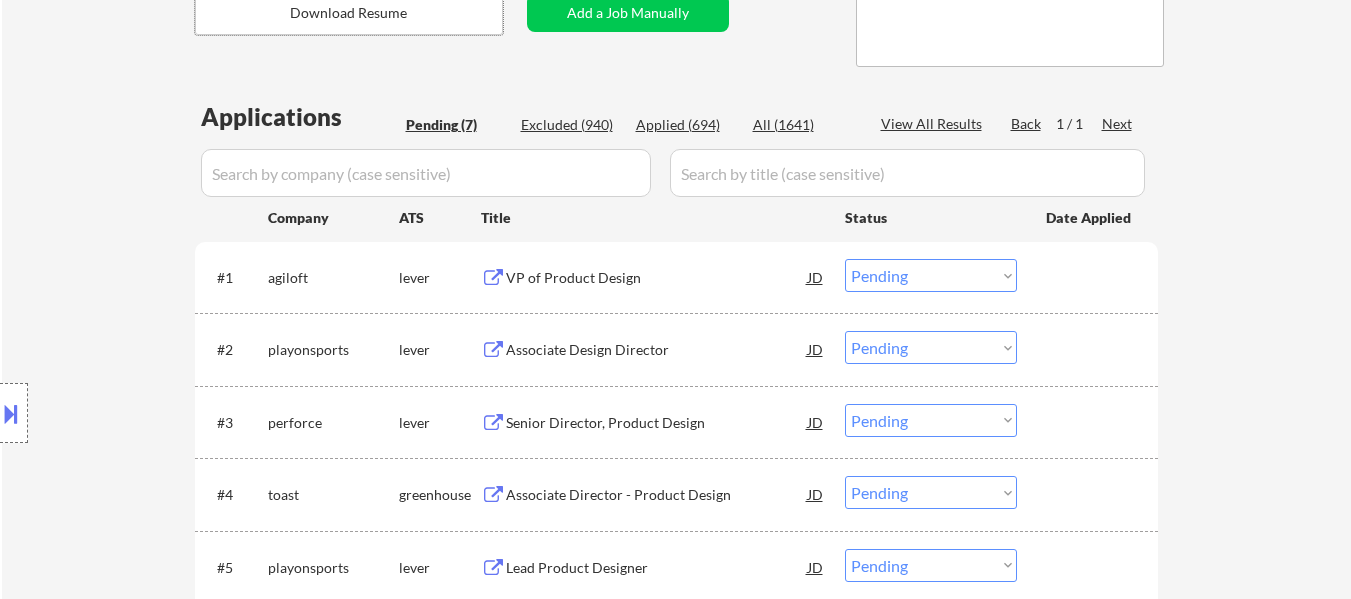 click on "VP of Product Design" at bounding box center (657, 278) 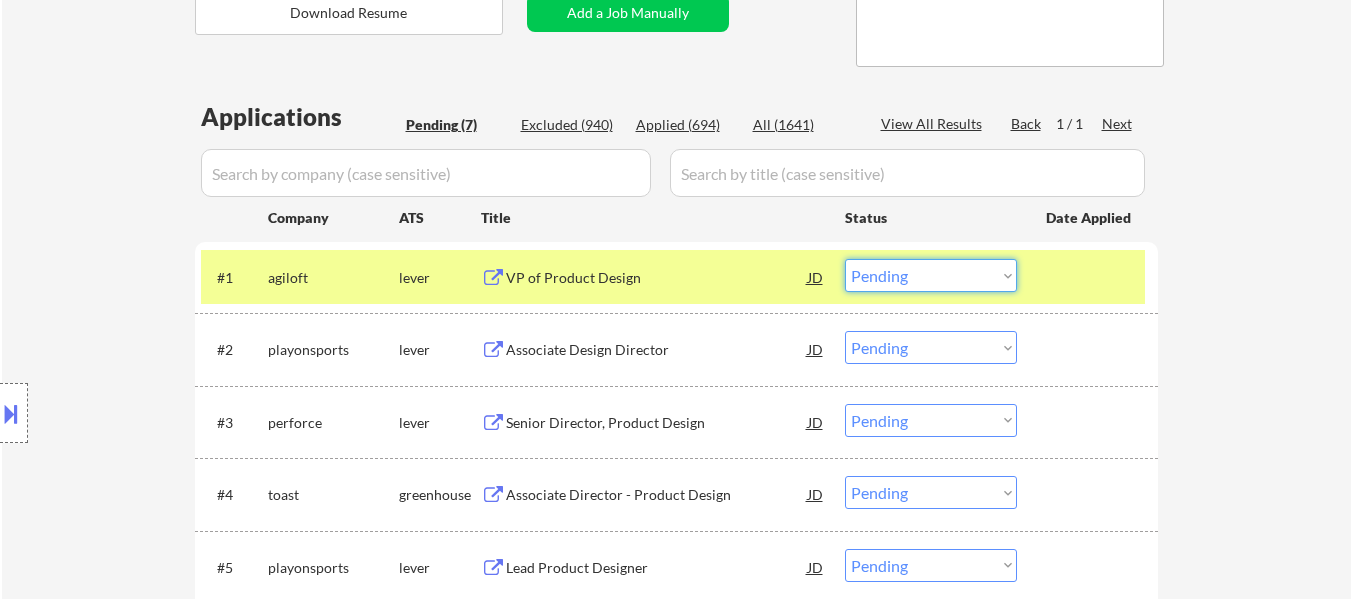 click on "Choose an option... Pending Applied Excluded (Questions) Excluded (Expired) Excluded (Location) Excluded (Bad Match) Excluded (Blocklist) Excluded (Salary) Excluded (Other)" at bounding box center [931, 275] 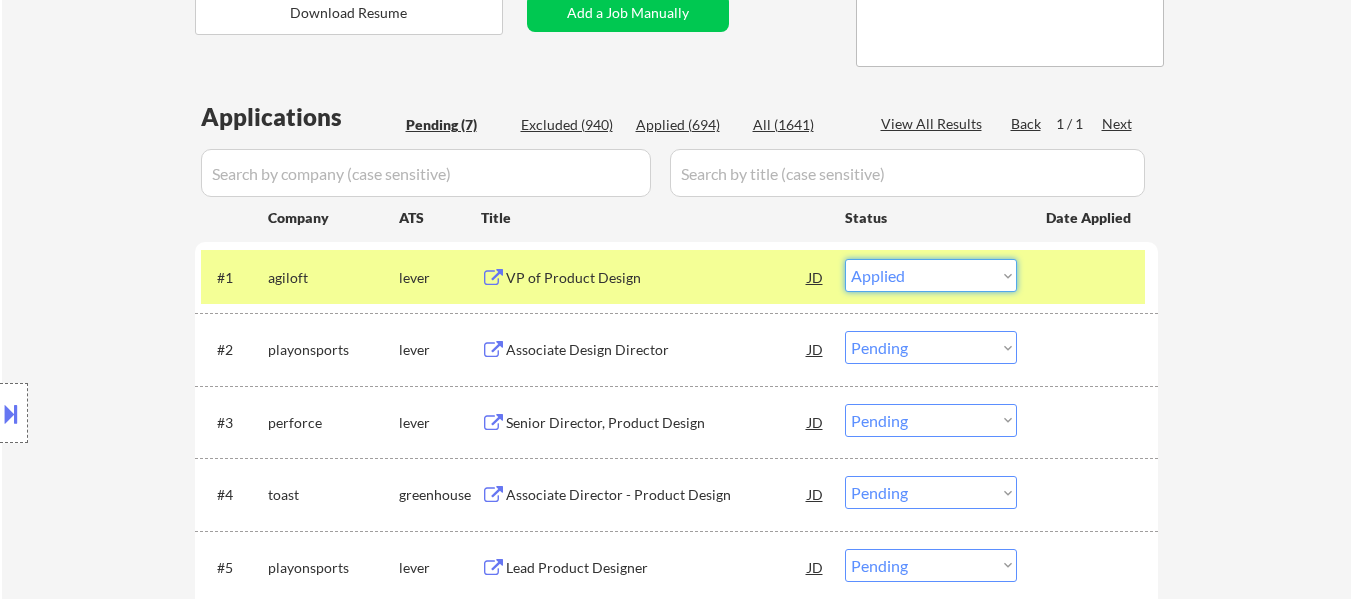 click on "Choose an option... Pending Applied Excluded (Questions) Excluded (Expired) Excluded (Location) Excluded (Bad Match) Excluded (Blocklist) Excluded (Salary) Excluded (Other)" at bounding box center (931, 275) 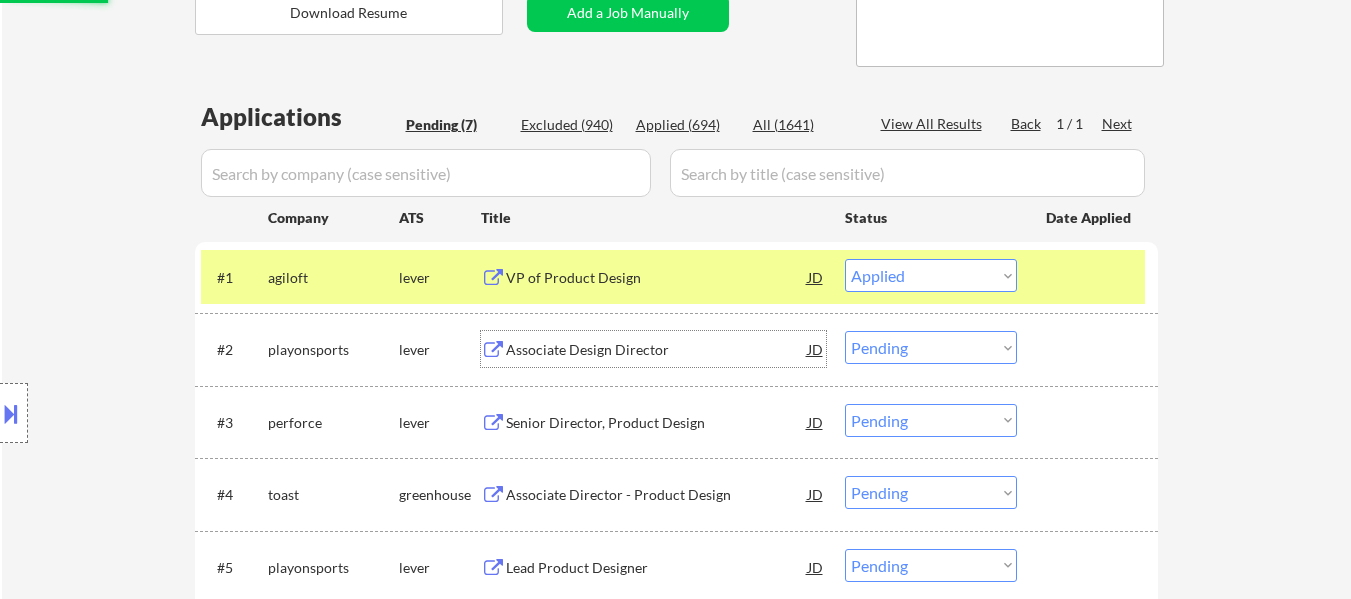 click on "Associate Design Director" at bounding box center (657, 350) 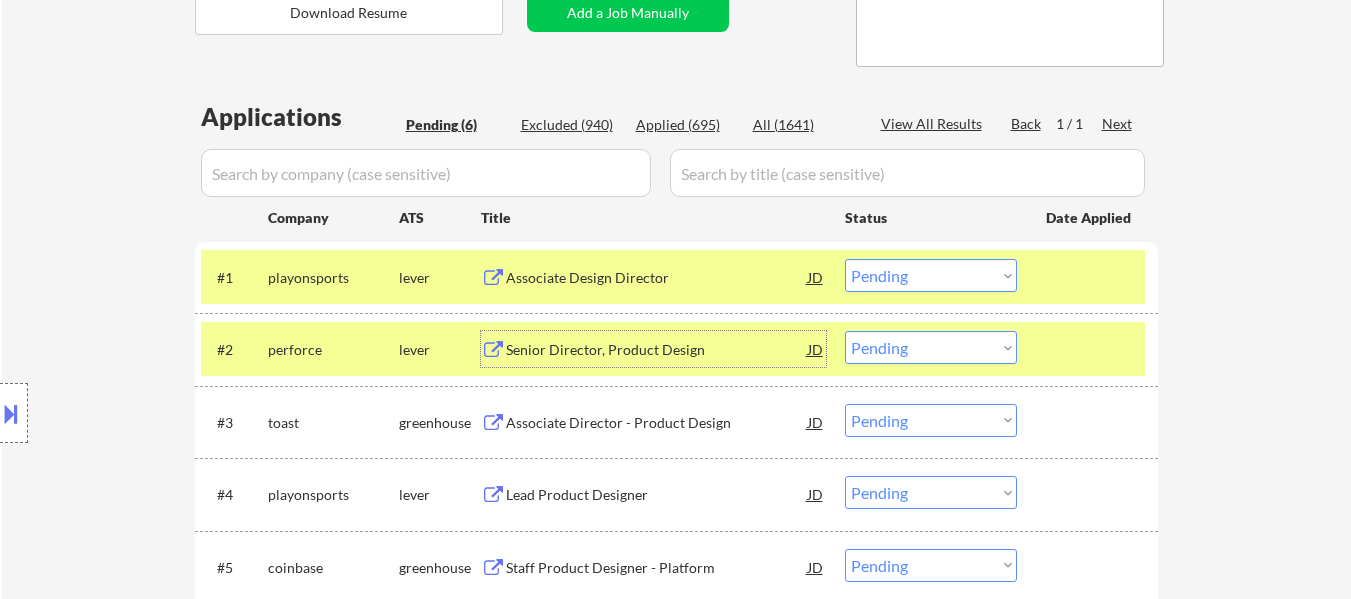 click on "Choose an option... Pending Applied Excluded (Questions) Excluded (Expired) Excluded (Location) Excluded (Bad Match) Excluded (Blocklist) Excluded (Salary) Excluded (Other)" at bounding box center [931, 275] 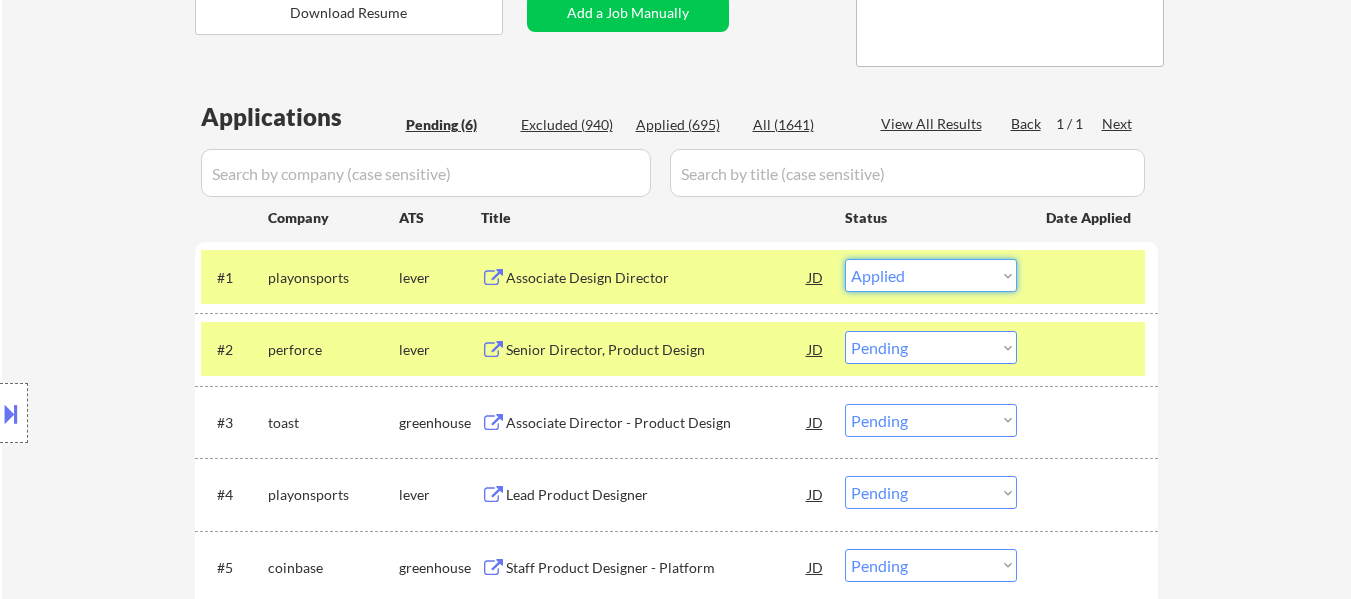 click on "Choose an option... Pending Applied Excluded (Questions) Excluded (Expired) Excluded (Location) Excluded (Bad Match) Excluded (Blocklist) Excluded (Salary) Excluded (Other)" at bounding box center [931, 275] 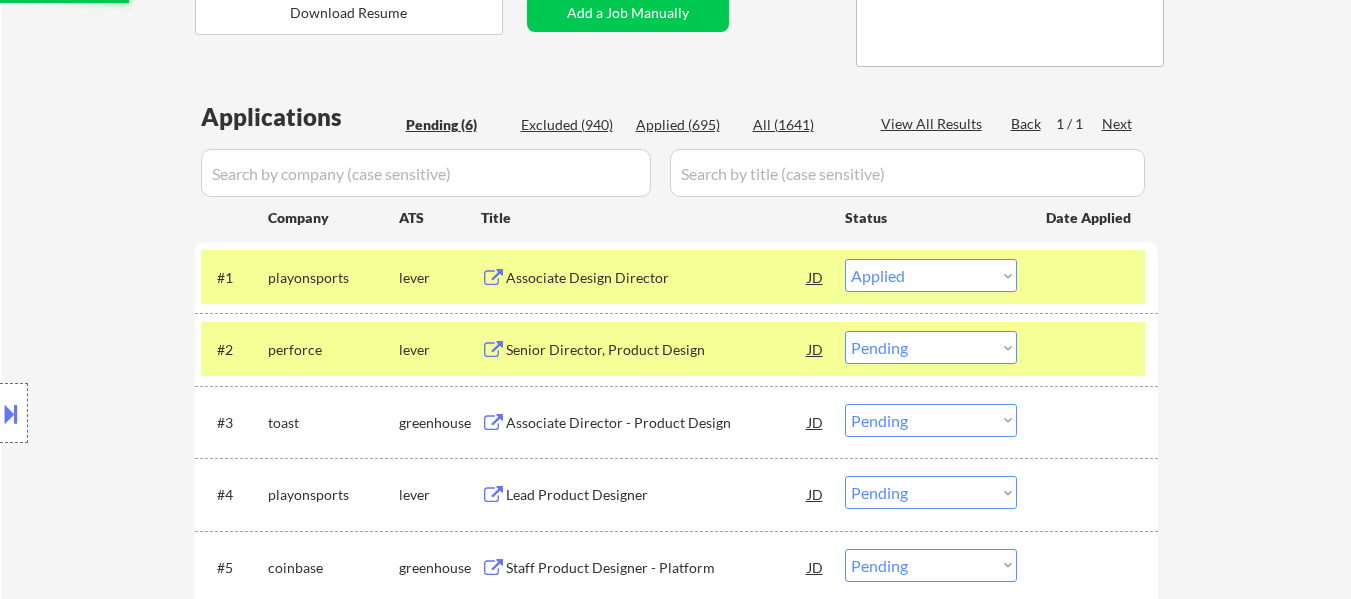 click on "Senior Director, Product Design" at bounding box center [657, 350] 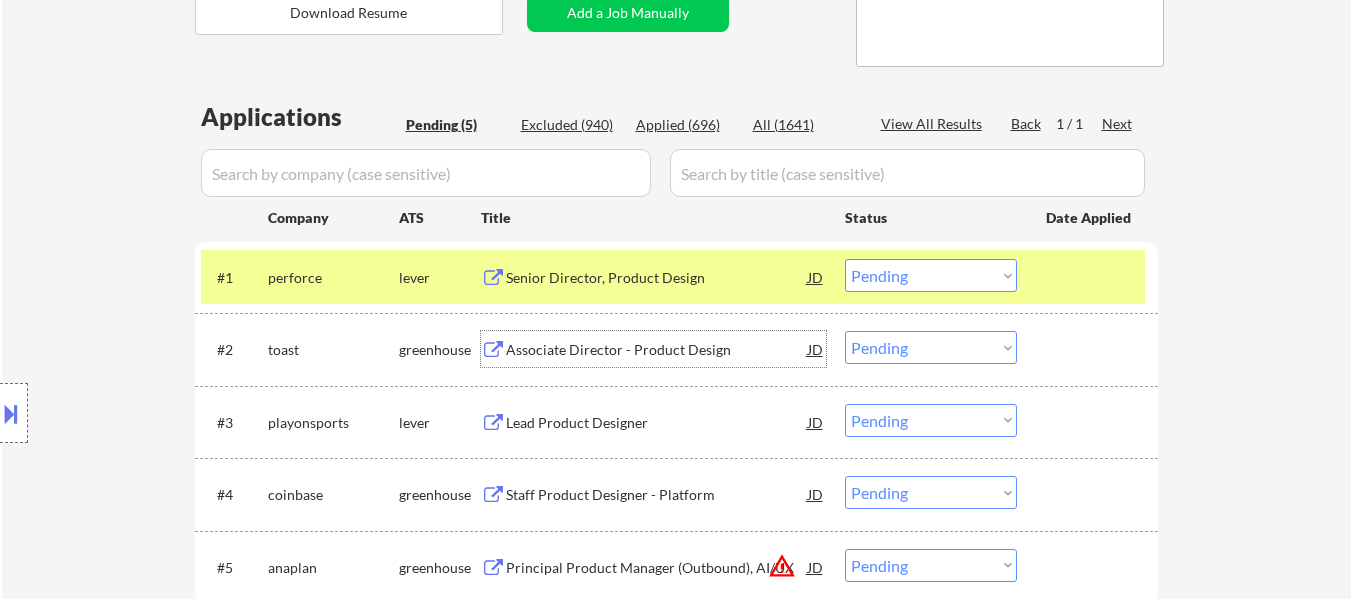 click on "Choose an option... Pending Applied Excluded (Questions) Excluded (Expired) Excluded (Location) Excluded (Bad Match) Excluded (Blocklist) Excluded (Salary) Excluded (Other)" at bounding box center [931, 275] 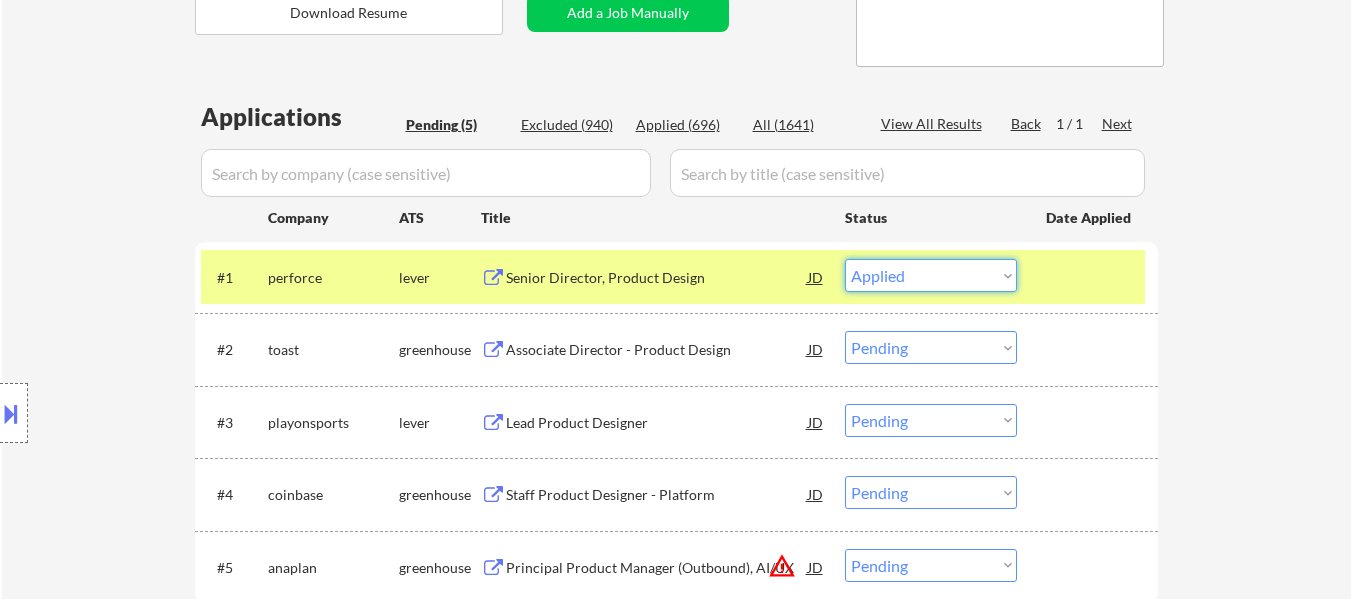 click on "Choose an option... Pending Applied Excluded (Questions) Excluded (Expired) Excluded (Location) Excluded (Bad Match) Excluded (Blocklist) Excluded (Salary) Excluded (Other)" at bounding box center [931, 275] 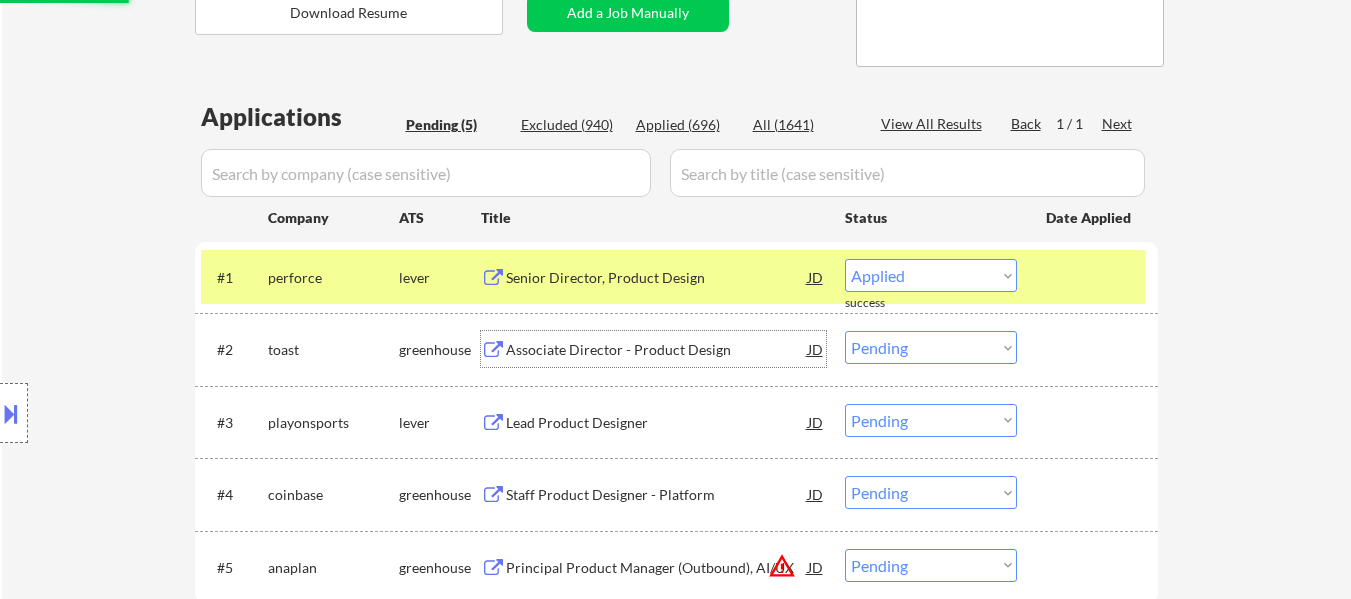 click on "Associate Director - Product Design" at bounding box center (657, 349) 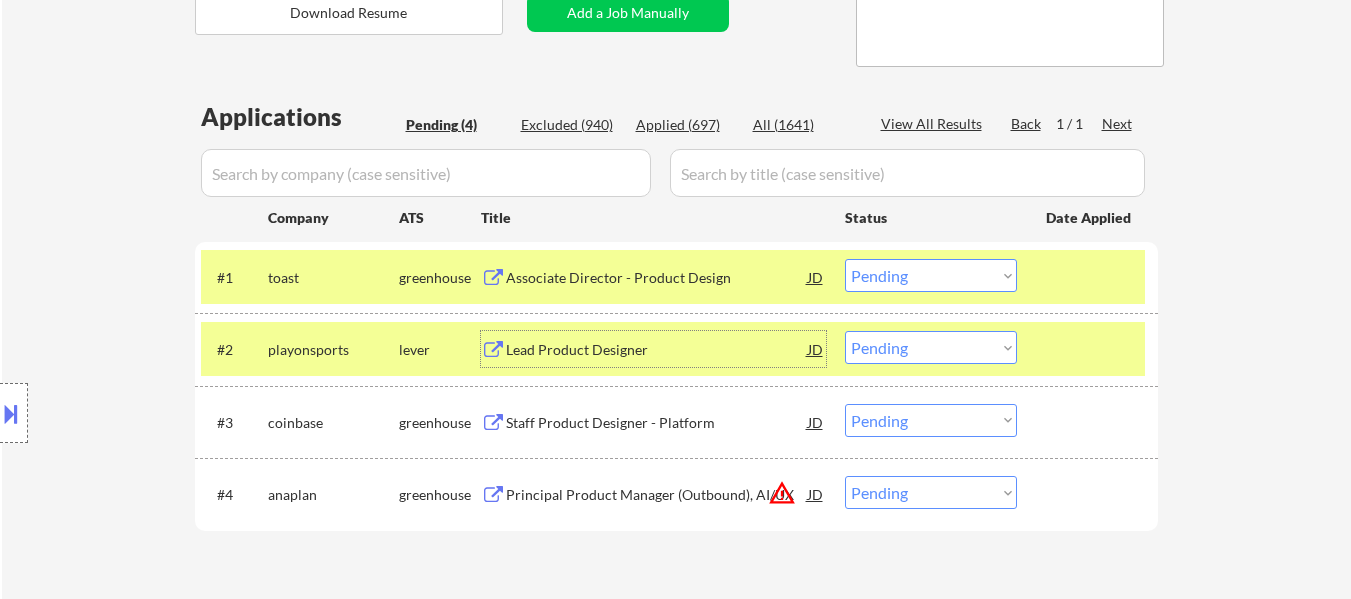 click on "Associate Director - Product Design" at bounding box center [657, 278] 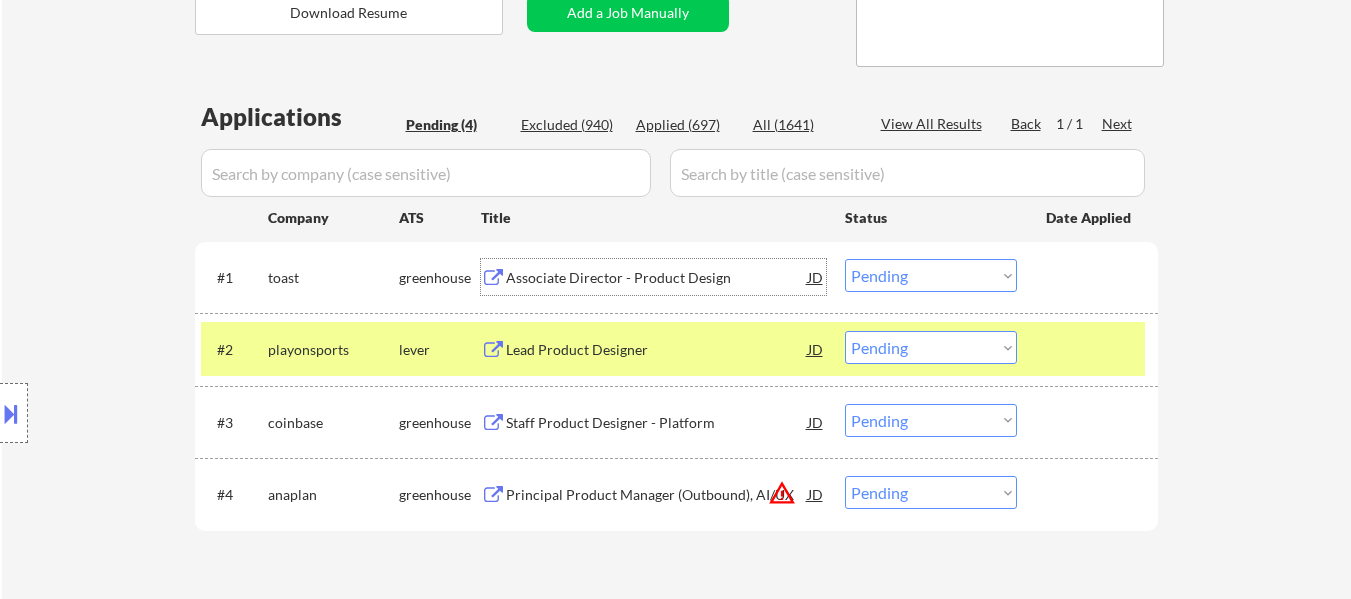 click on "Choose an option... Pending Applied Excluded (Questions) Excluded (Expired) Excluded (Location) Excluded (Bad Match) Excluded (Blocklist) Excluded (Salary) Excluded (Other)" at bounding box center [931, 275] 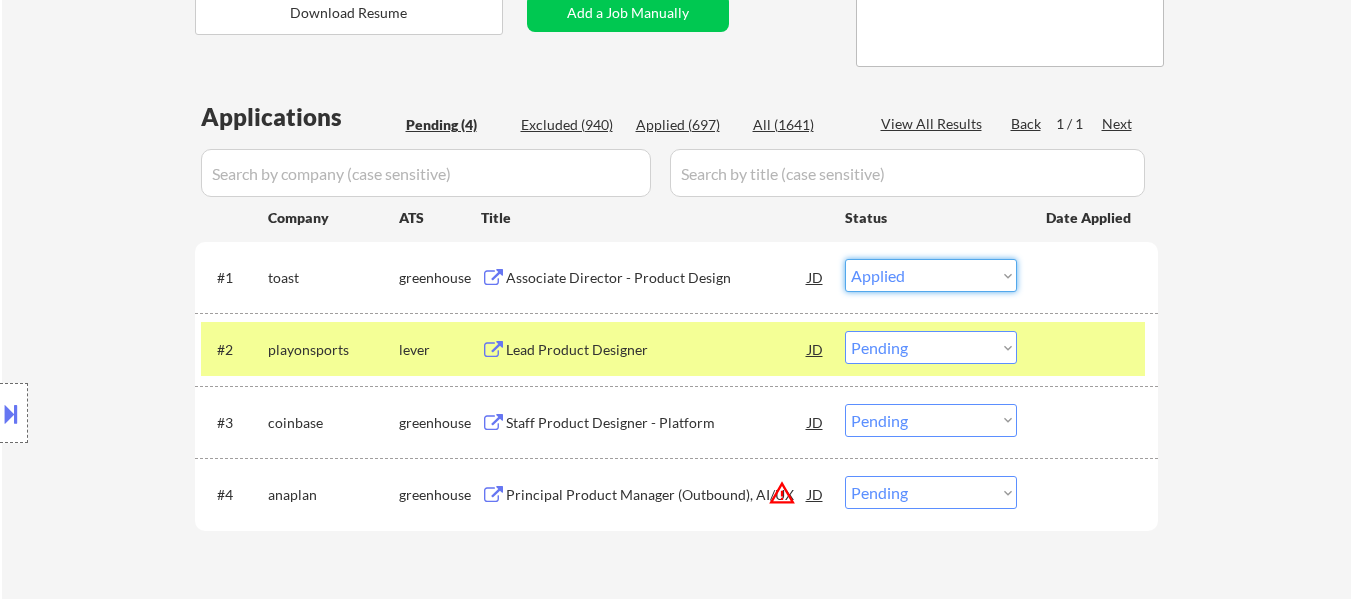 click on "Choose an option... Pending Applied Excluded (Questions) Excluded (Expired) Excluded (Location) Excluded (Bad Match) Excluded (Blocklist) Excluded (Salary) Excluded (Other)" at bounding box center (931, 275) 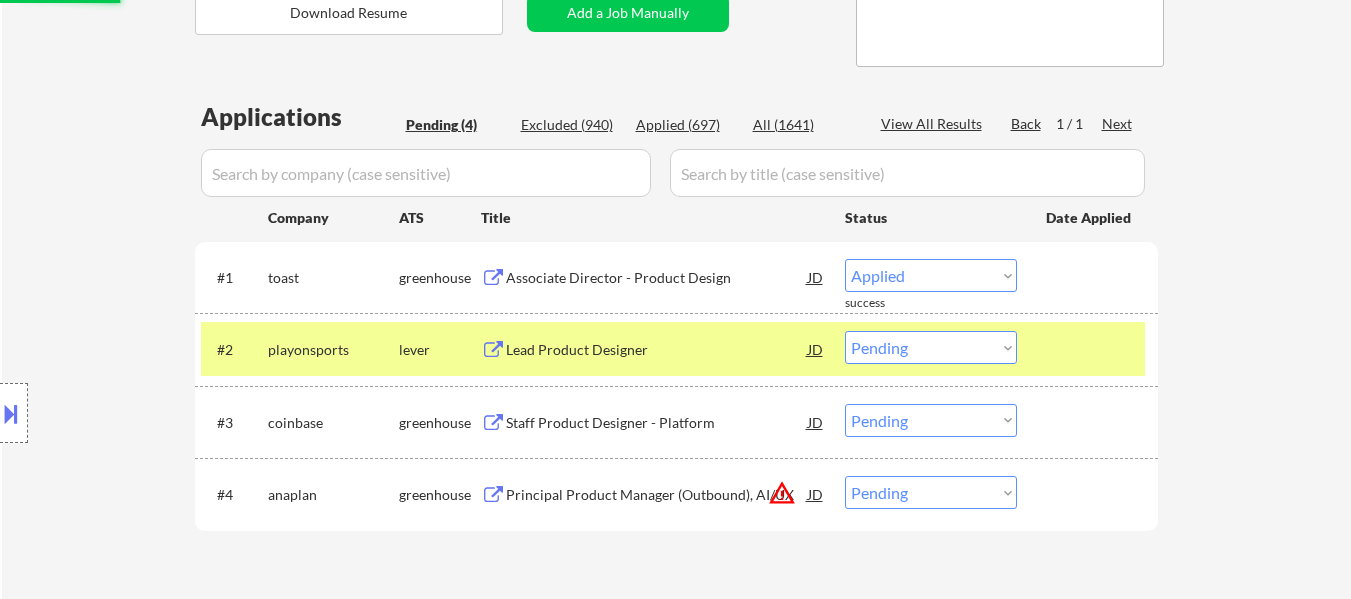 select on ""pending"" 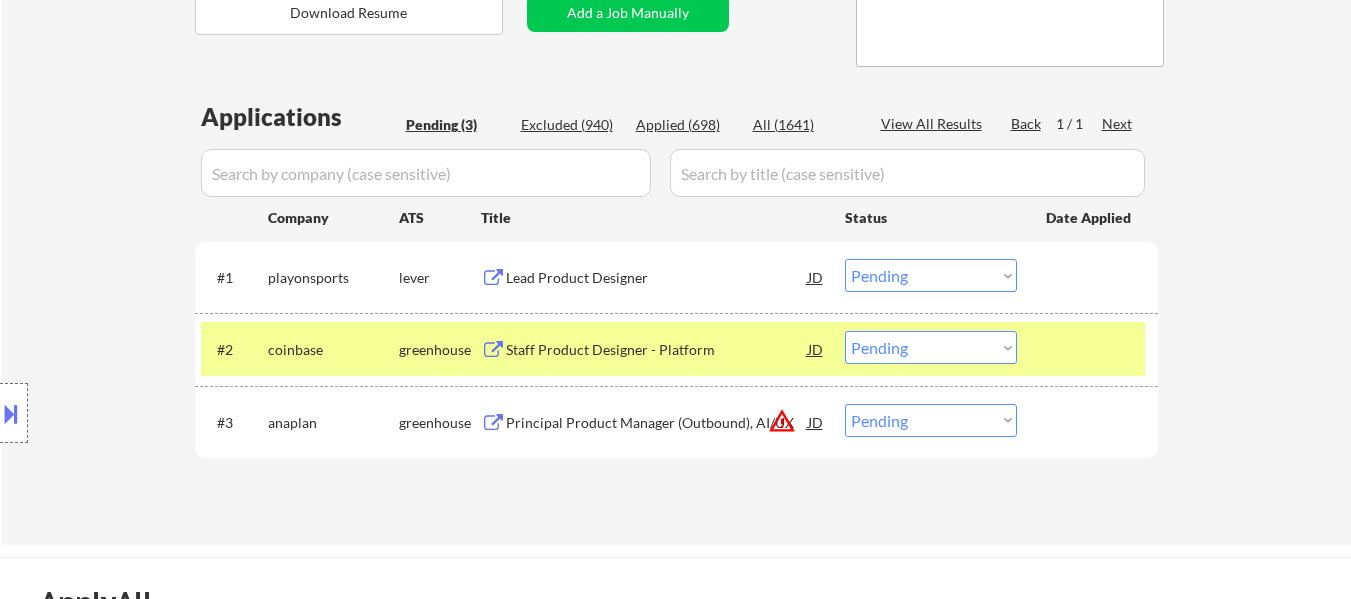 click at bounding box center (1090, 349) 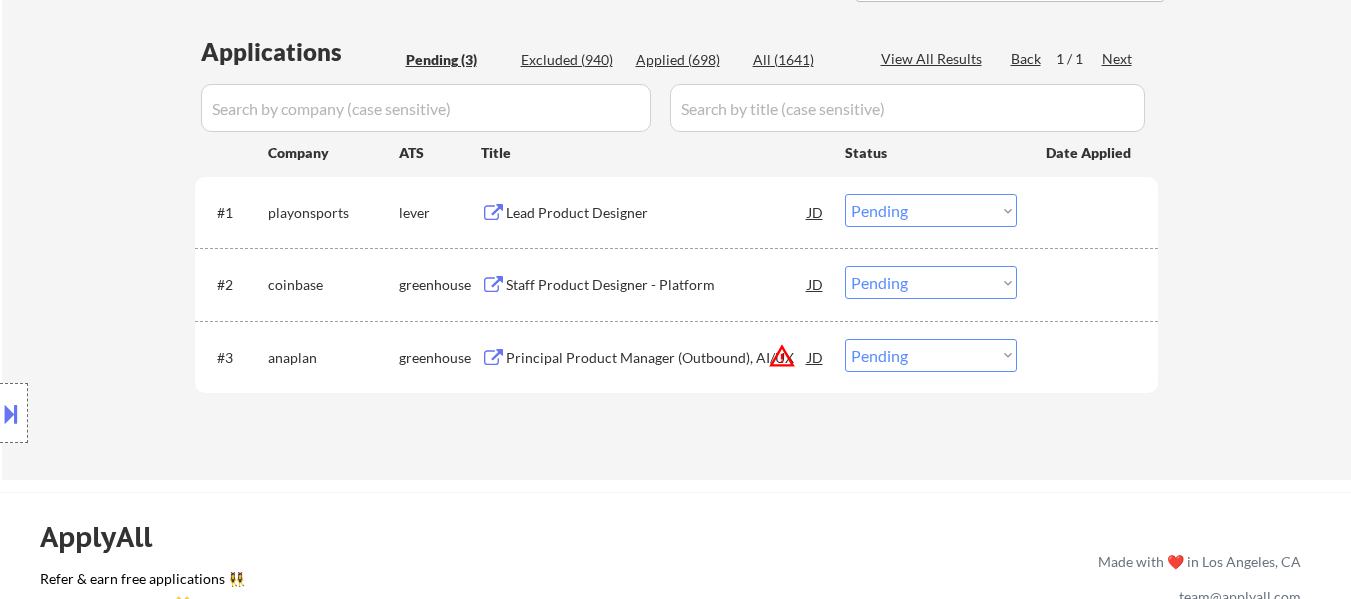 scroll, scrollTop: 500, scrollLeft: 0, axis: vertical 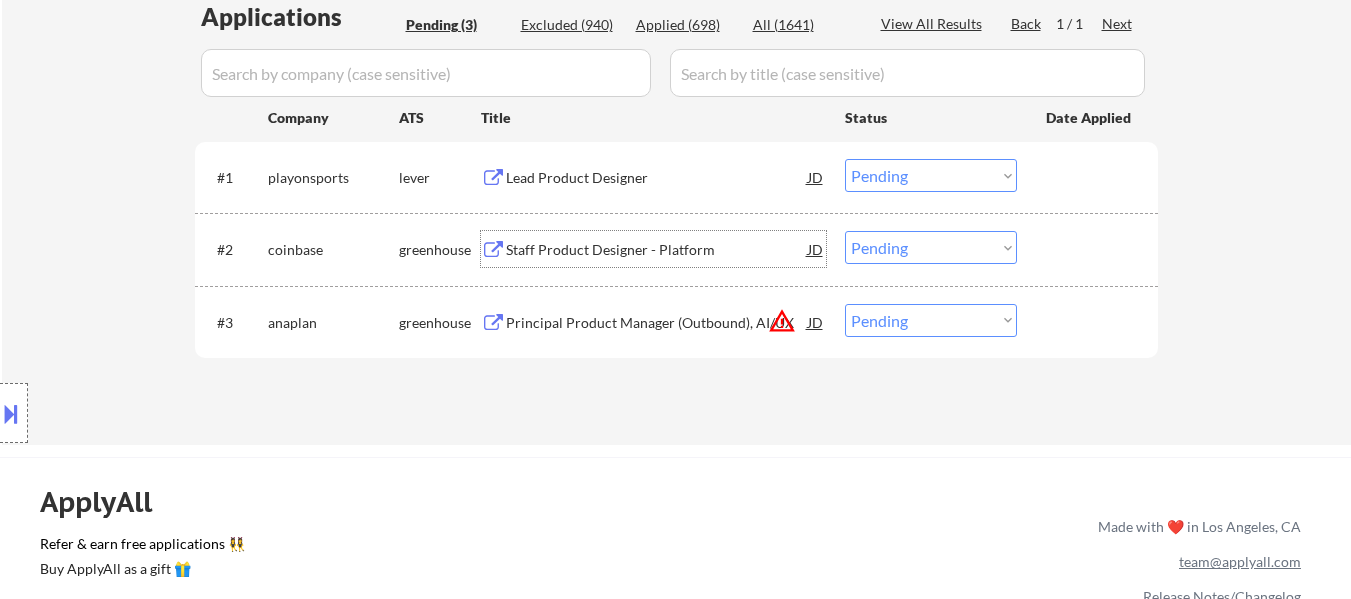 click on "Staff Product Designer - Platform" at bounding box center [657, 250] 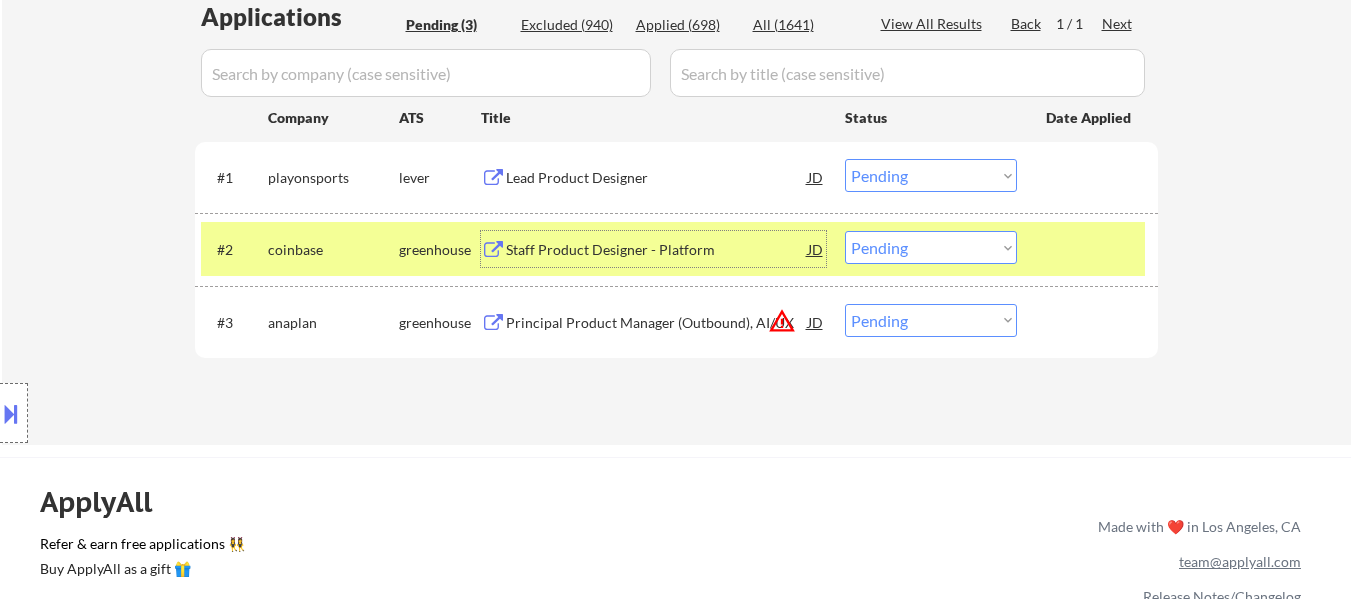 click on "Choose an option... Pending Applied Excluded (Questions) Excluded (Expired) Excluded (Location) Excluded (Bad Match) Excluded (Blocklist) Excluded (Salary) Excluded (Other)" at bounding box center (931, 247) 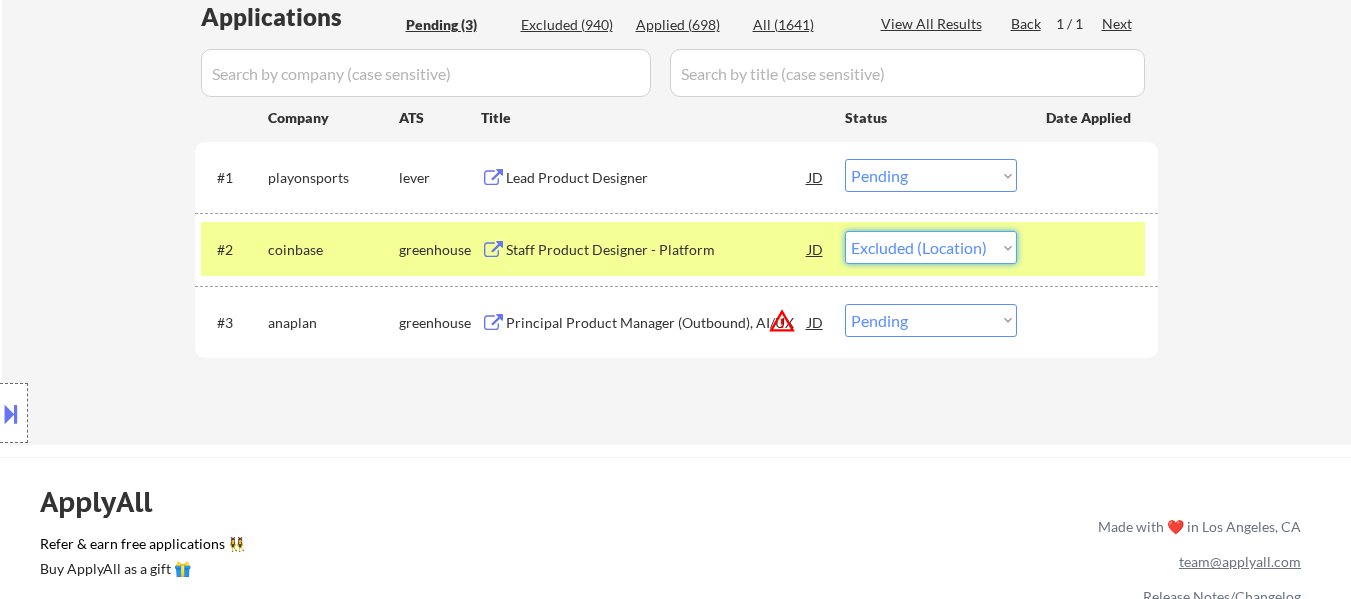 click on "Choose an option... Pending Applied Excluded (Questions) Excluded (Expired) Excluded (Location) Excluded (Bad Match) Excluded (Blocklist) Excluded (Salary) Excluded (Other)" at bounding box center [931, 247] 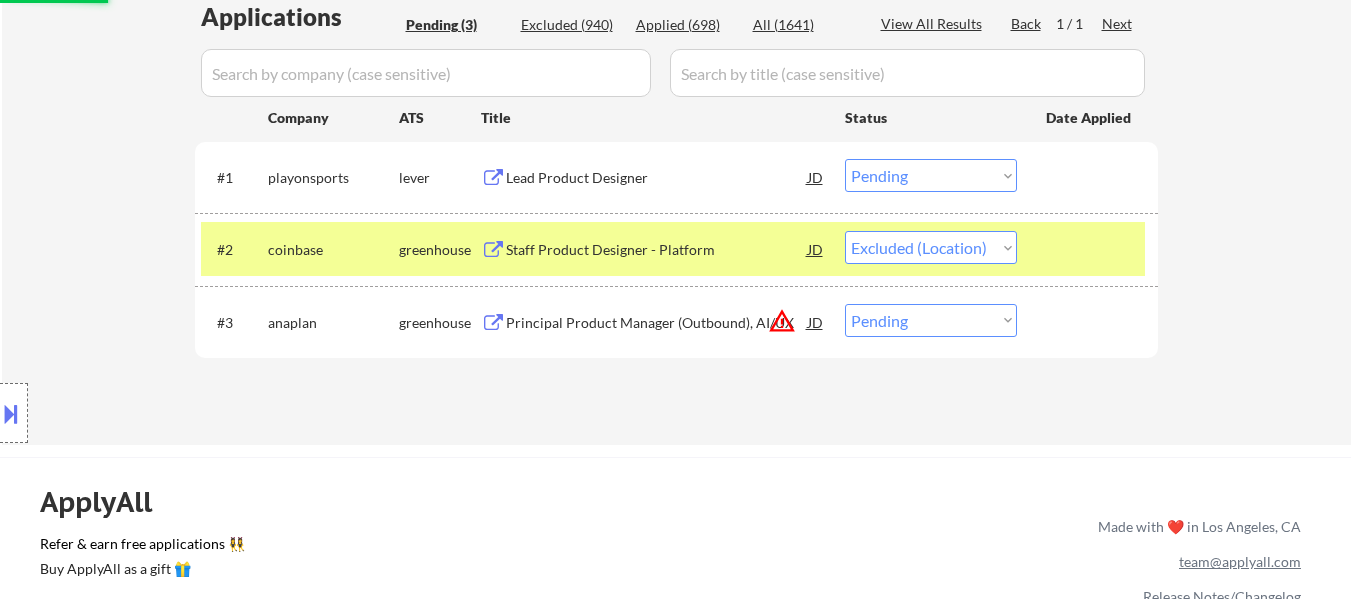 click on "Principal Product Manager (Outbound), AI/UX" at bounding box center [657, 323] 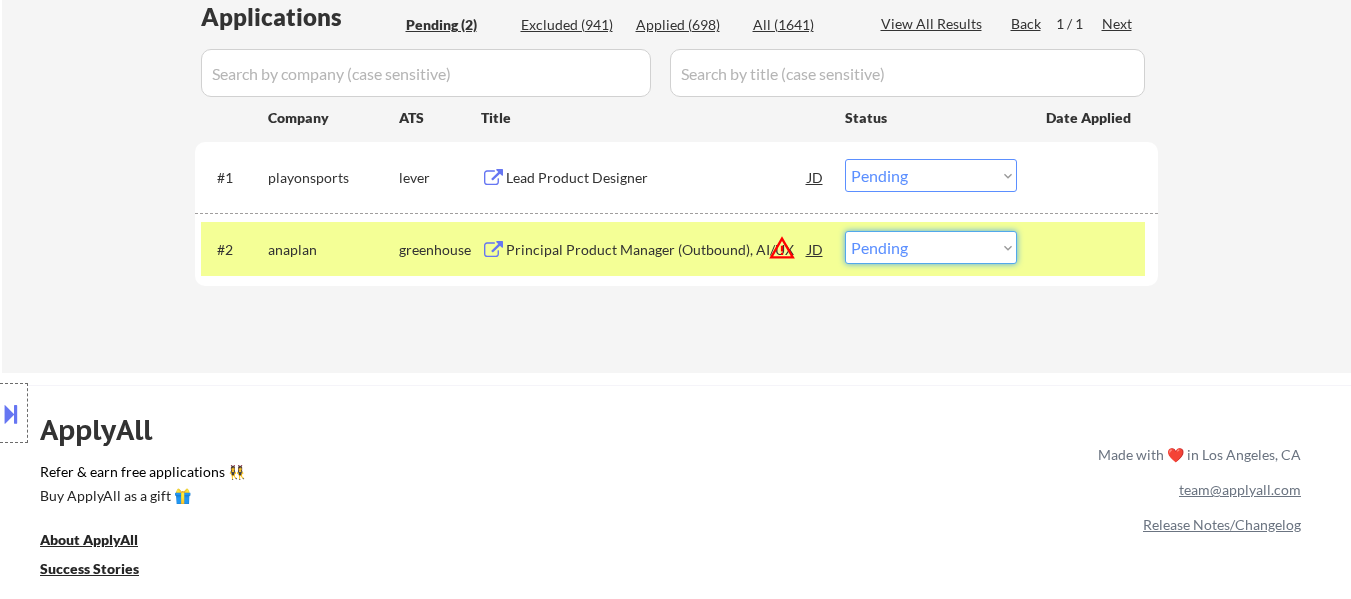 click on "Choose an option... Pending Applied Excluded (Questions) Excluded (Expired) Excluded (Location) Excluded (Bad Match) Excluded (Blocklist) Excluded (Salary) Excluded (Other)" at bounding box center [931, 247] 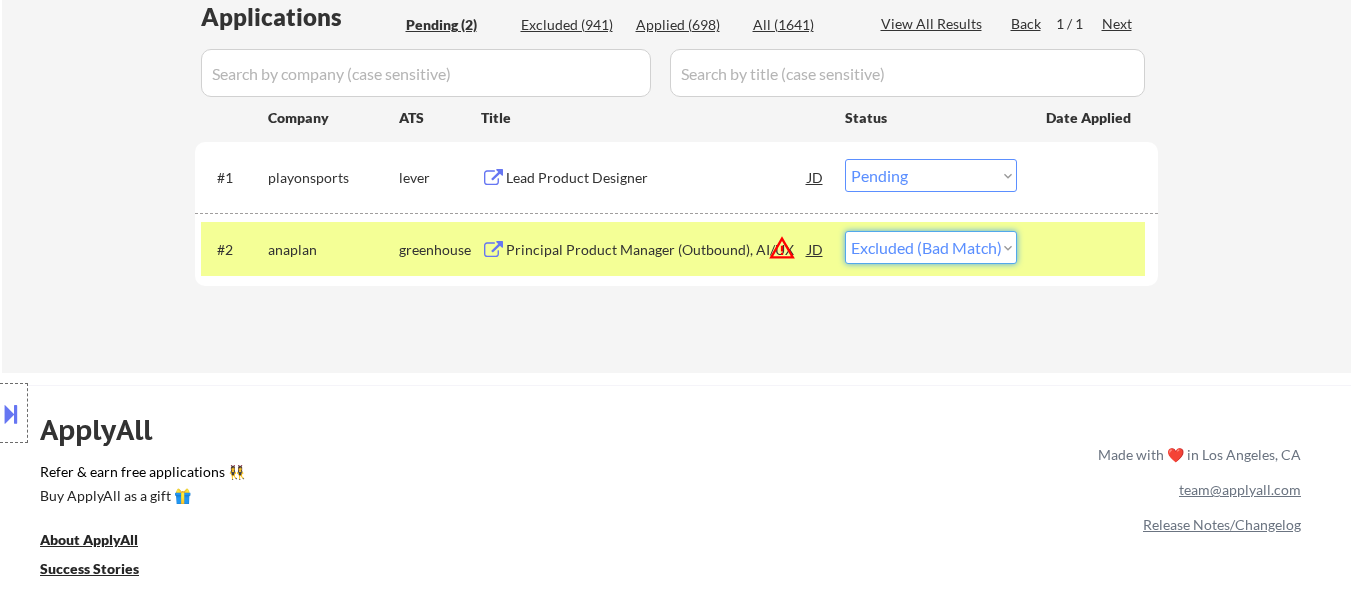 click on "Choose an option... Pending Applied Excluded (Questions) Excluded (Expired) Excluded (Location) Excluded (Bad Match) Excluded (Blocklist) Excluded (Salary) Excluded (Other)" at bounding box center [931, 247] 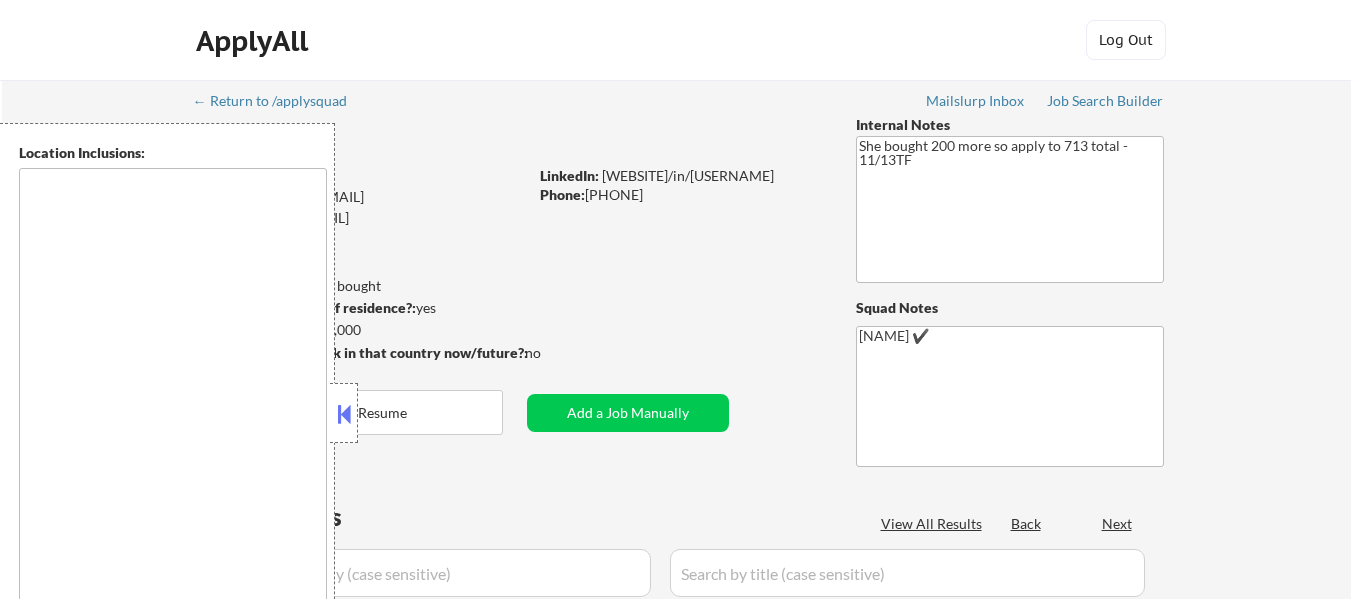 scroll, scrollTop: 0, scrollLeft: 0, axis: both 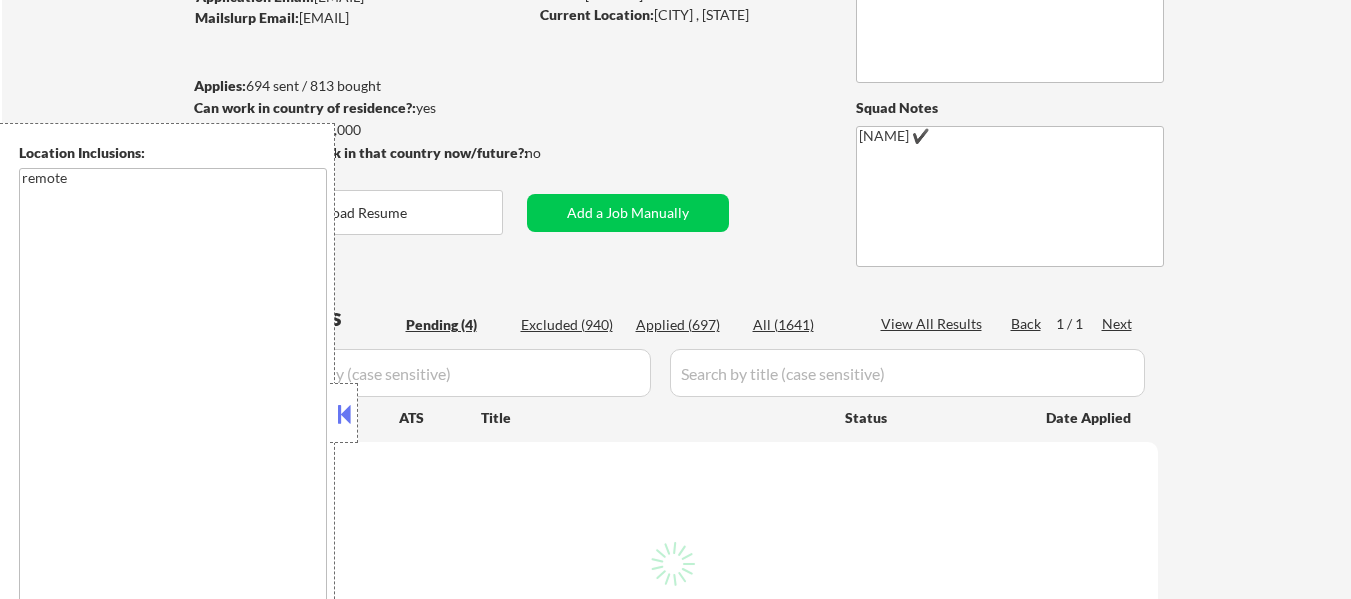 select on ""pending"" 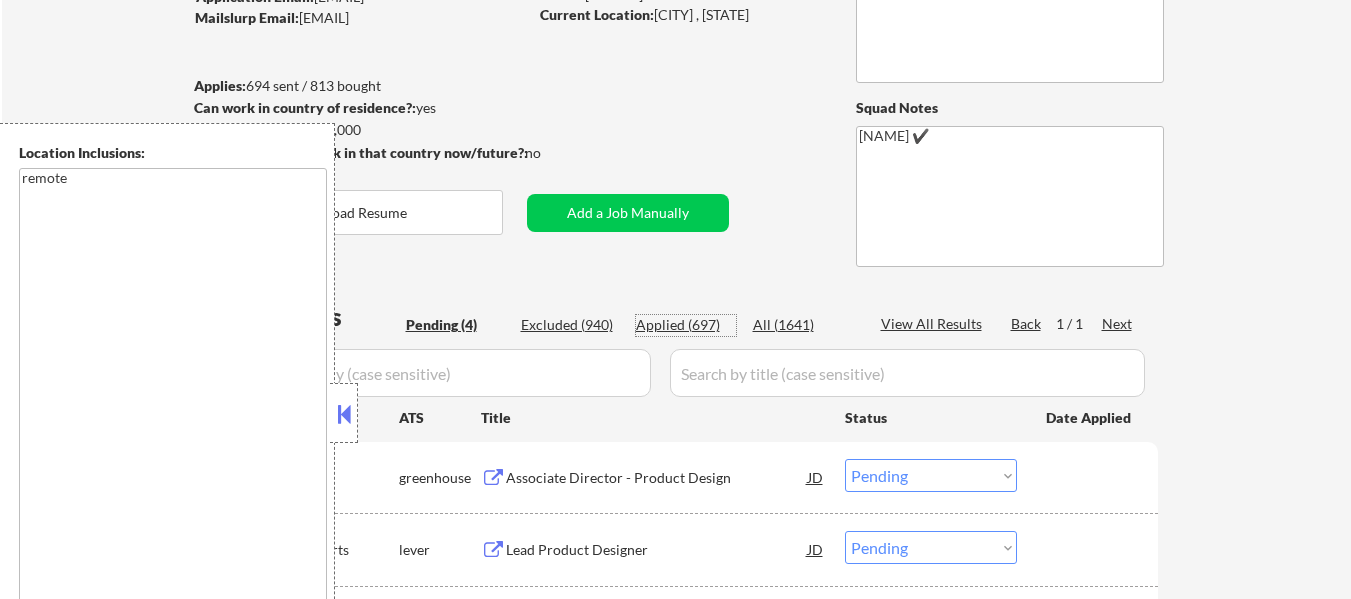 click on "Applied (697)" at bounding box center [686, 325] 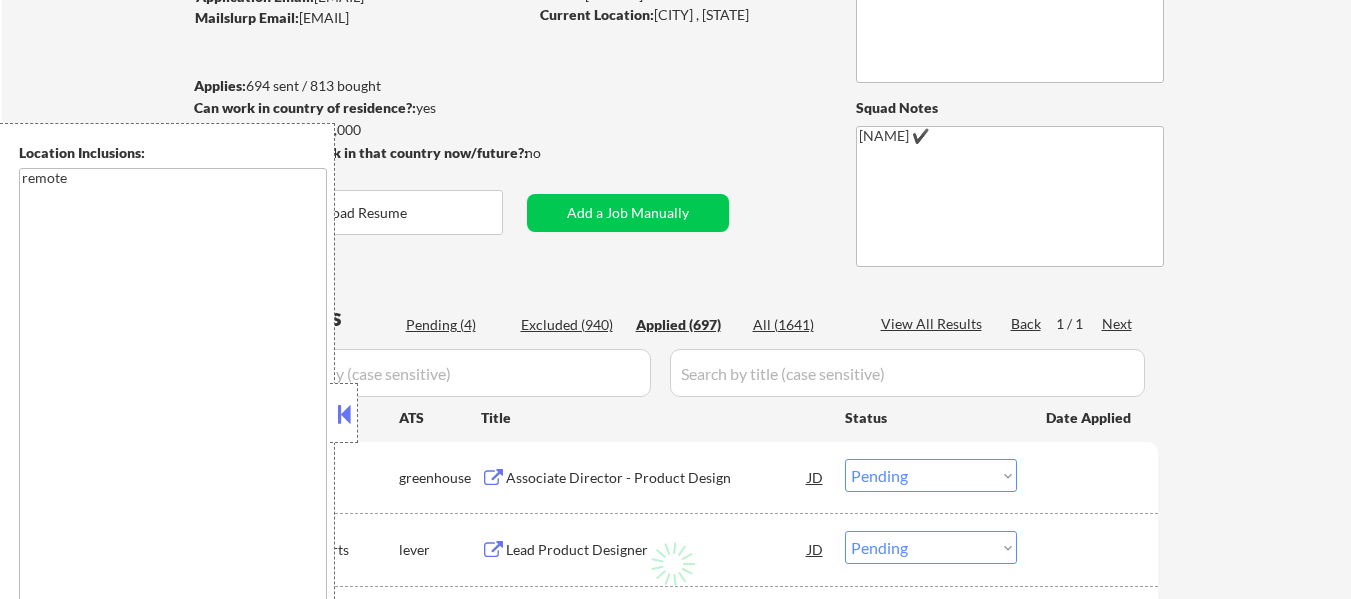 select on ""applied"" 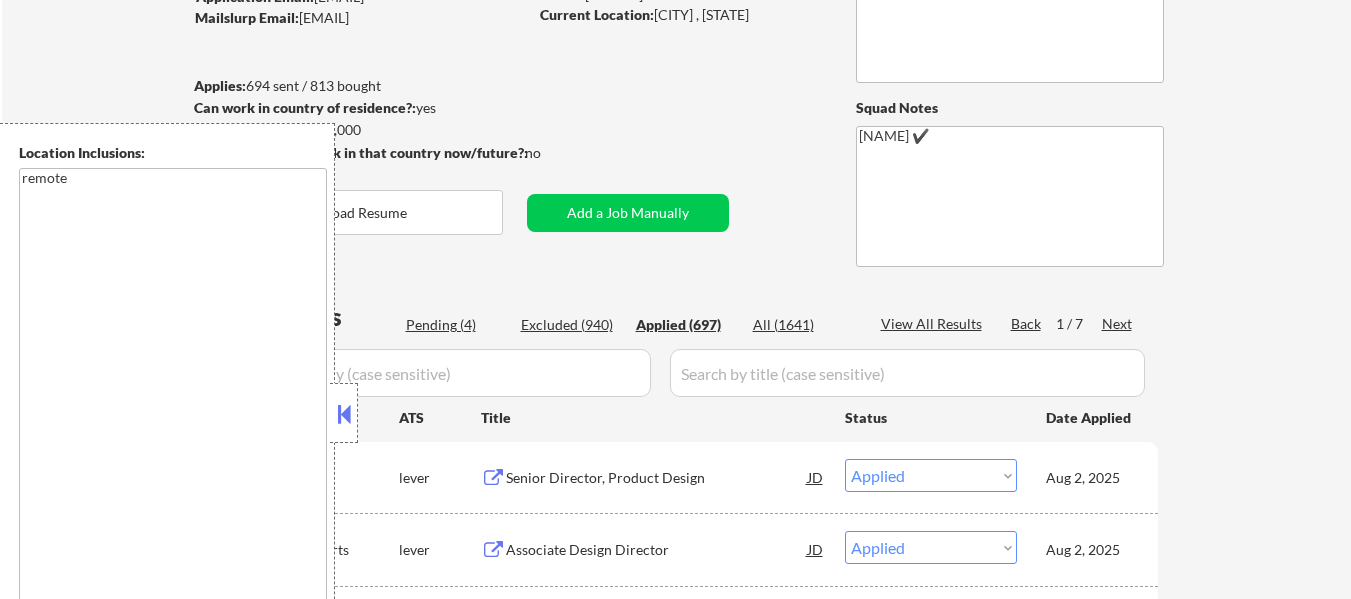 select on ""applied"" 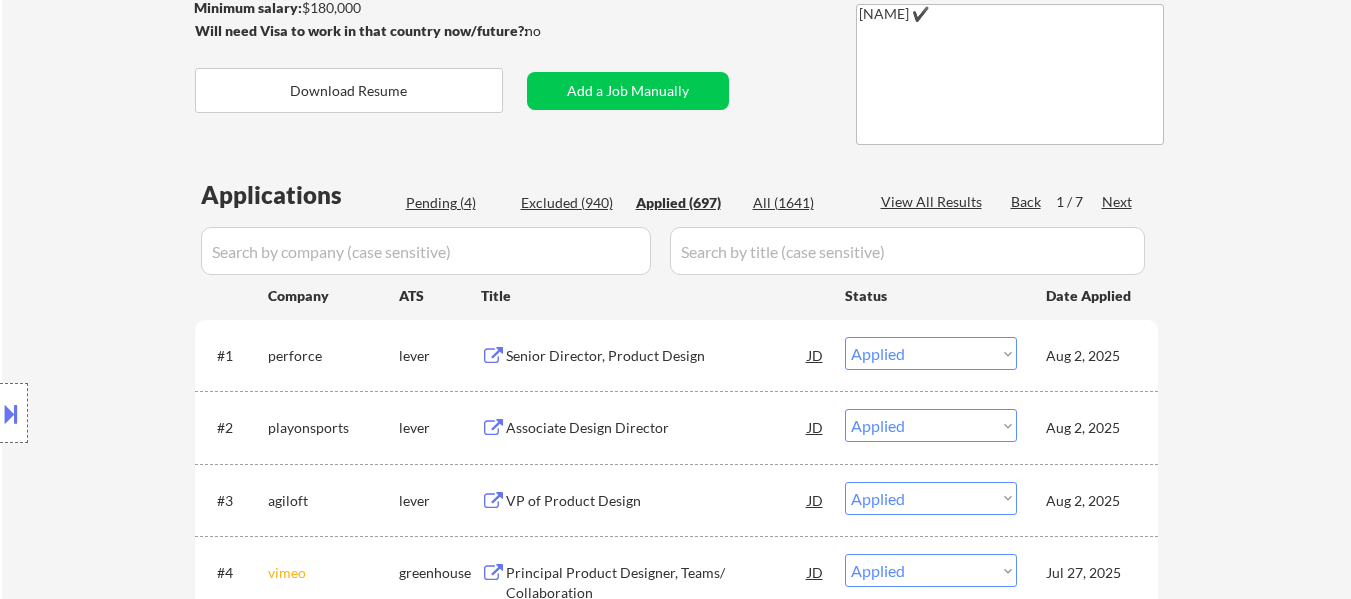 scroll, scrollTop: 400, scrollLeft: 0, axis: vertical 